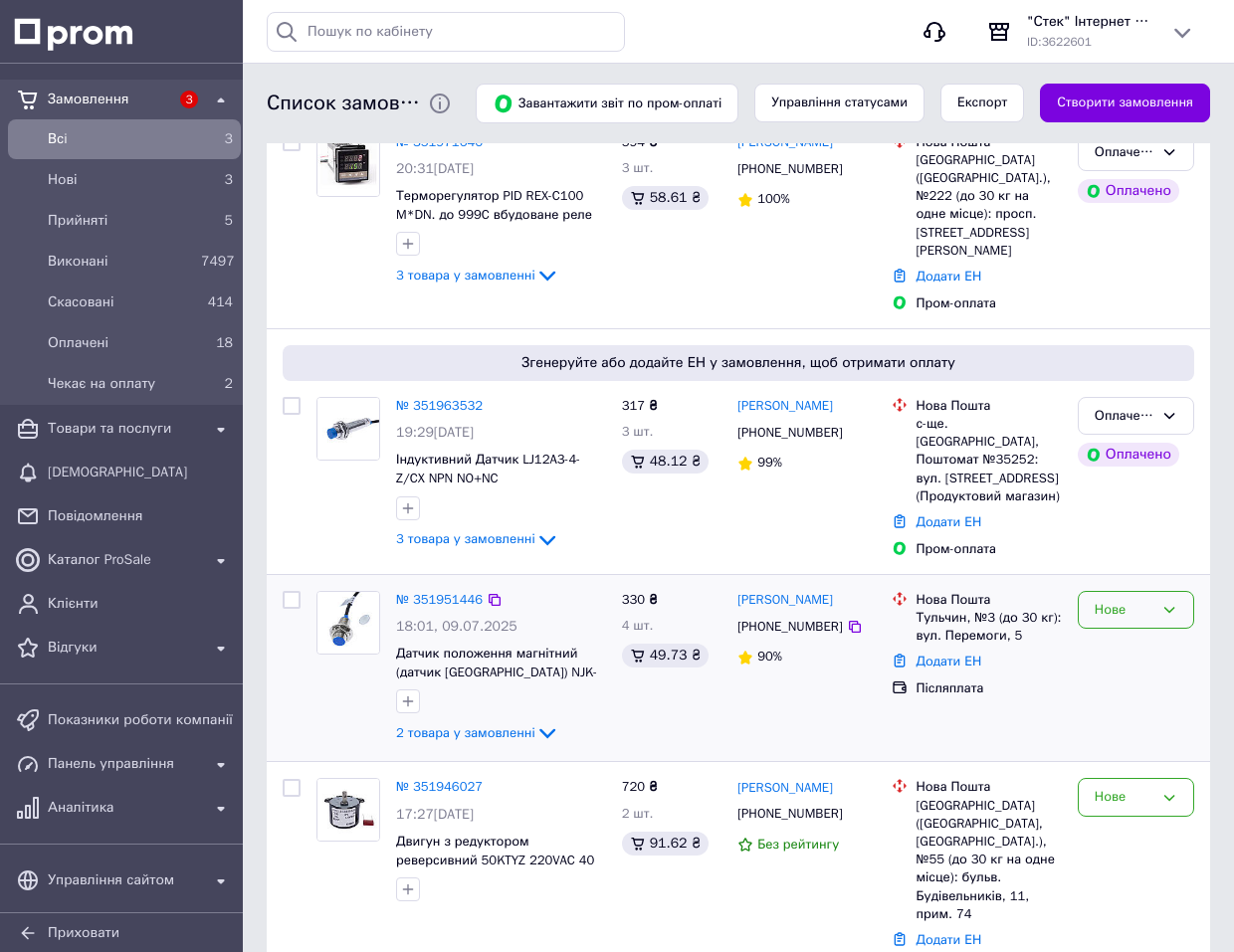 scroll, scrollTop: 796, scrollLeft: 0, axis: vertical 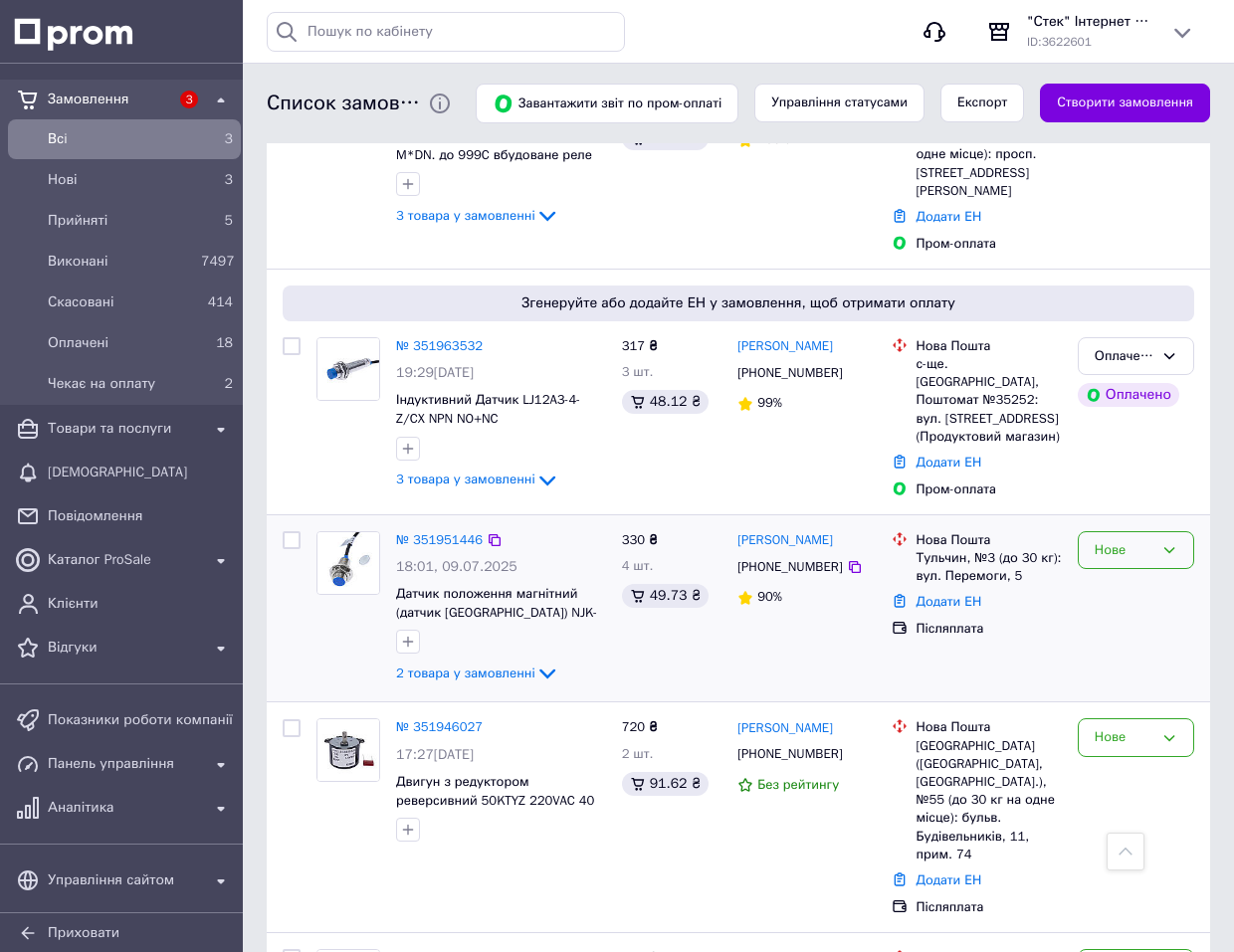 click 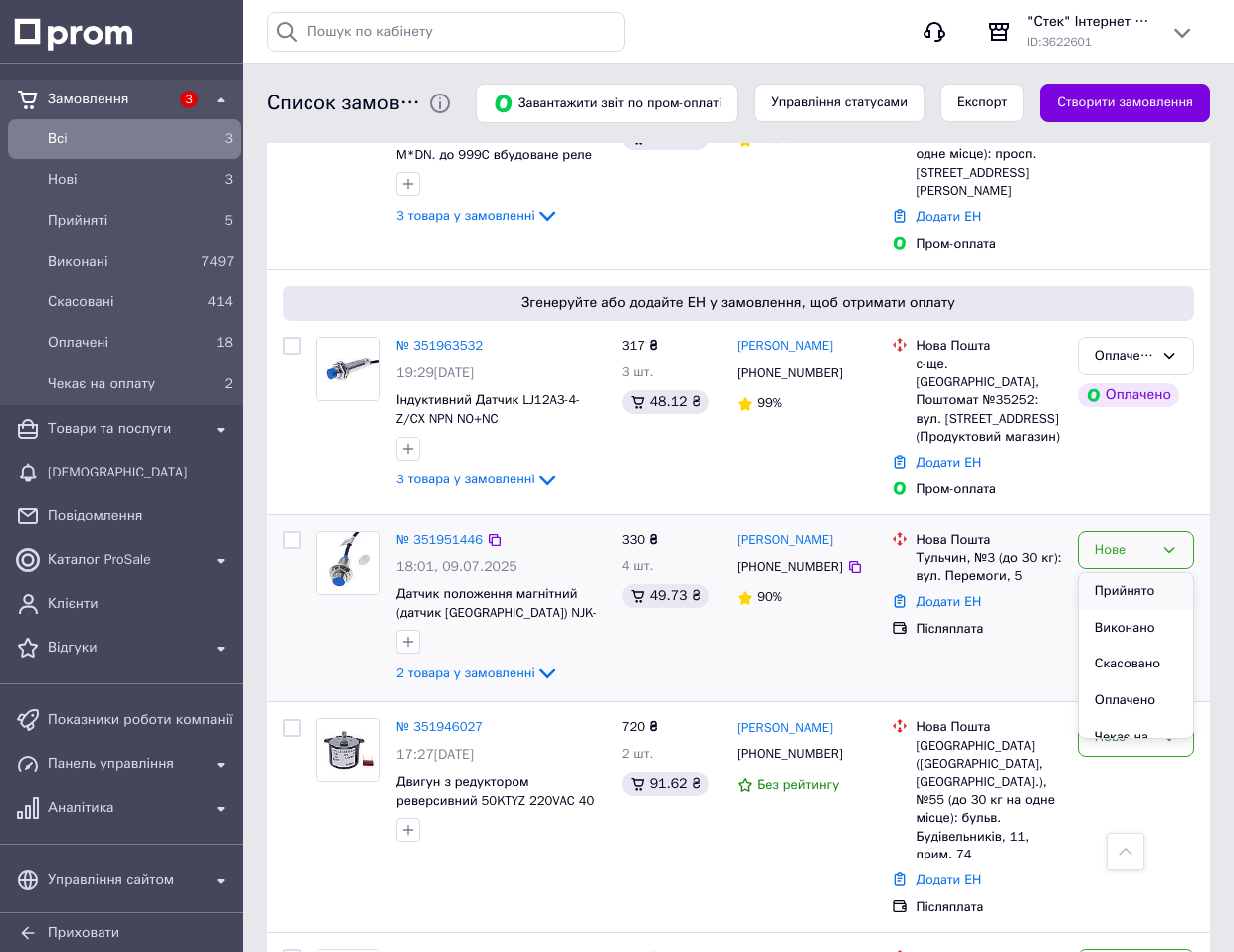 click on "Прийнято" at bounding box center (1135, 591) 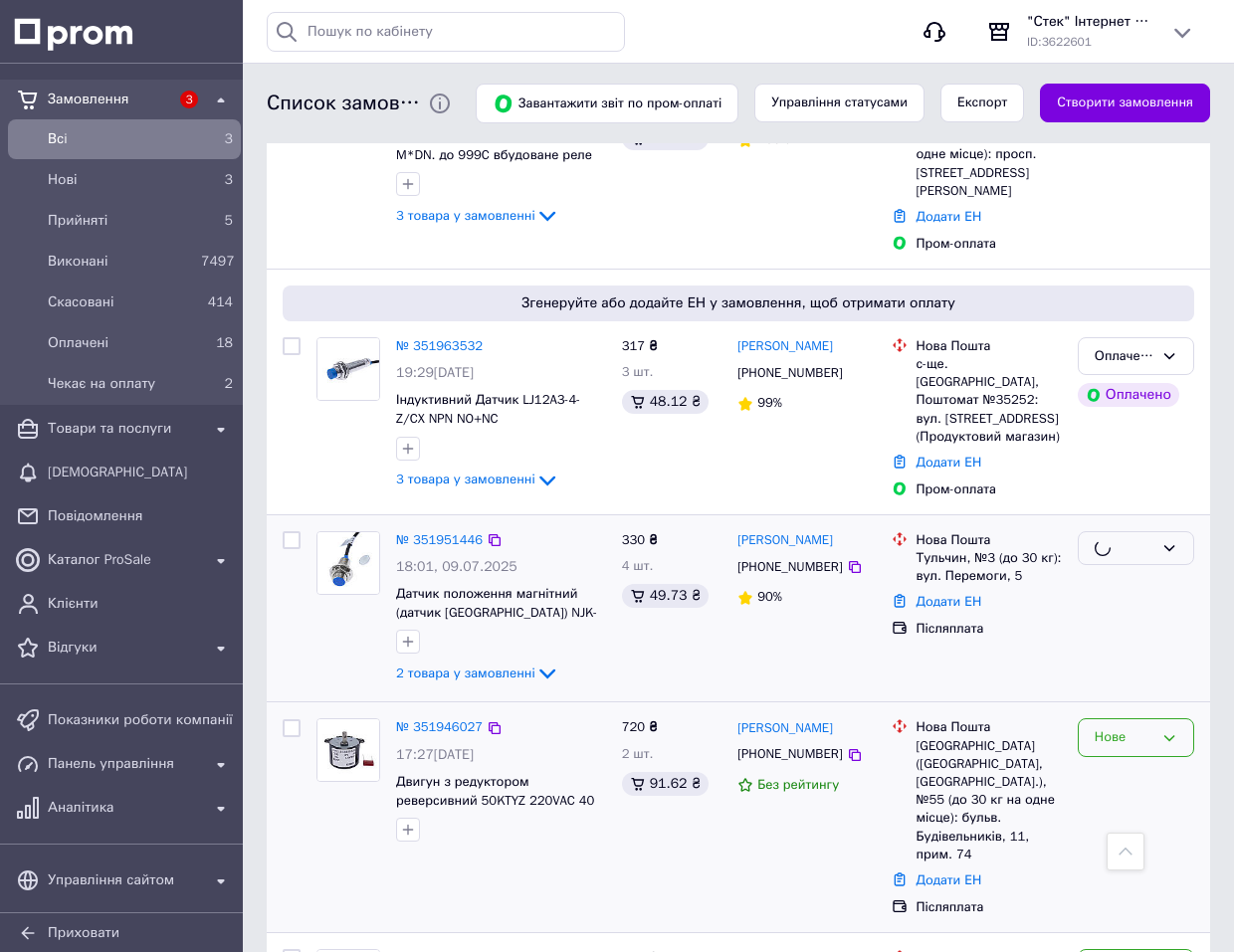 click 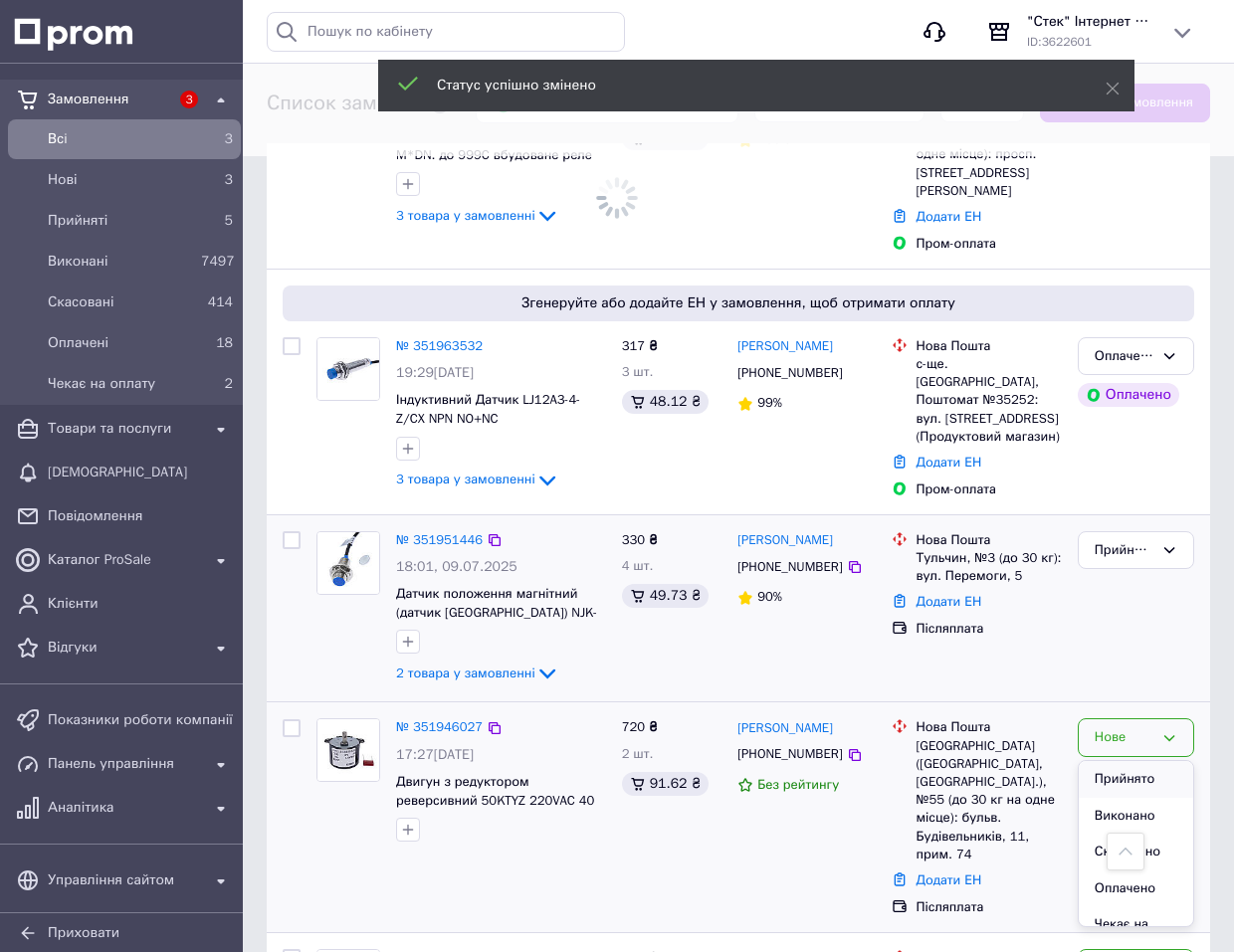 click on "Прийнято" at bounding box center (1135, 779) 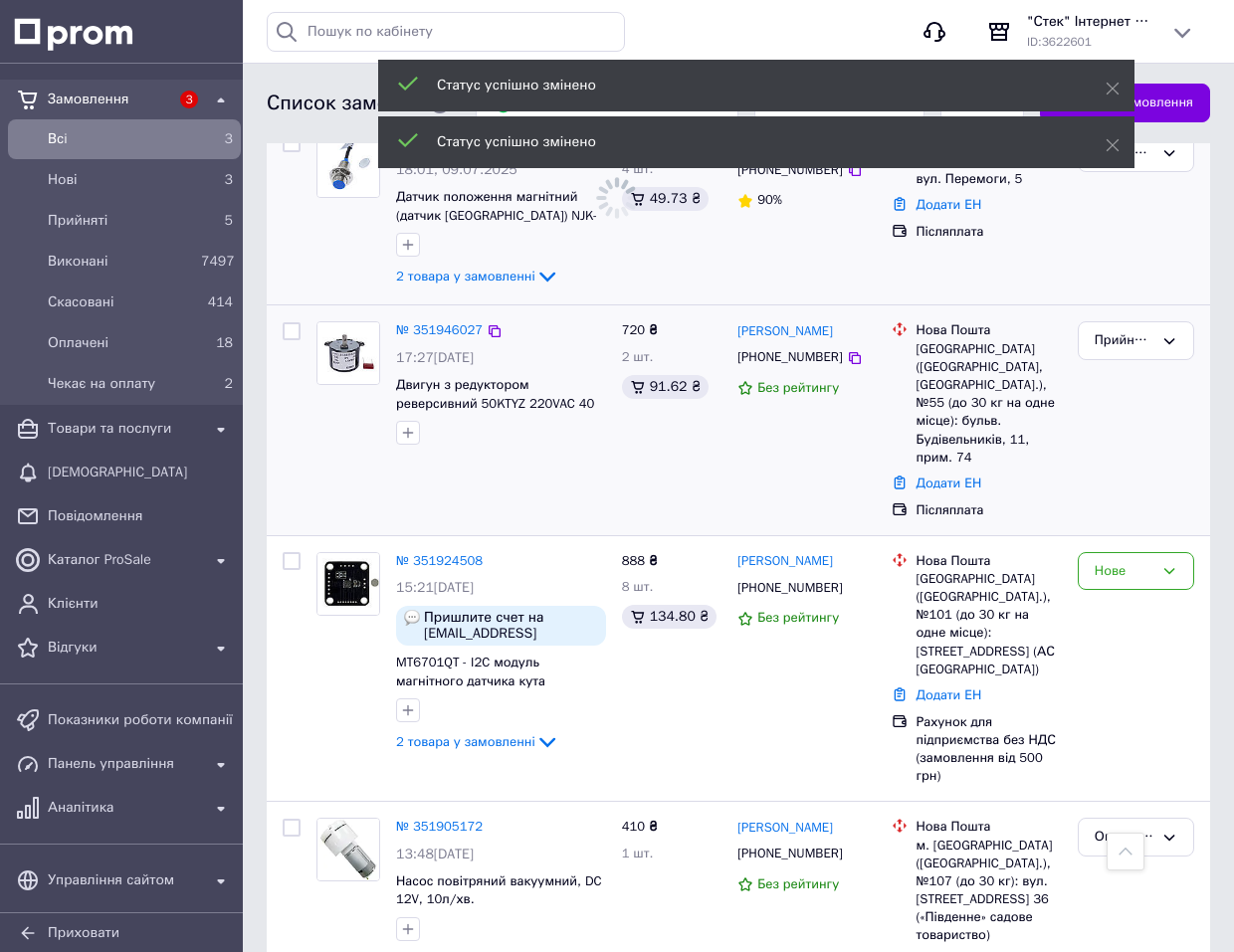 scroll, scrollTop: 1194, scrollLeft: 0, axis: vertical 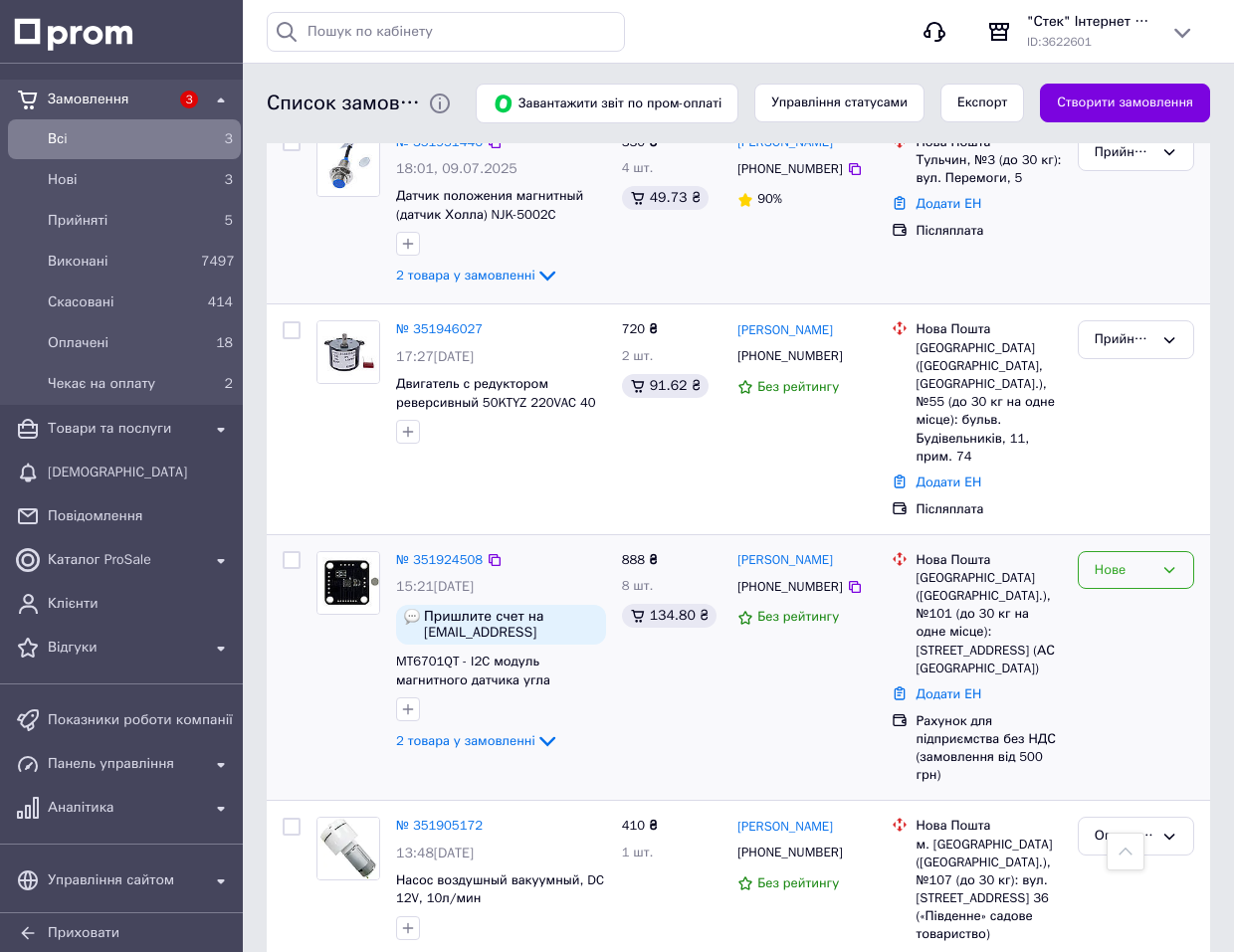 click on "Нове" at bounding box center (1135, 570) 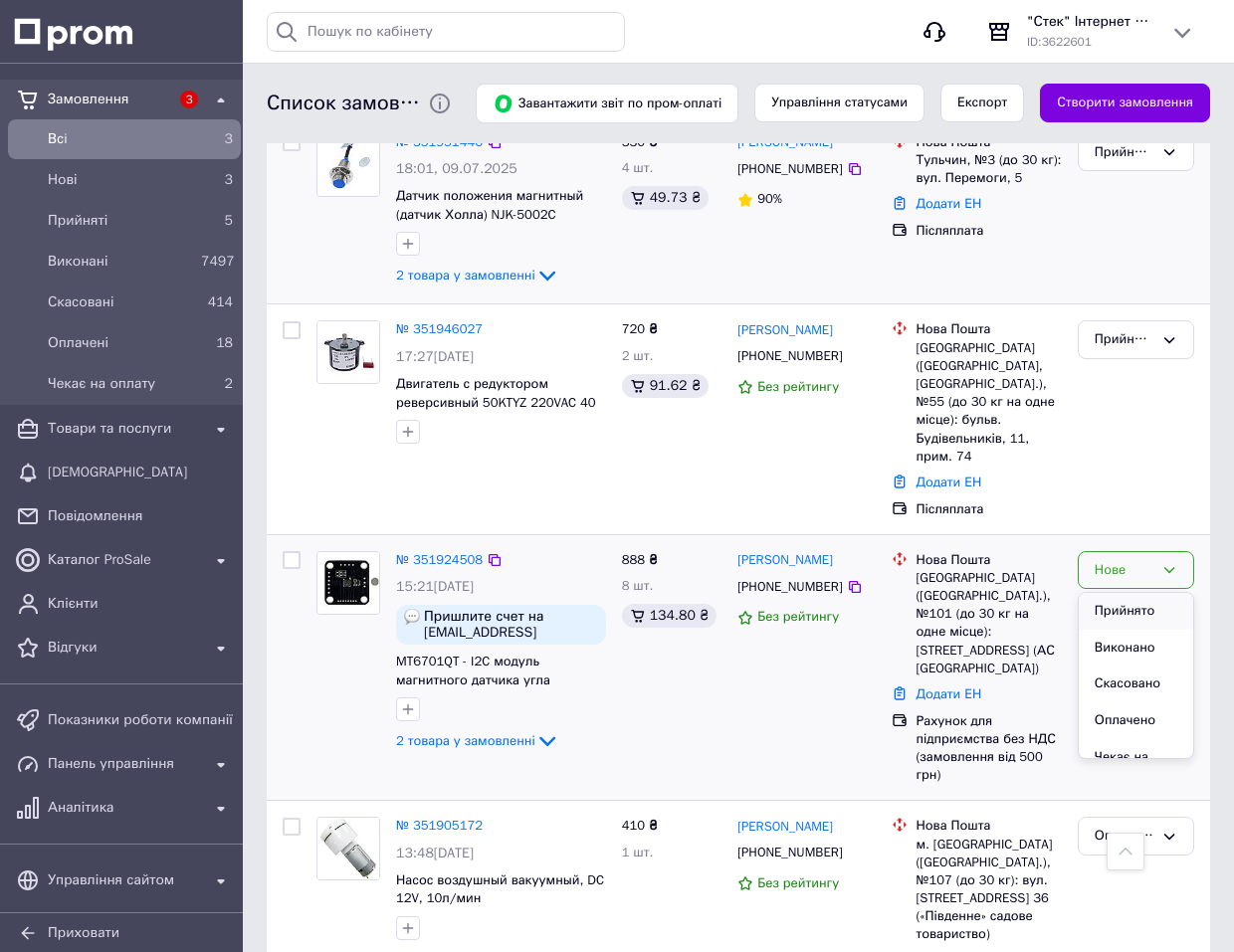 click on "Прийнято" at bounding box center (1135, 611) 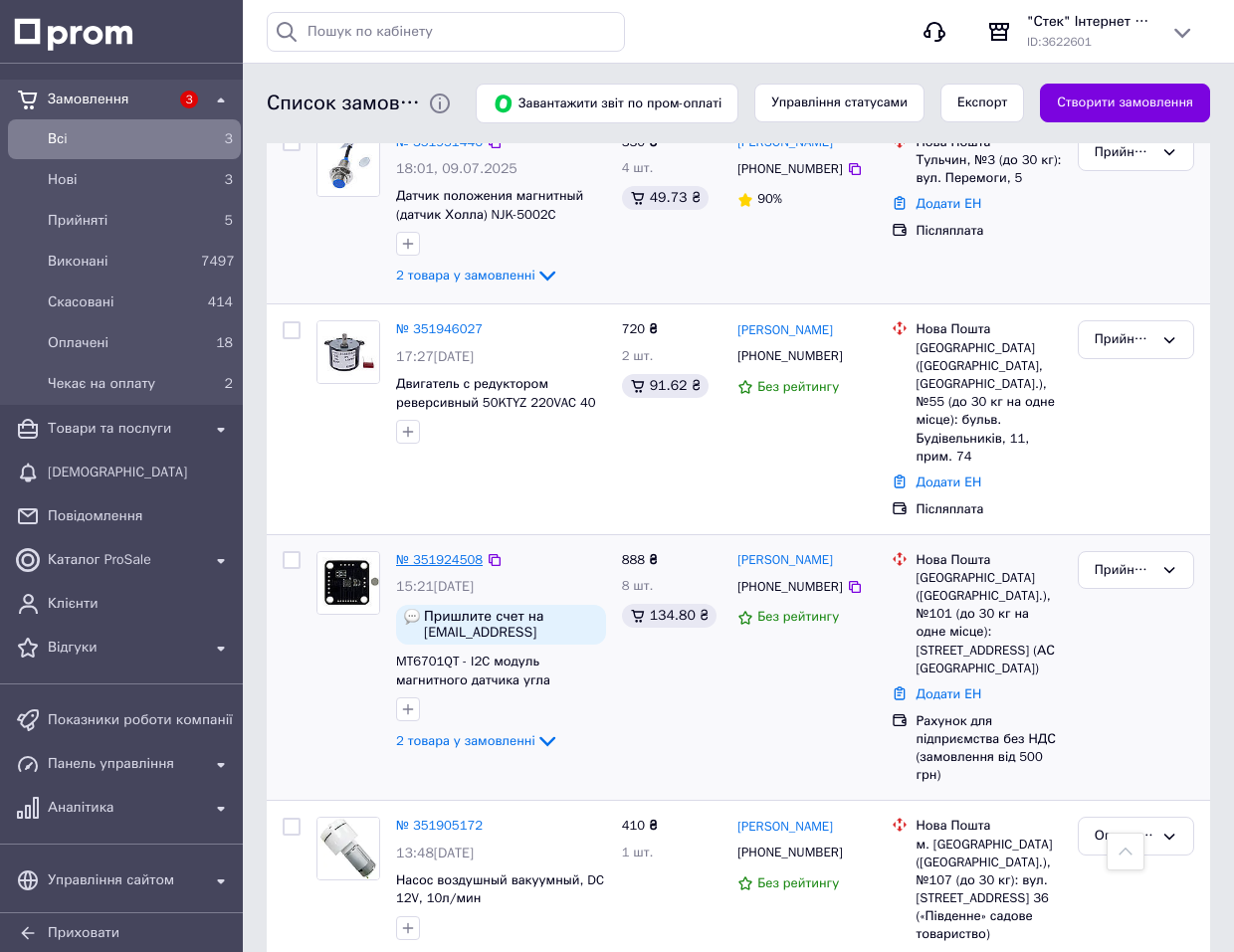 click on "№ 351924508" at bounding box center (439, 559) 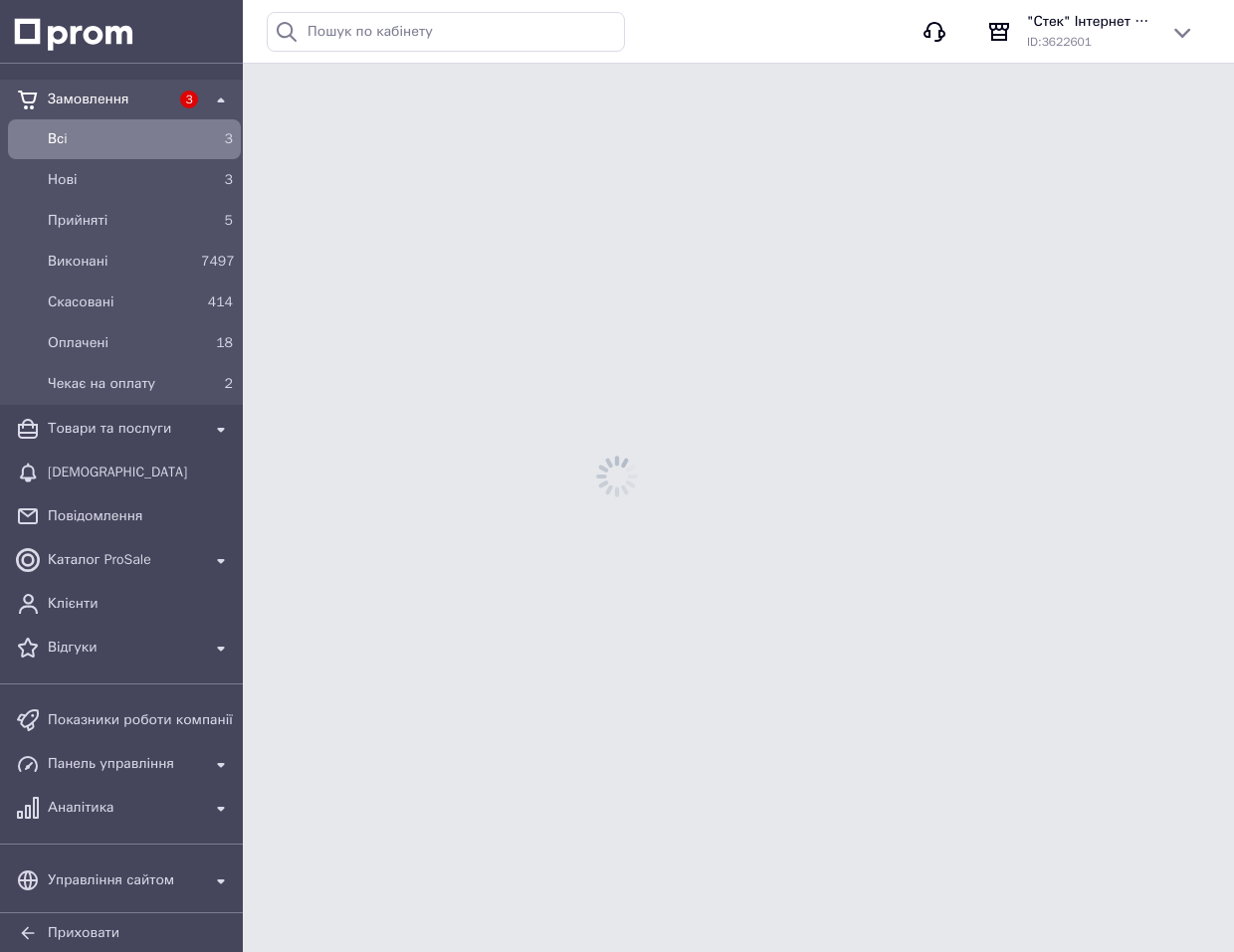 scroll, scrollTop: 0, scrollLeft: 0, axis: both 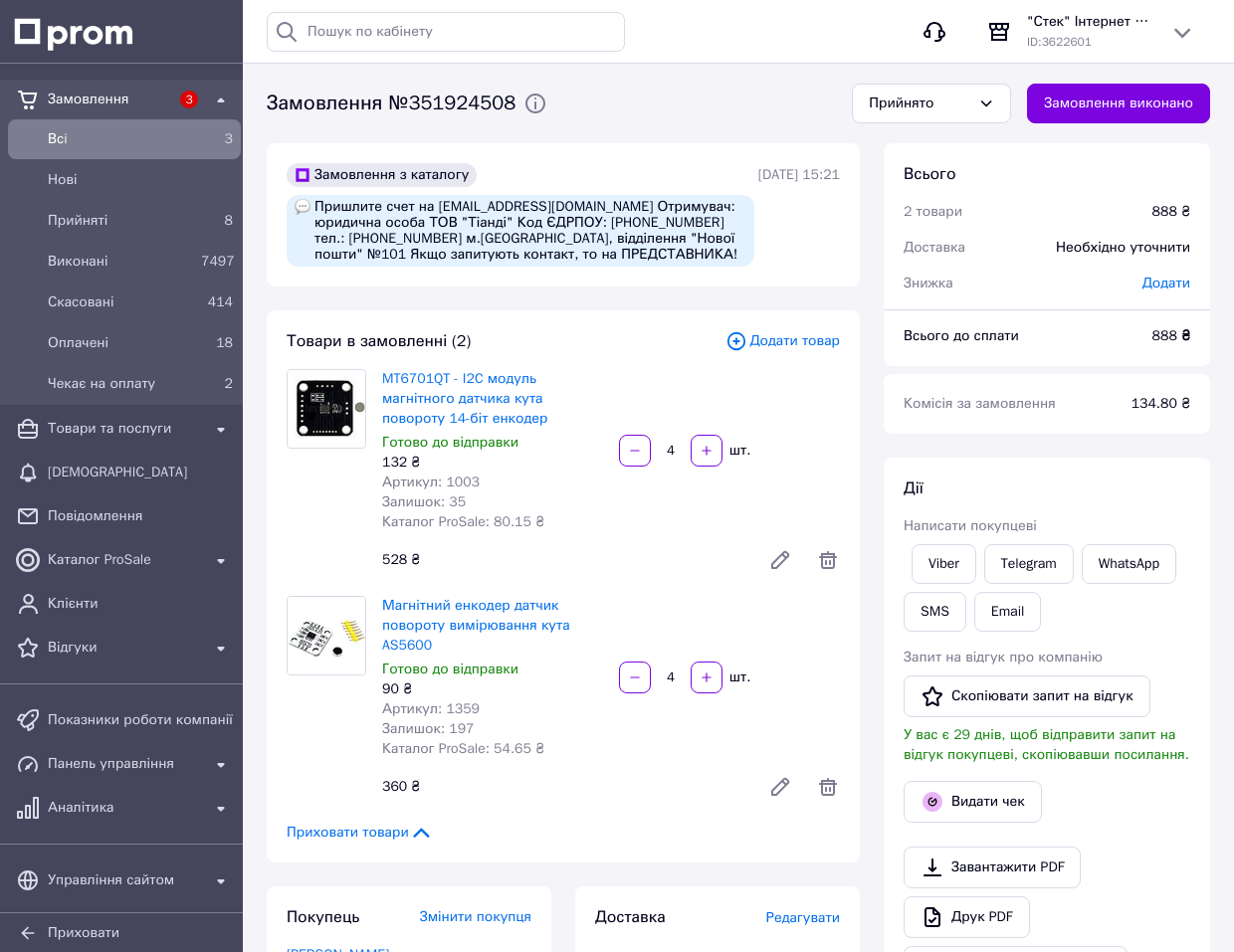 click on "Замовлення №351924508" at bounding box center [547, 103] 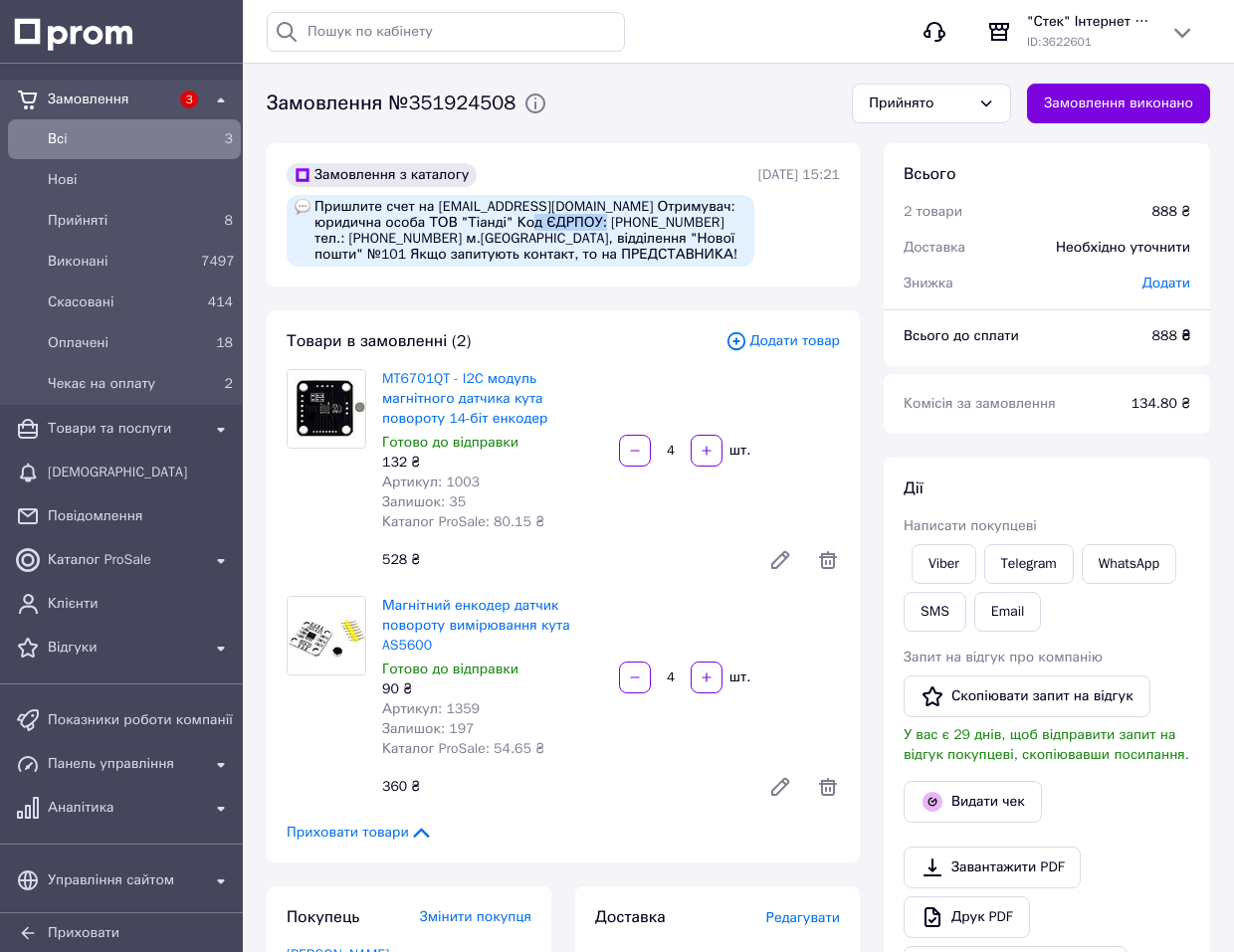 drag, startPoint x: 523, startPoint y: 219, endPoint x: 588, endPoint y: 226, distance: 65.37584 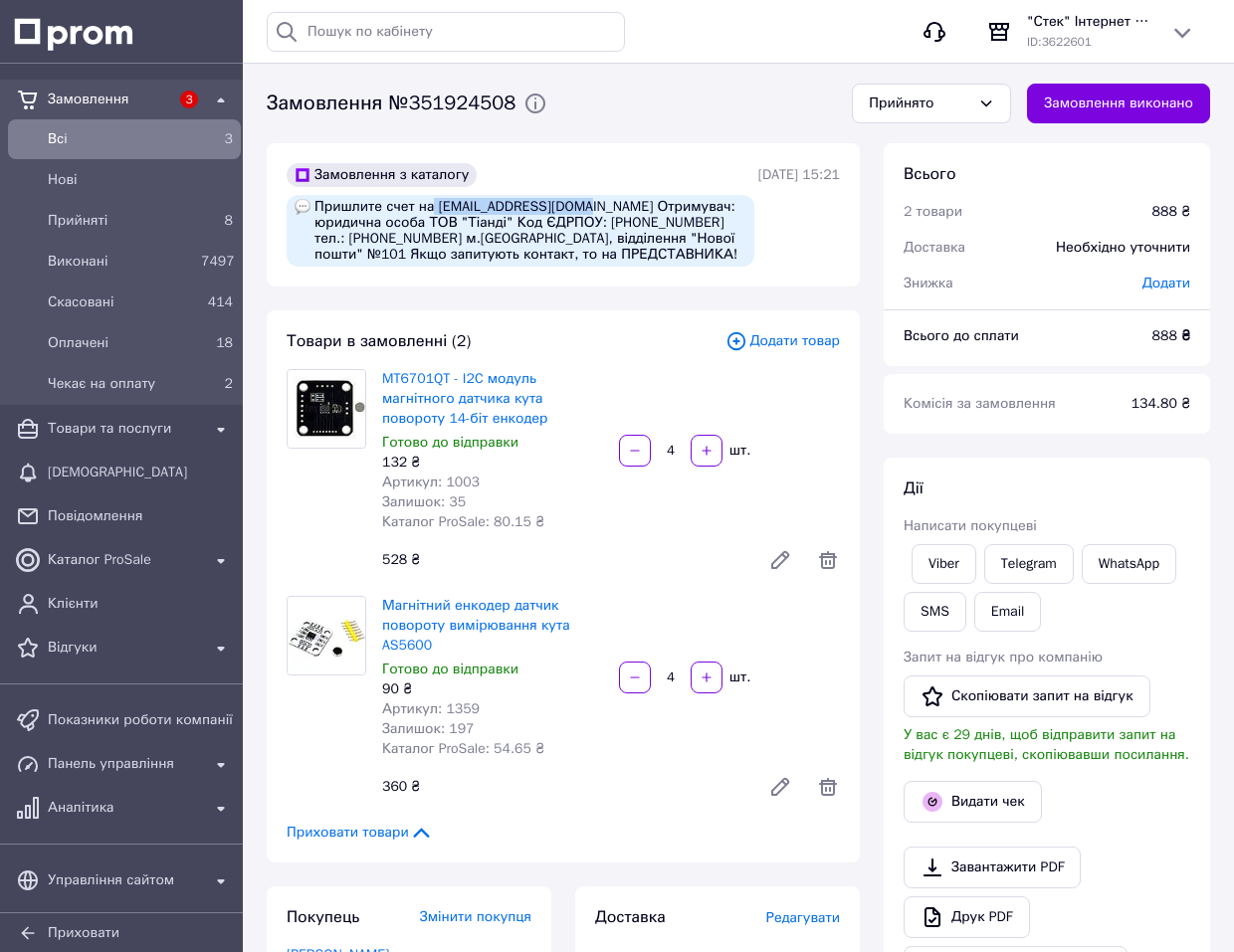 drag, startPoint x: 431, startPoint y: 207, endPoint x: 565, endPoint y: 204, distance: 134.03358 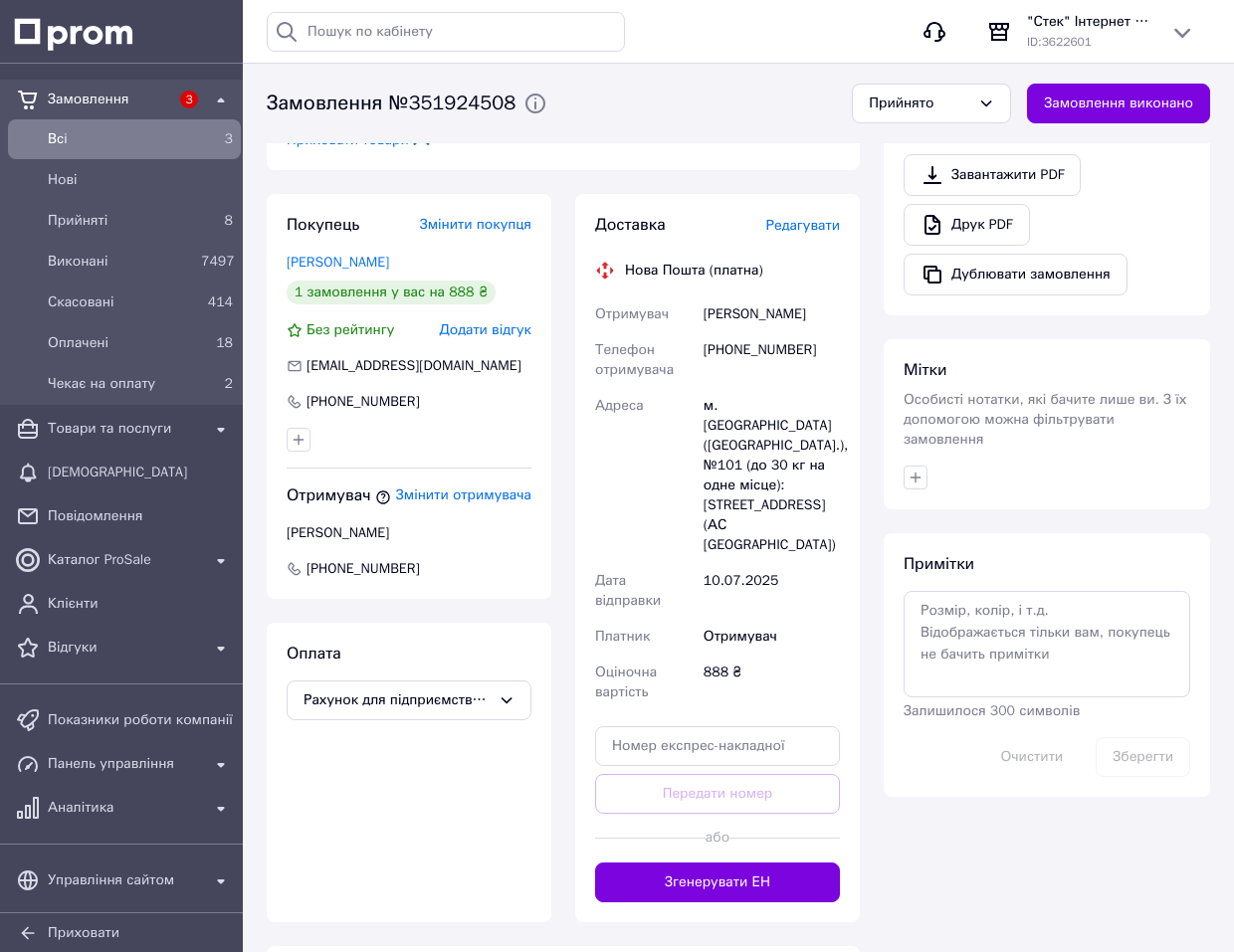 scroll, scrollTop: 696, scrollLeft: 0, axis: vertical 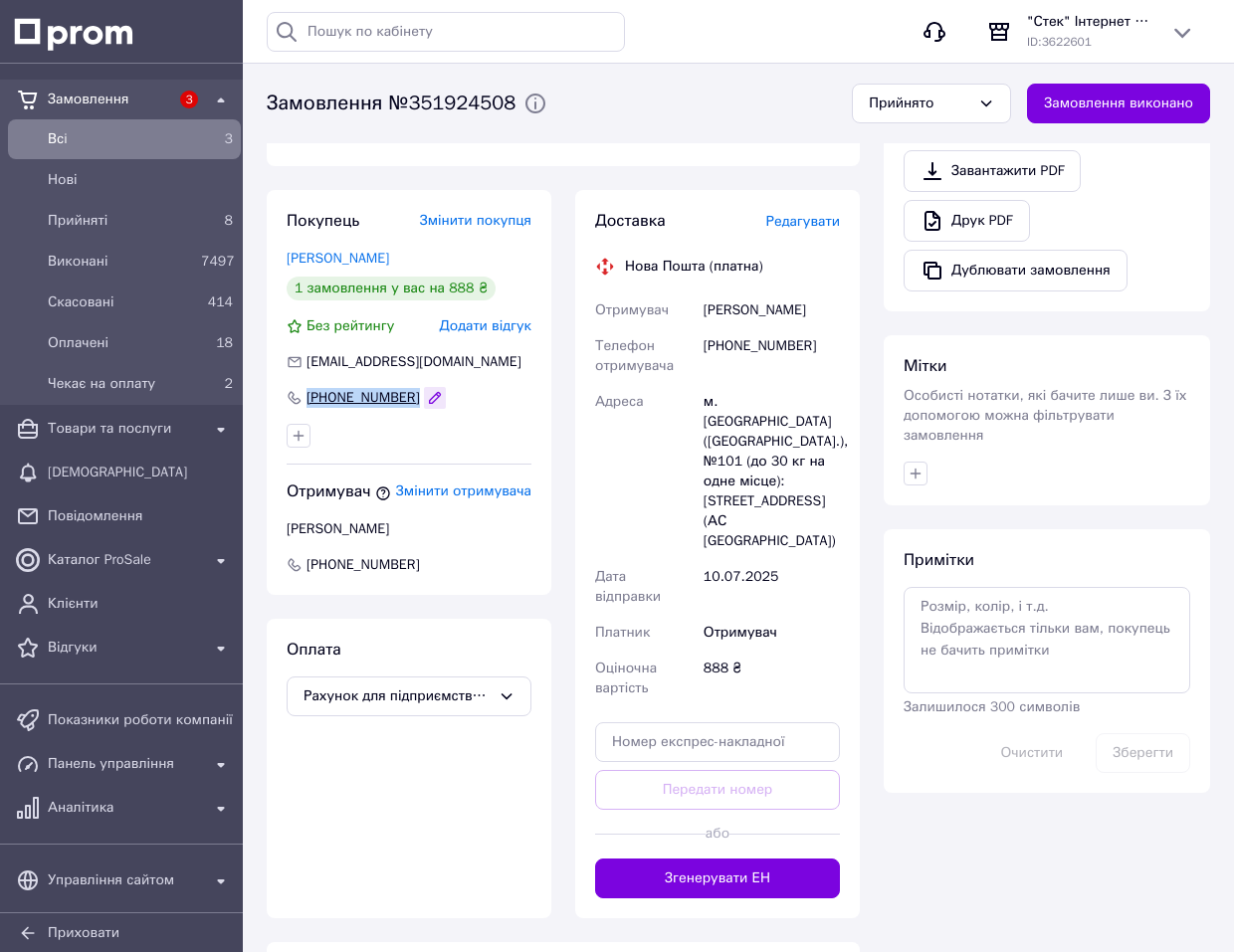drag, startPoint x: 306, startPoint y: 393, endPoint x: 416, endPoint y: 398, distance: 110.11358 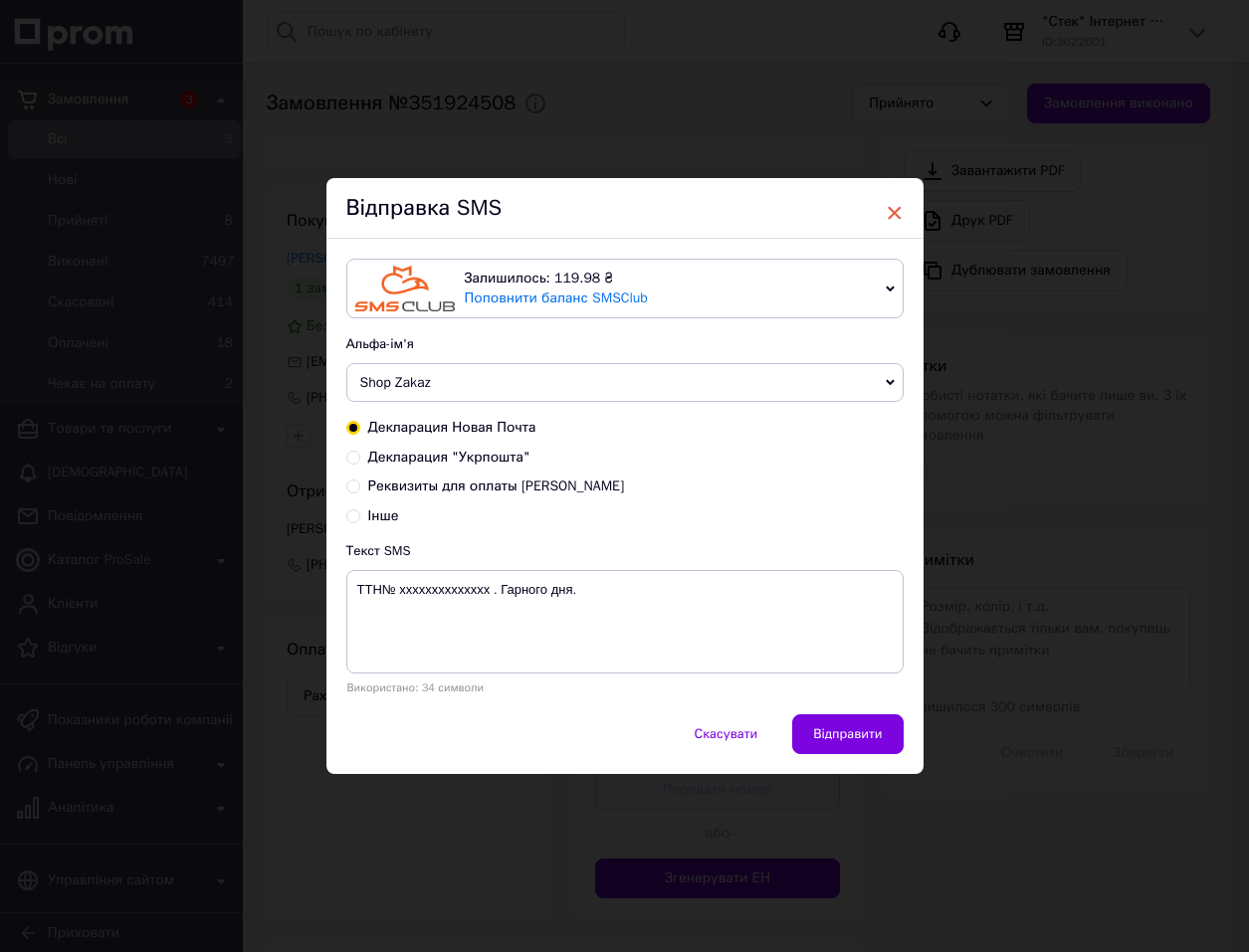 click on "×" at bounding box center [895, 213] 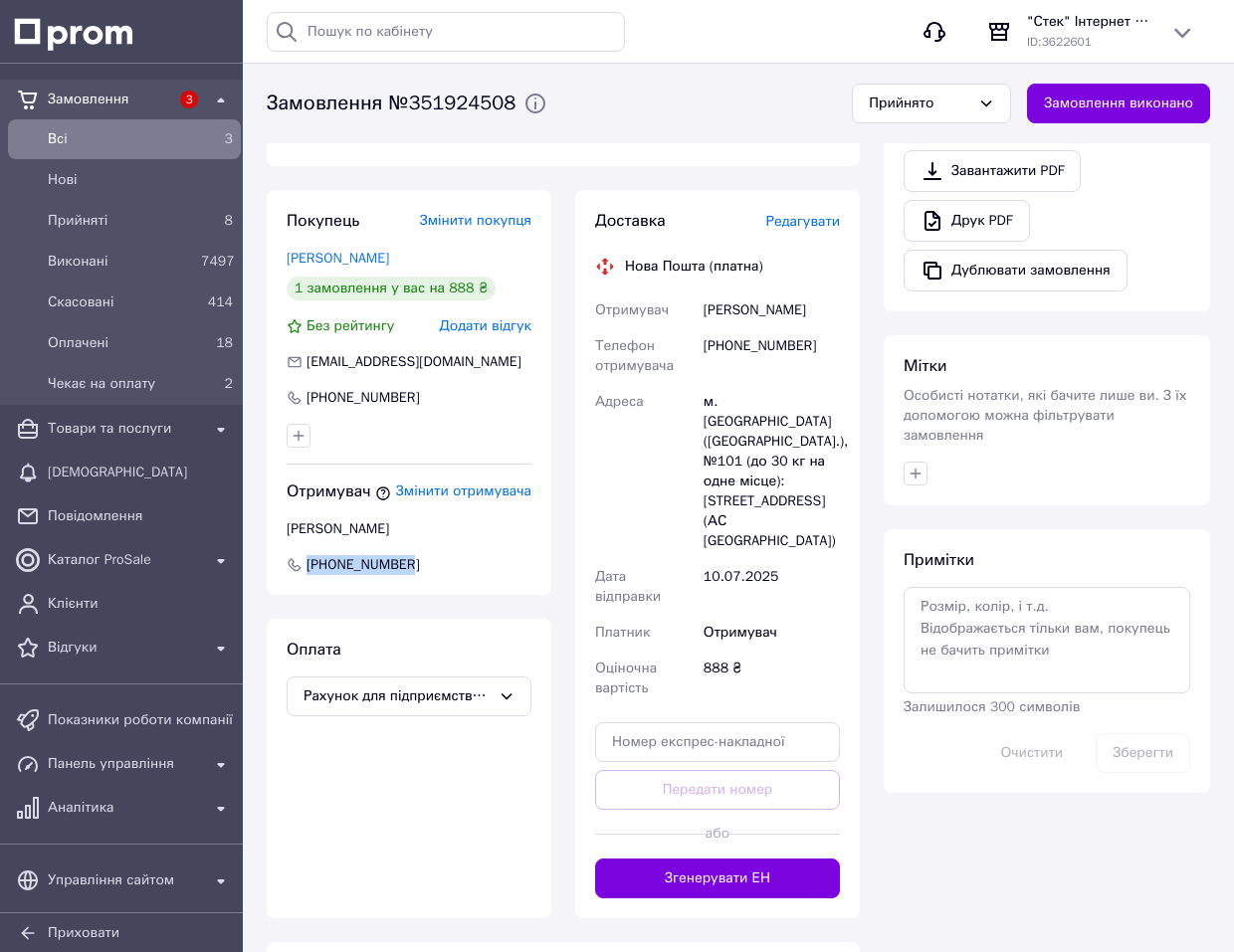 drag, startPoint x: 412, startPoint y: 557, endPoint x: 310, endPoint y: 571, distance: 102.9563 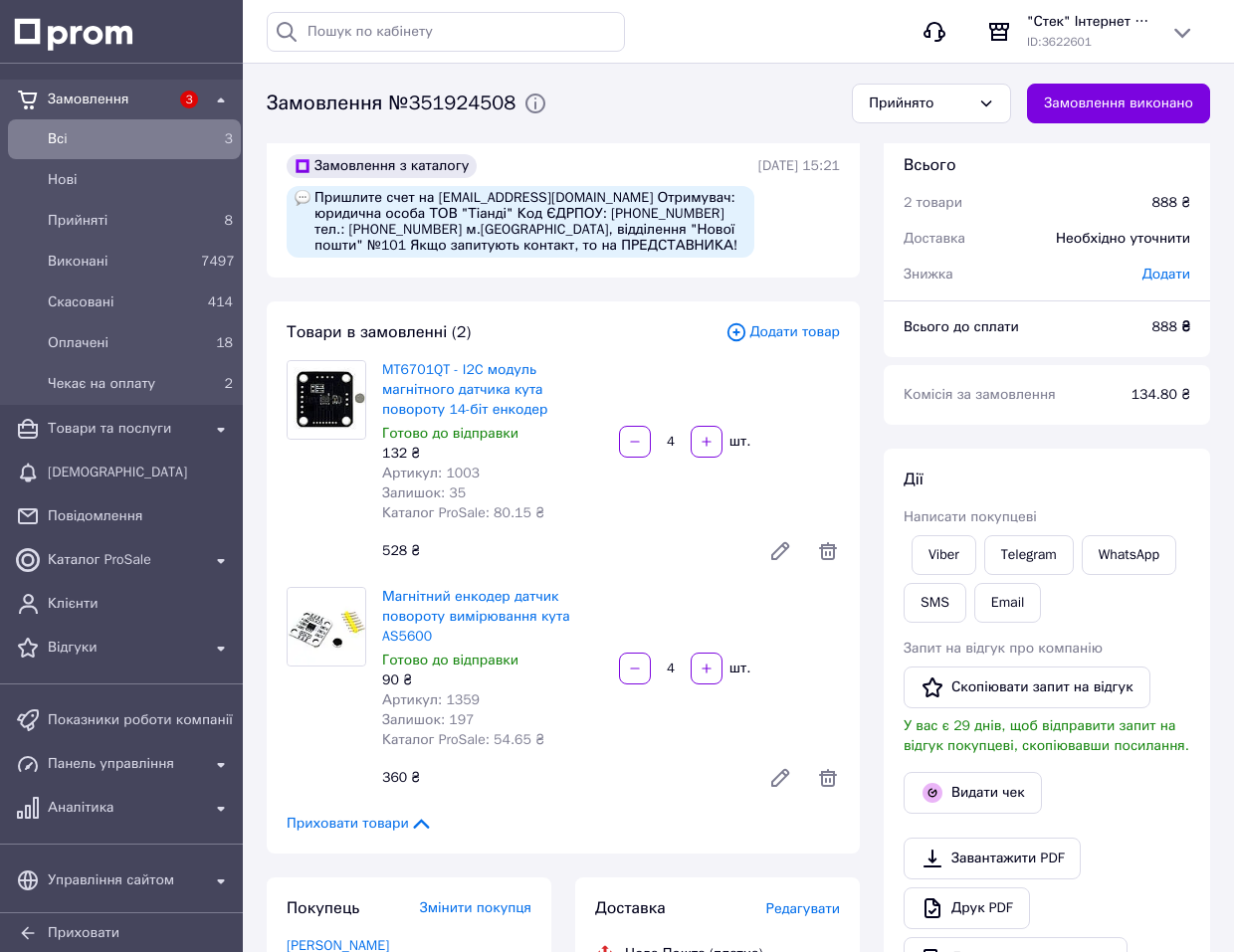 scroll, scrollTop: 0, scrollLeft: 0, axis: both 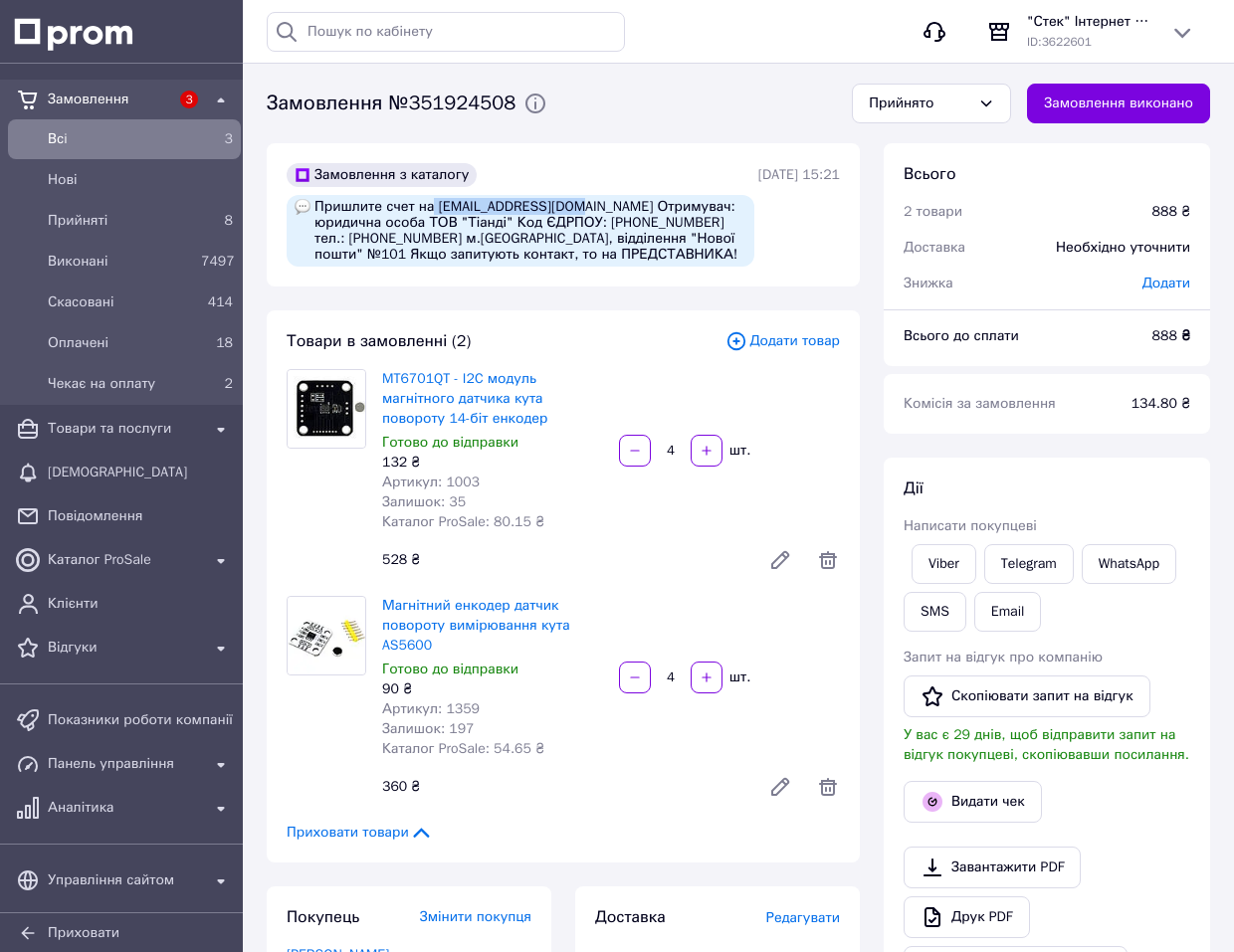 drag, startPoint x: 429, startPoint y: 206, endPoint x: 562, endPoint y: 207, distance: 133.00376 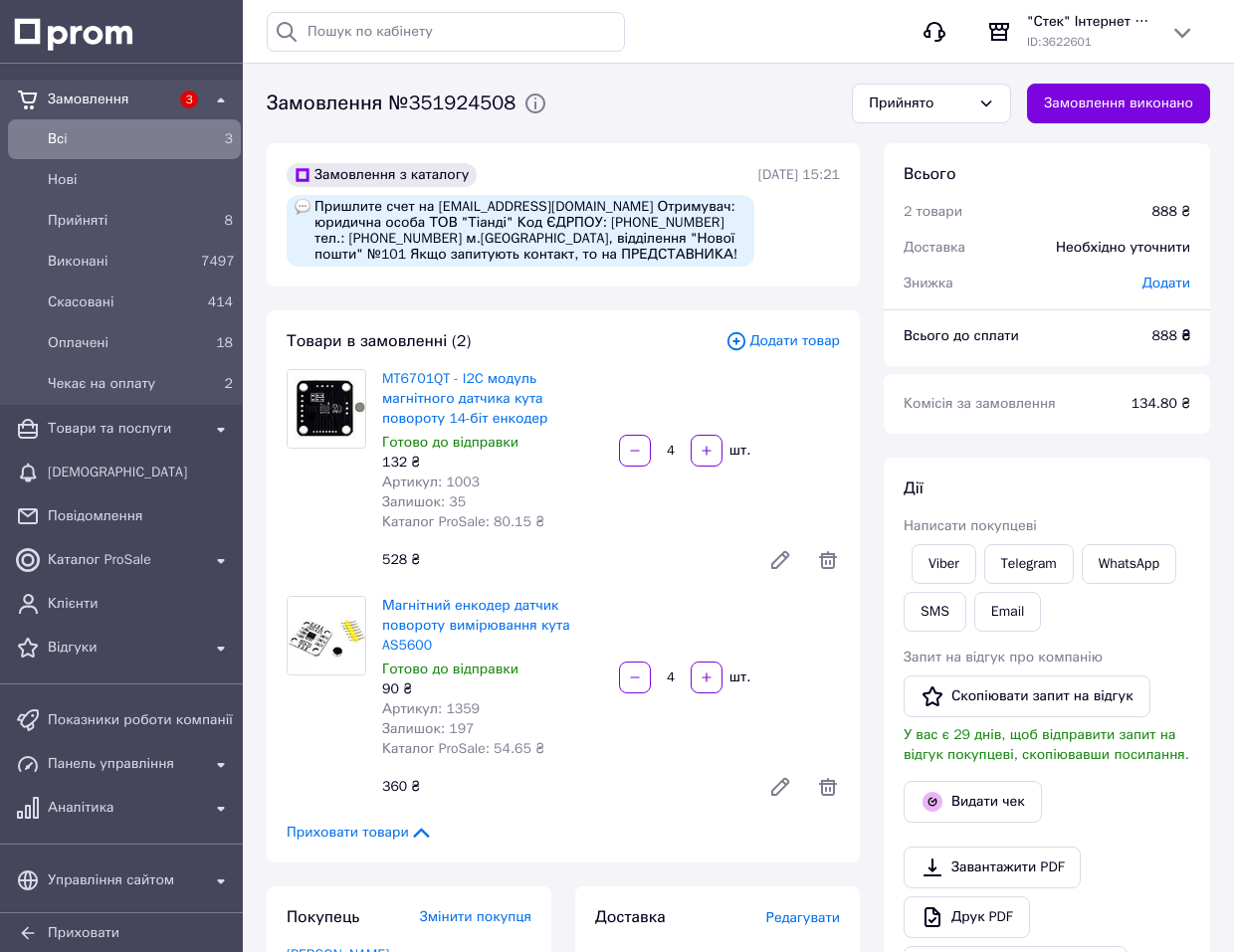 click on "Замовлення №351924508 Прийнято Замовлення виконано" at bounding box center [738, 103] 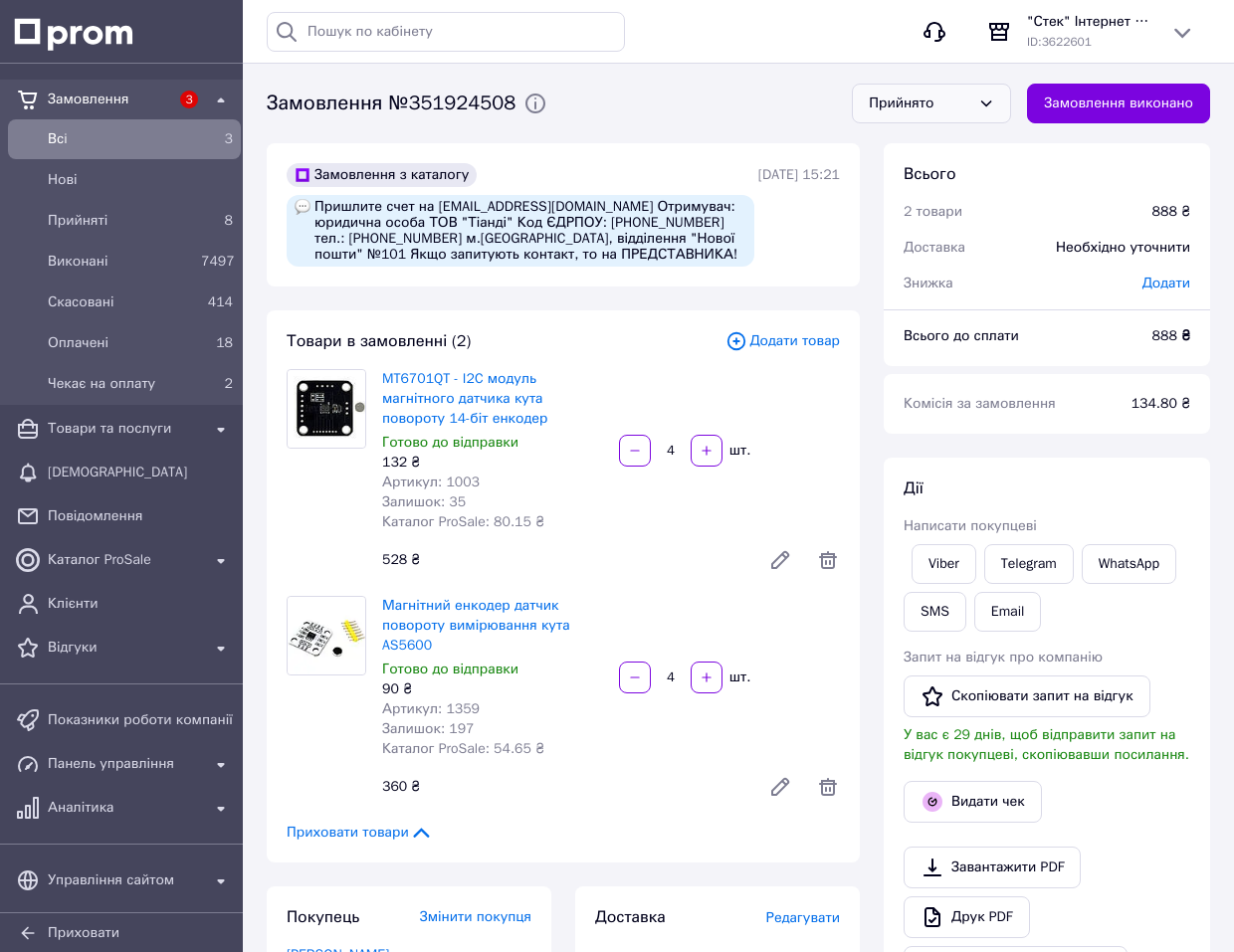 click 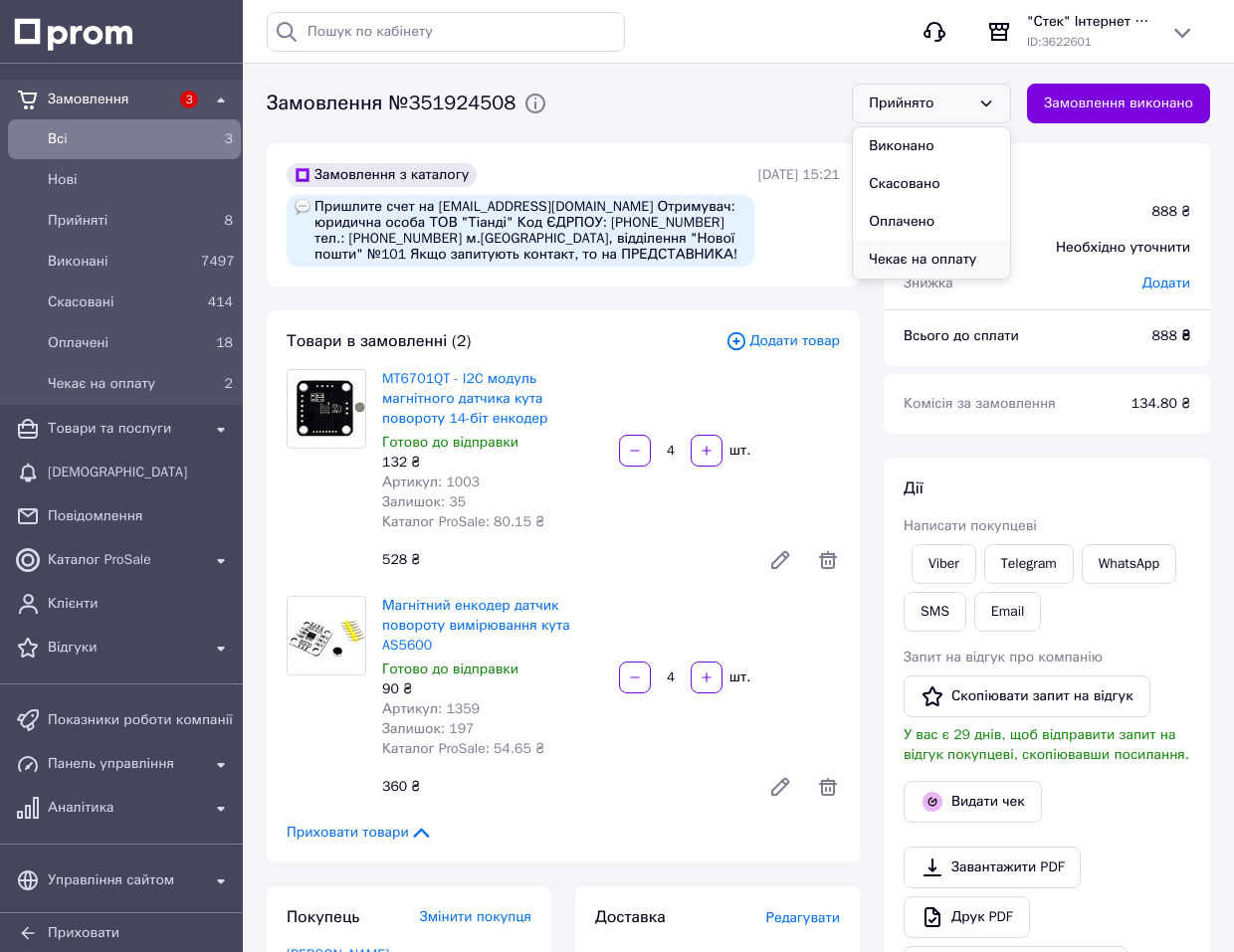 click on "Чекає на оплату" at bounding box center (931, 260) 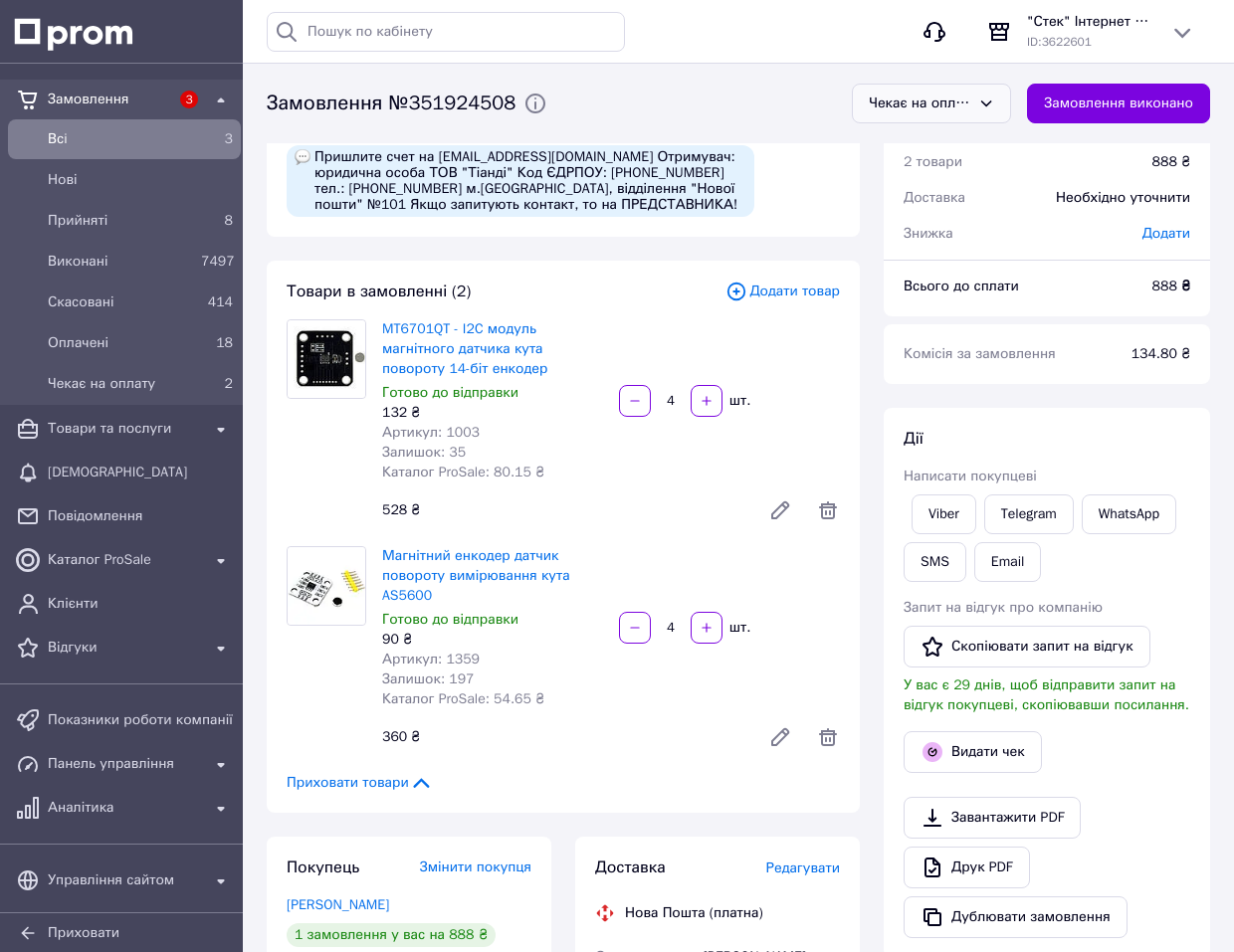 scroll, scrollTop: 0, scrollLeft: 0, axis: both 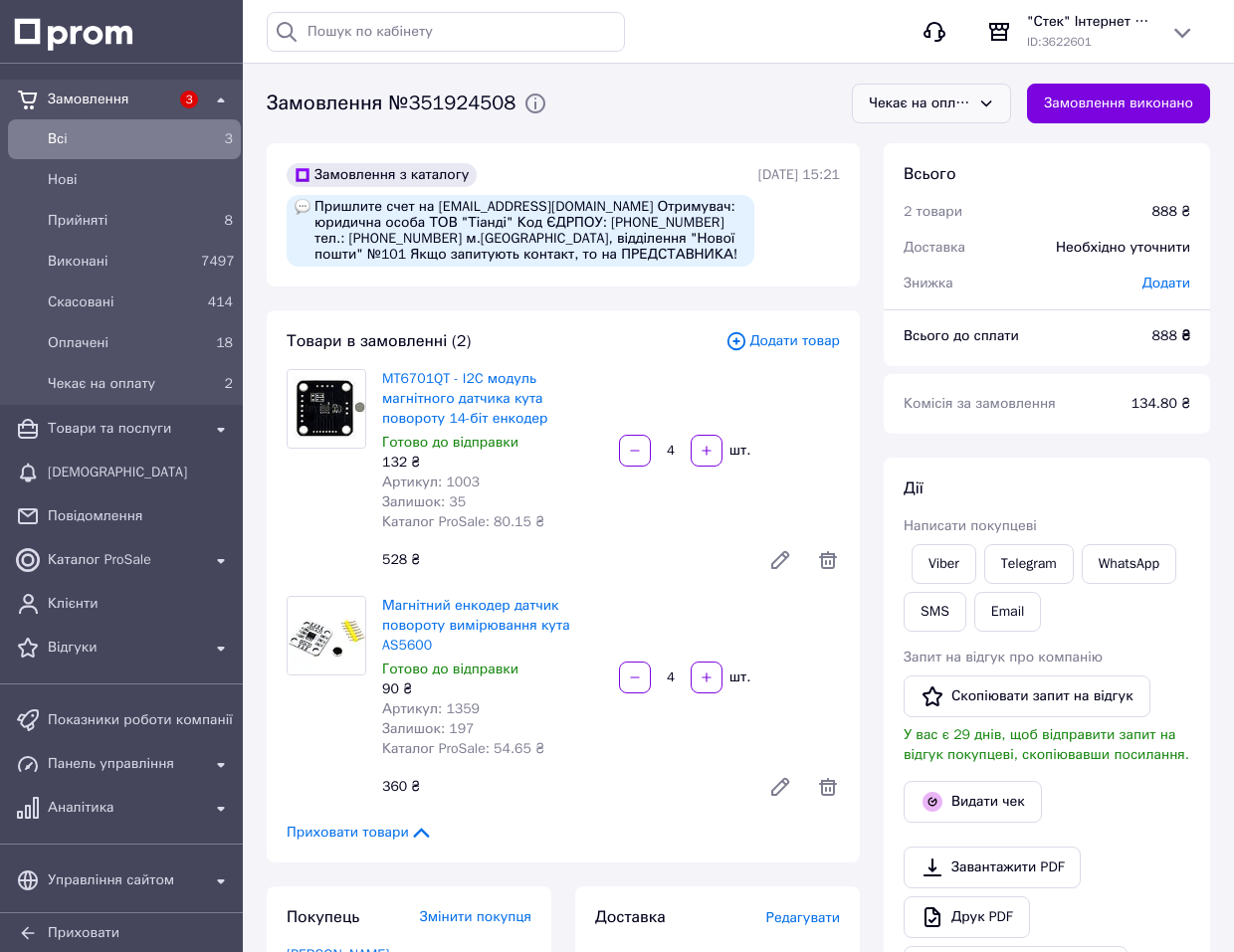 click on "Всi" at bounding box center [120, 139] 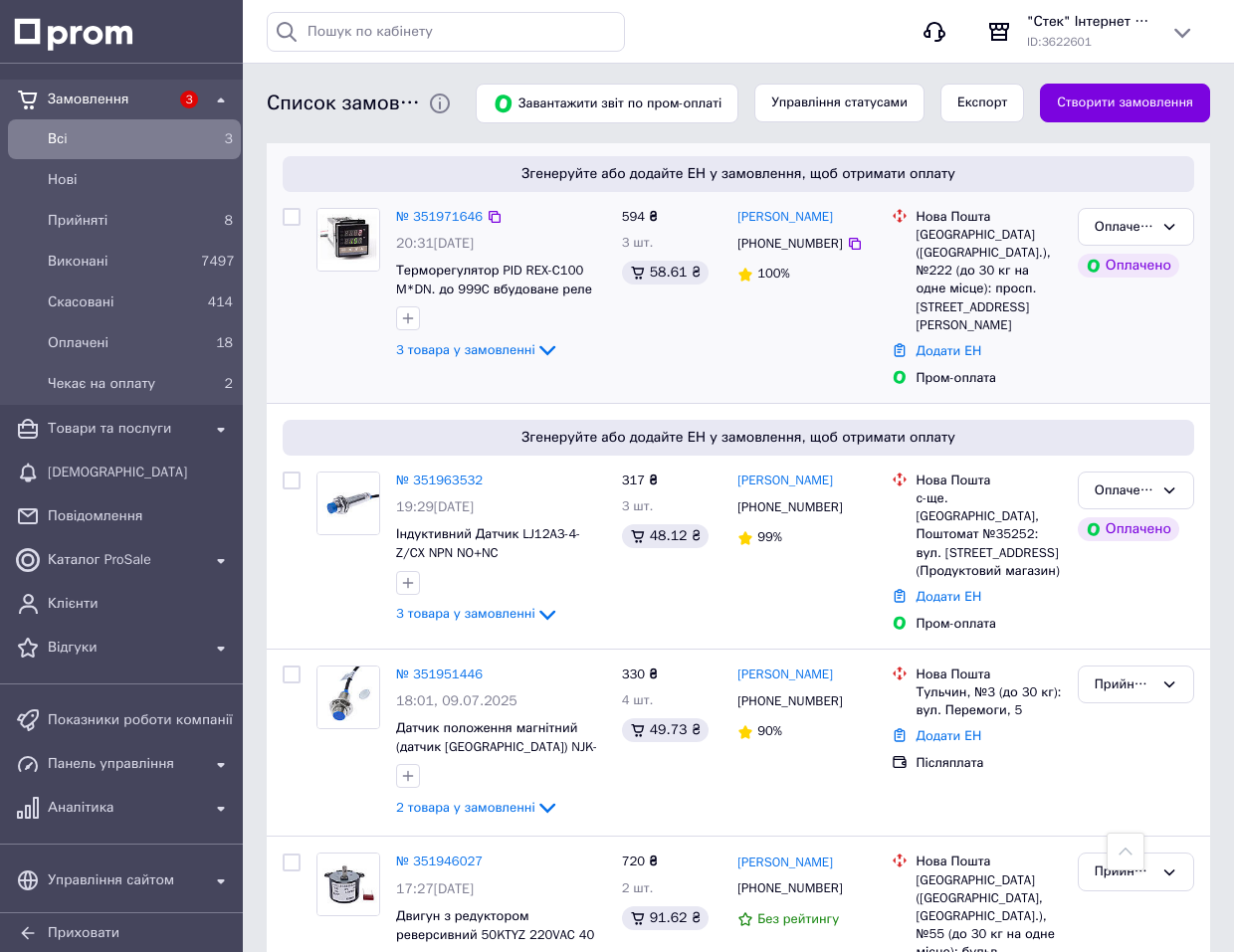 scroll, scrollTop: 895, scrollLeft: 0, axis: vertical 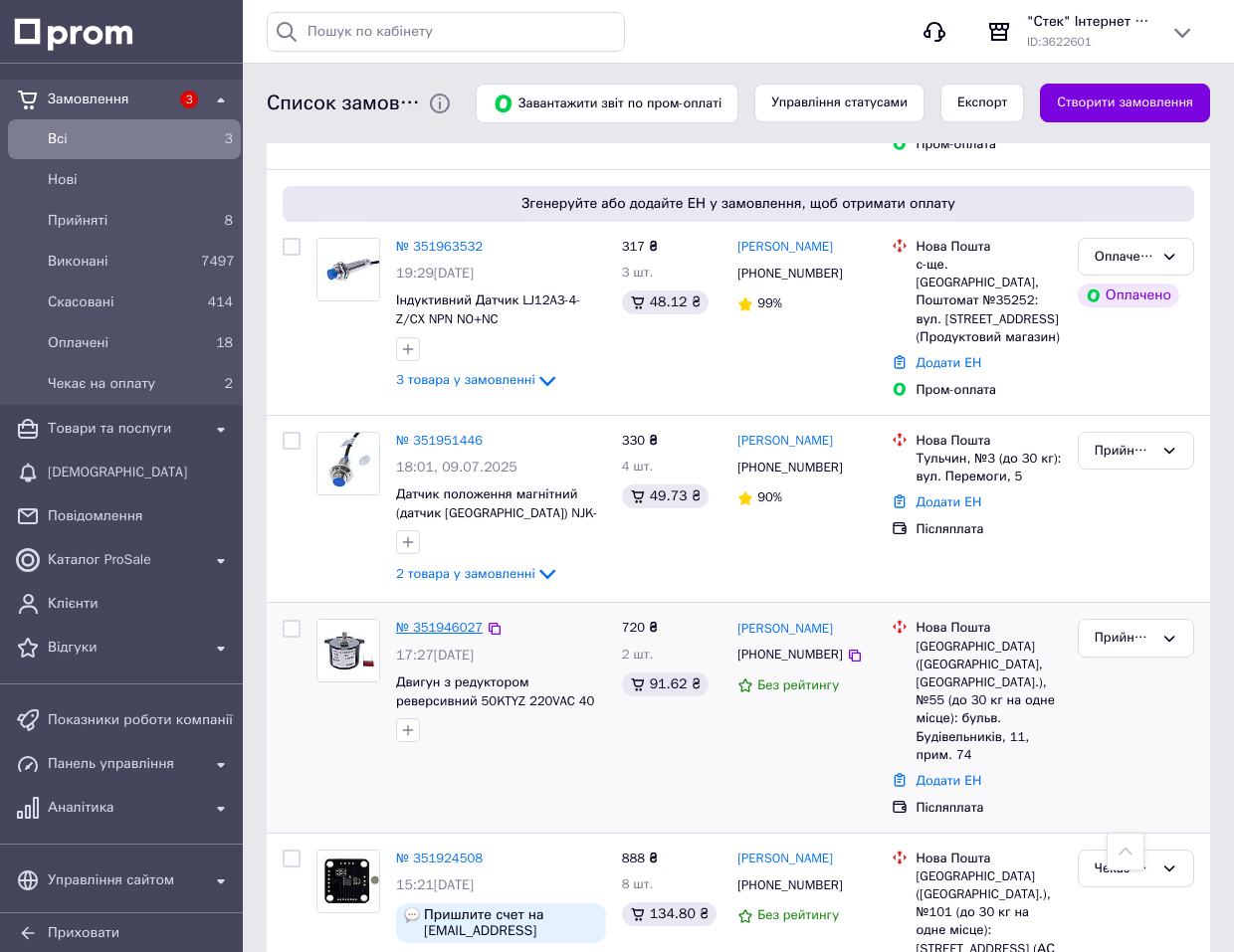 click on "№ 351946027" at bounding box center (439, 627) 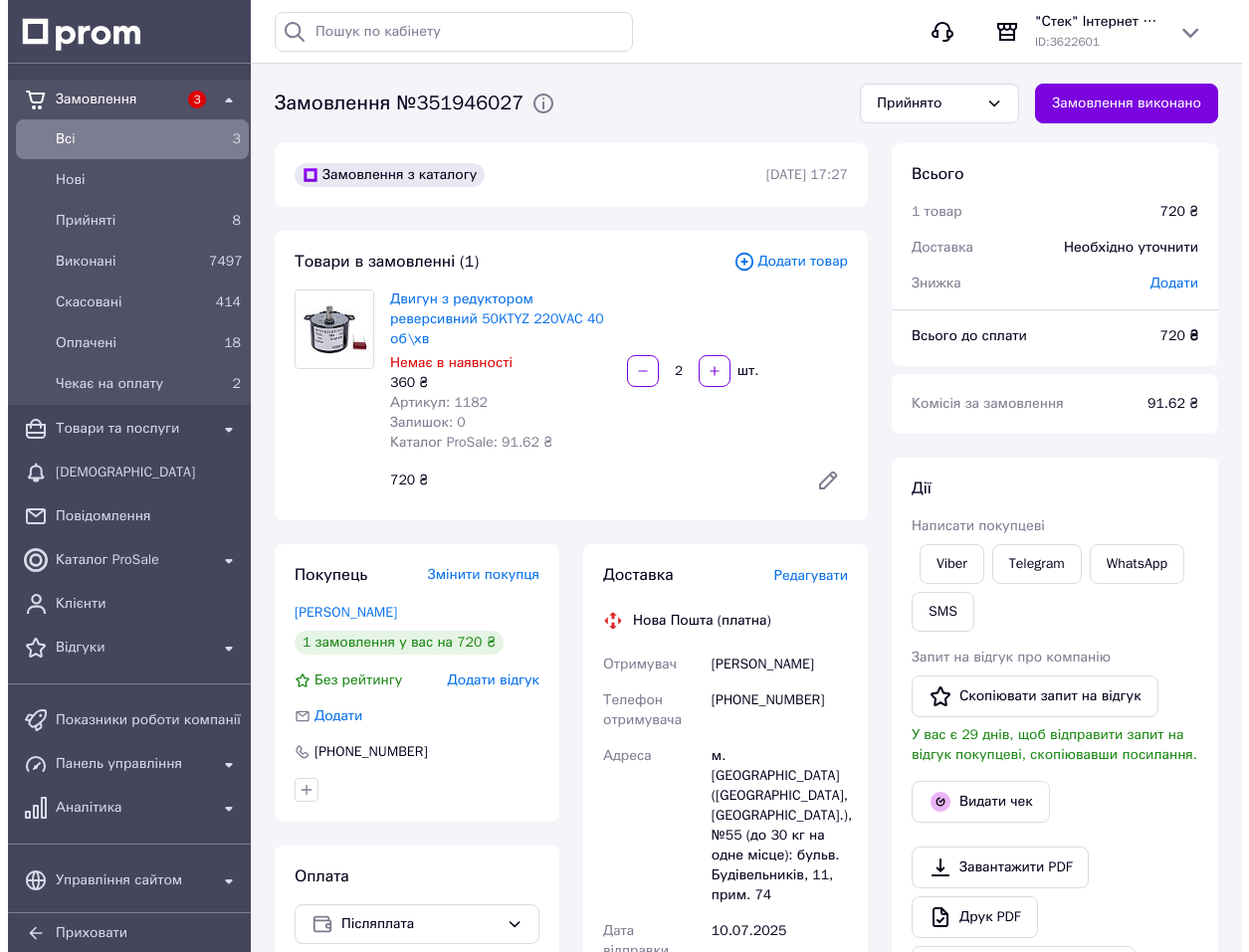 scroll, scrollTop: 199, scrollLeft: 0, axis: vertical 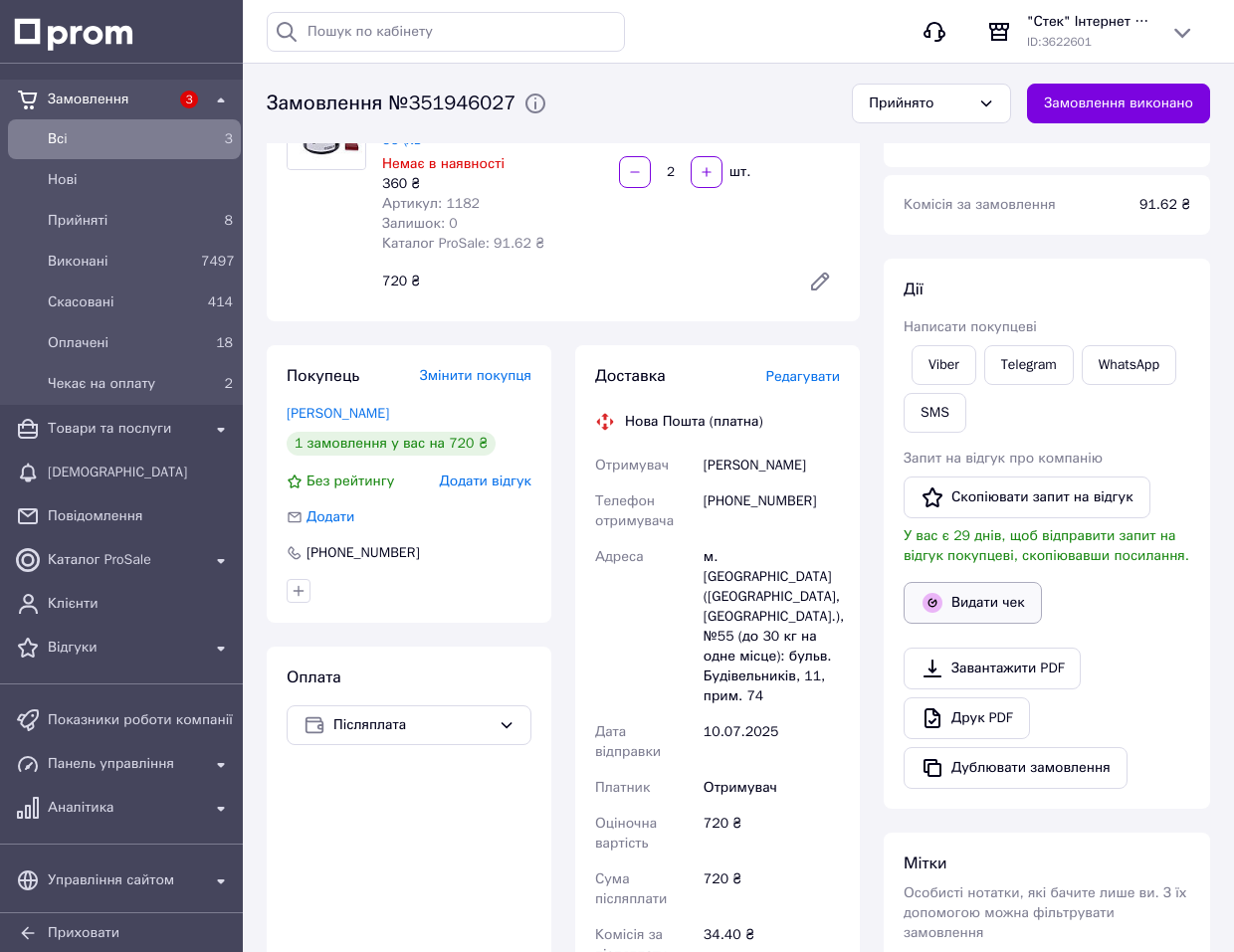 click on "Видати чек" at bounding box center (972, 603) 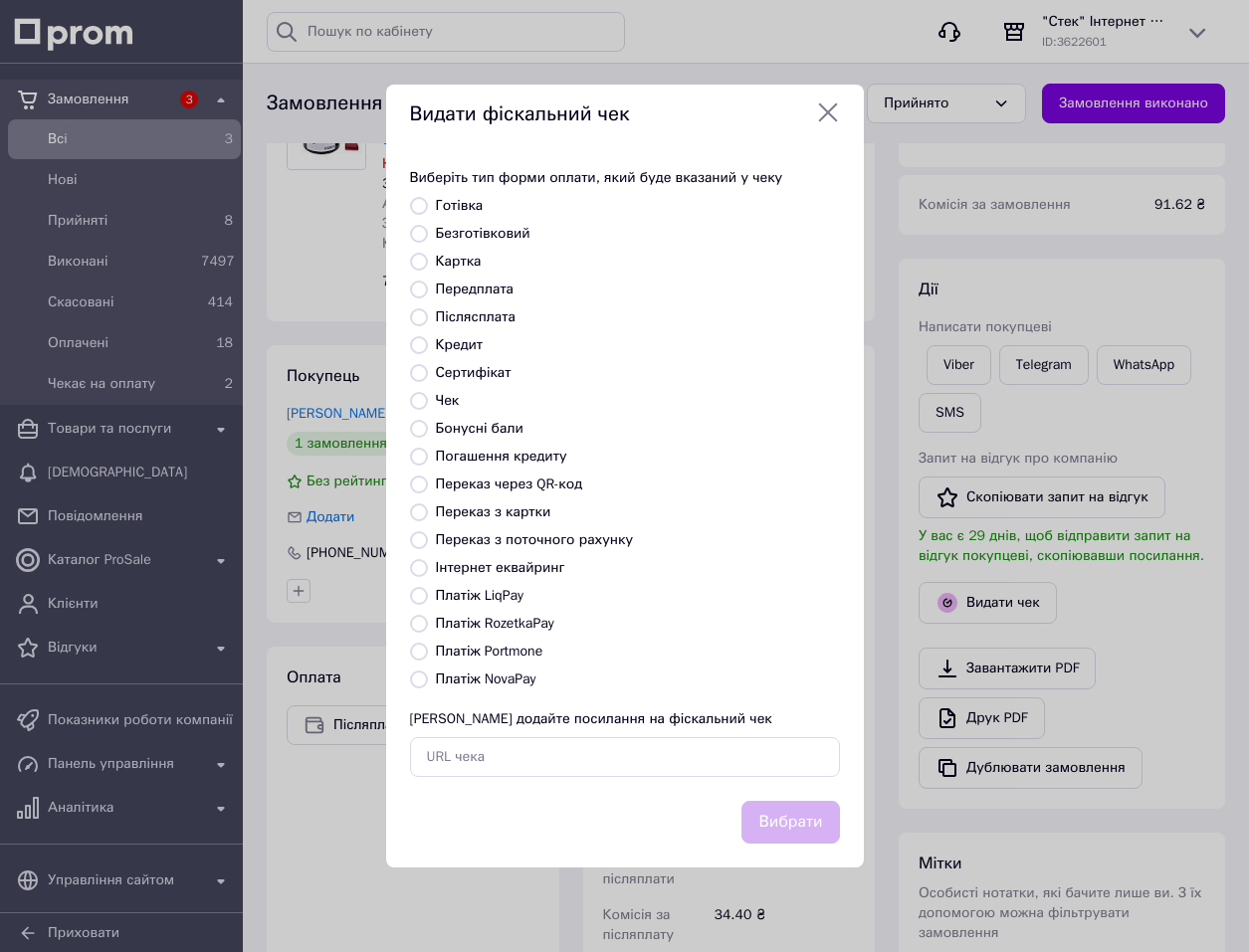 click on "Платіж NovaPay" at bounding box center (419, 679) 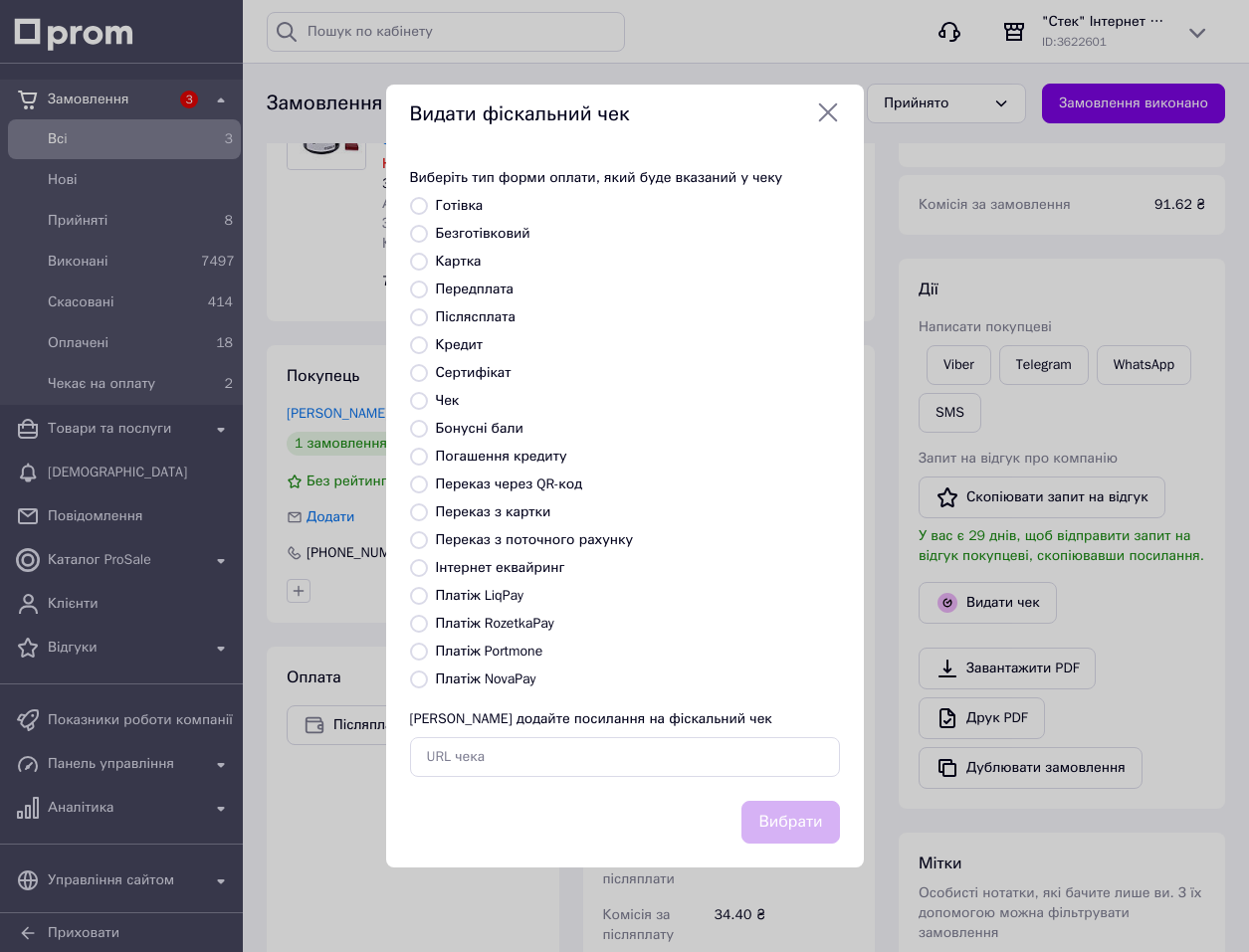 radio on "true" 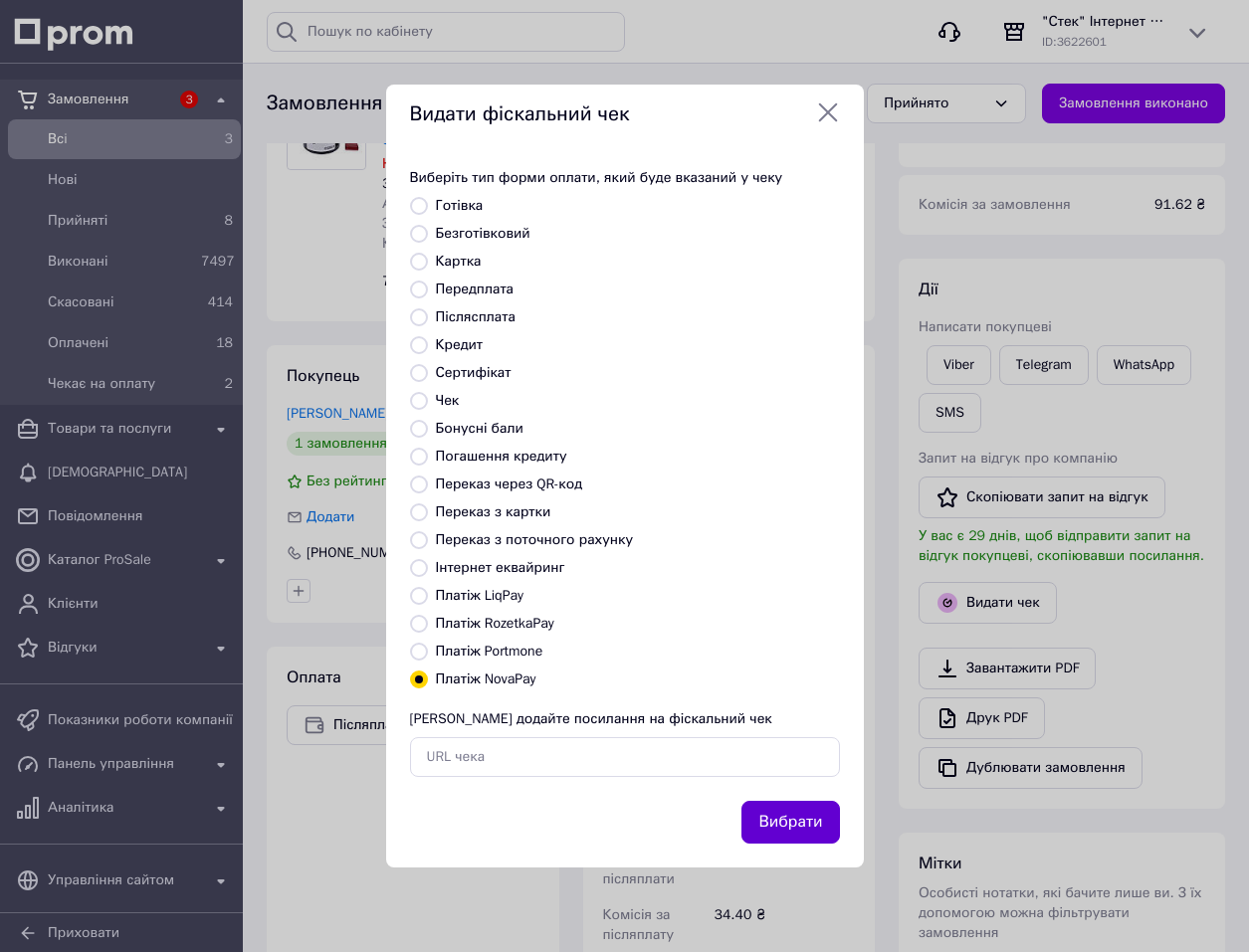 click on "Вибрати" at bounding box center [790, 822] 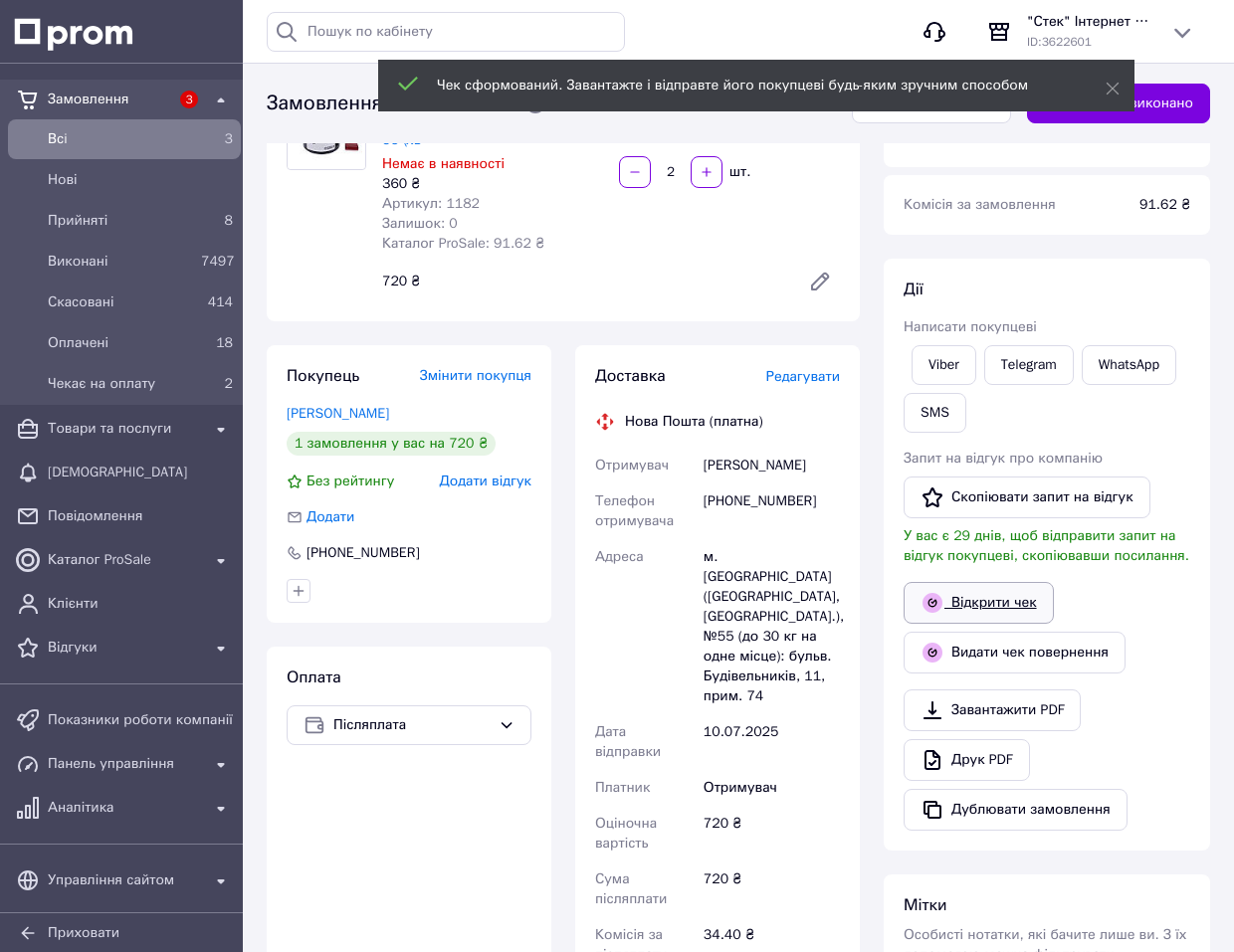 click on "Відкрити чек" at bounding box center [978, 603] 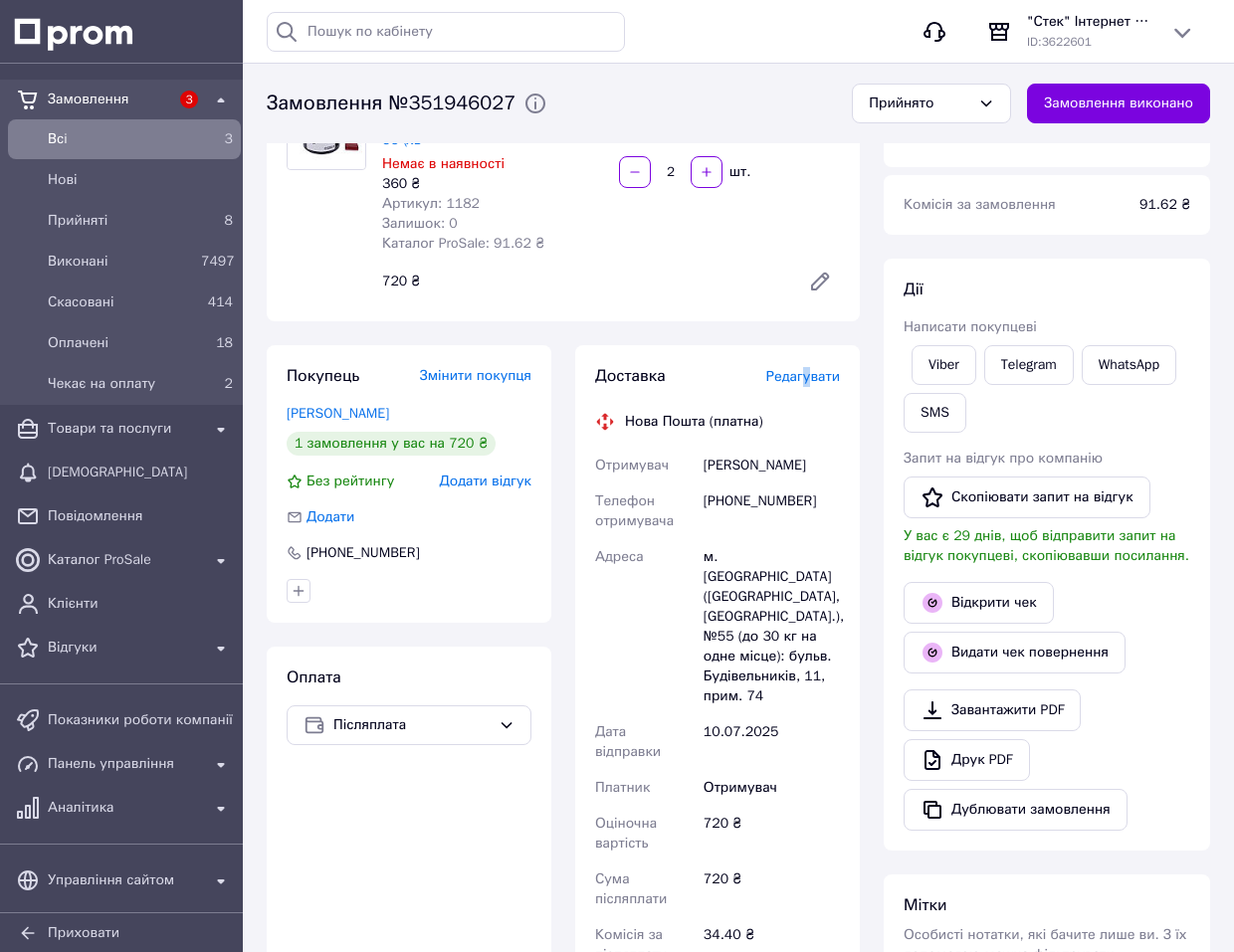 click on "Редагувати" at bounding box center [803, 376] 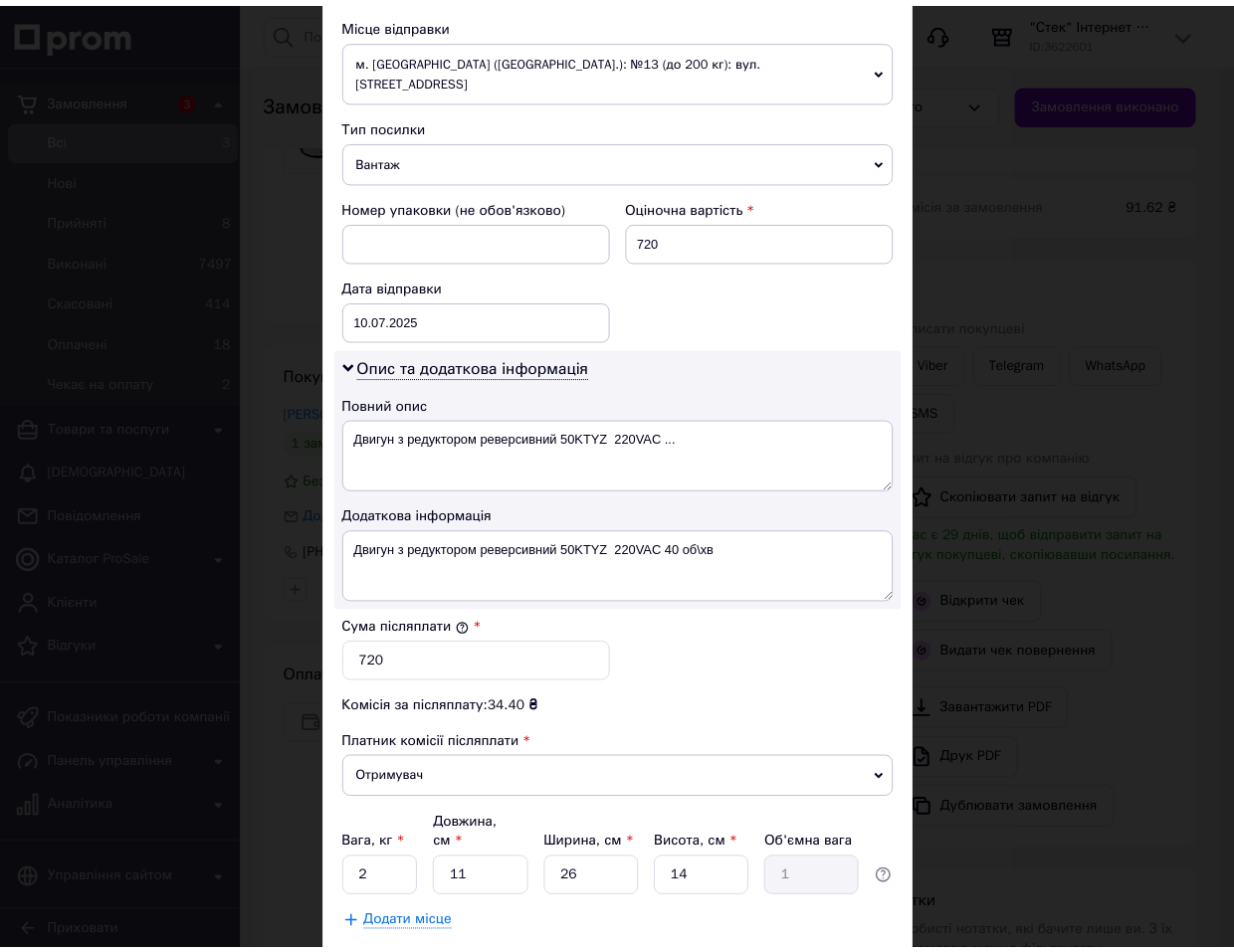 scroll, scrollTop: 789, scrollLeft: 0, axis: vertical 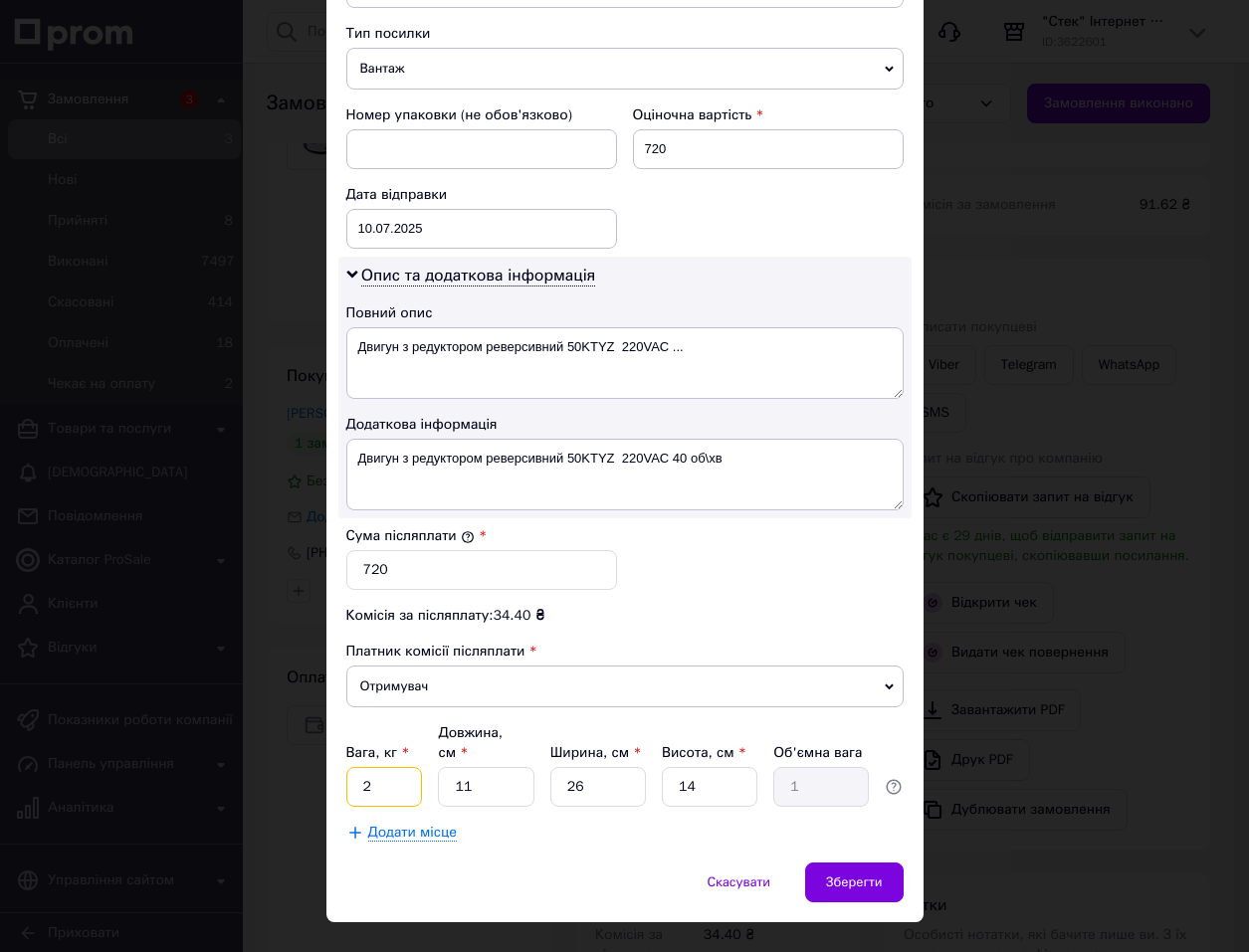 click on "2" at bounding box center (384, 787) 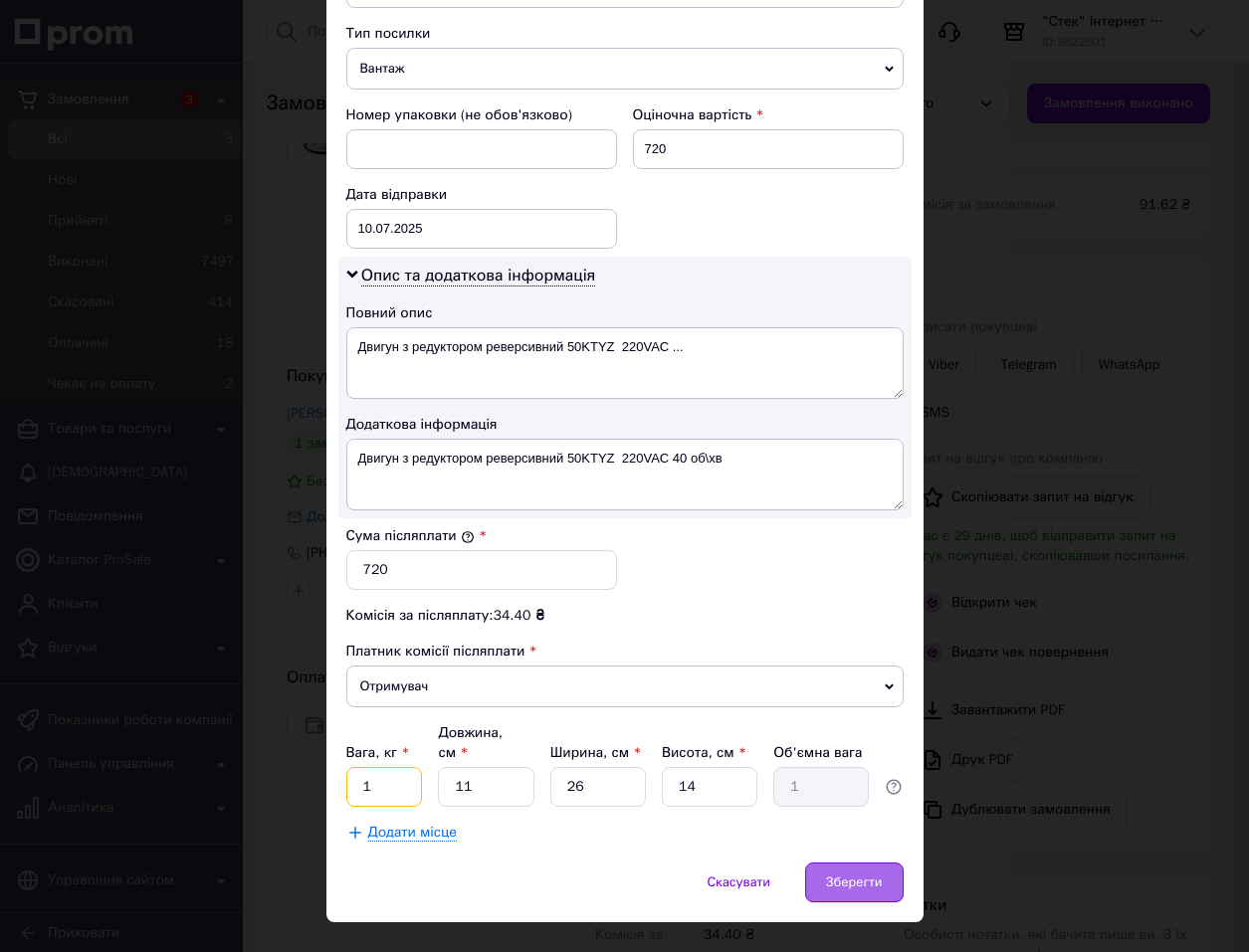 type on "1" 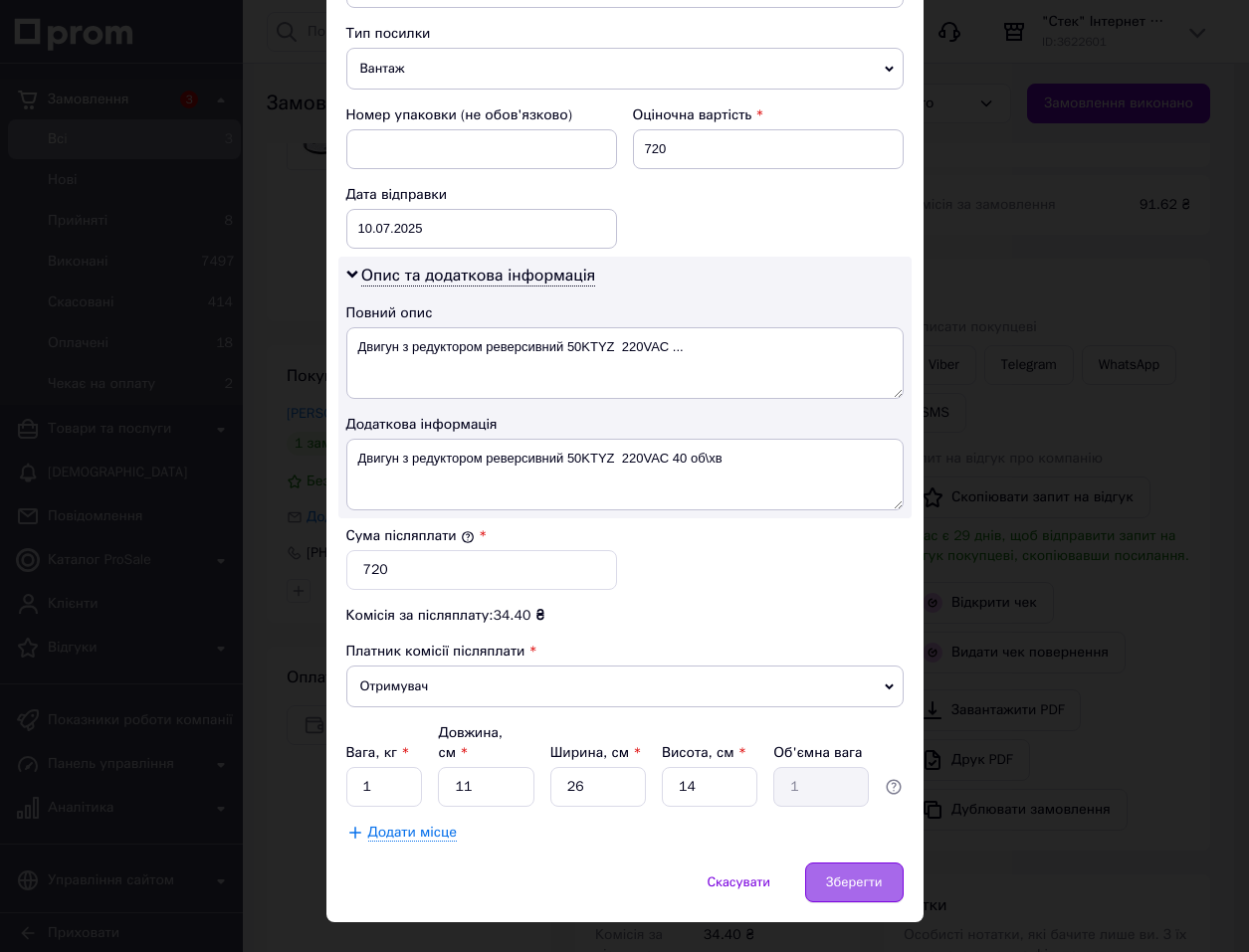 click on "Зберегти" at bounding box center [854, 882] 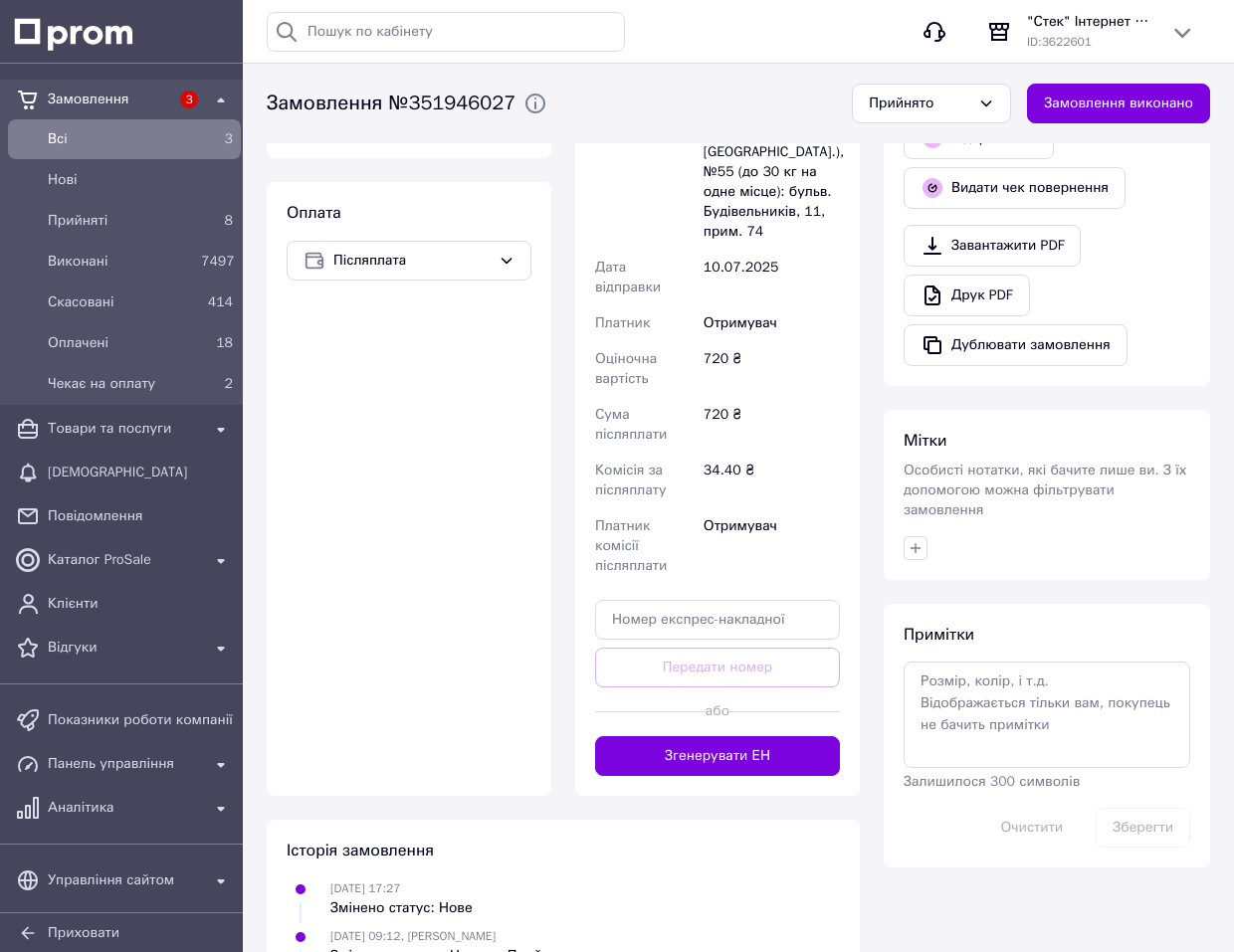 scroll, scrollTop: 696, scrollLeft: 0, axis: vertical 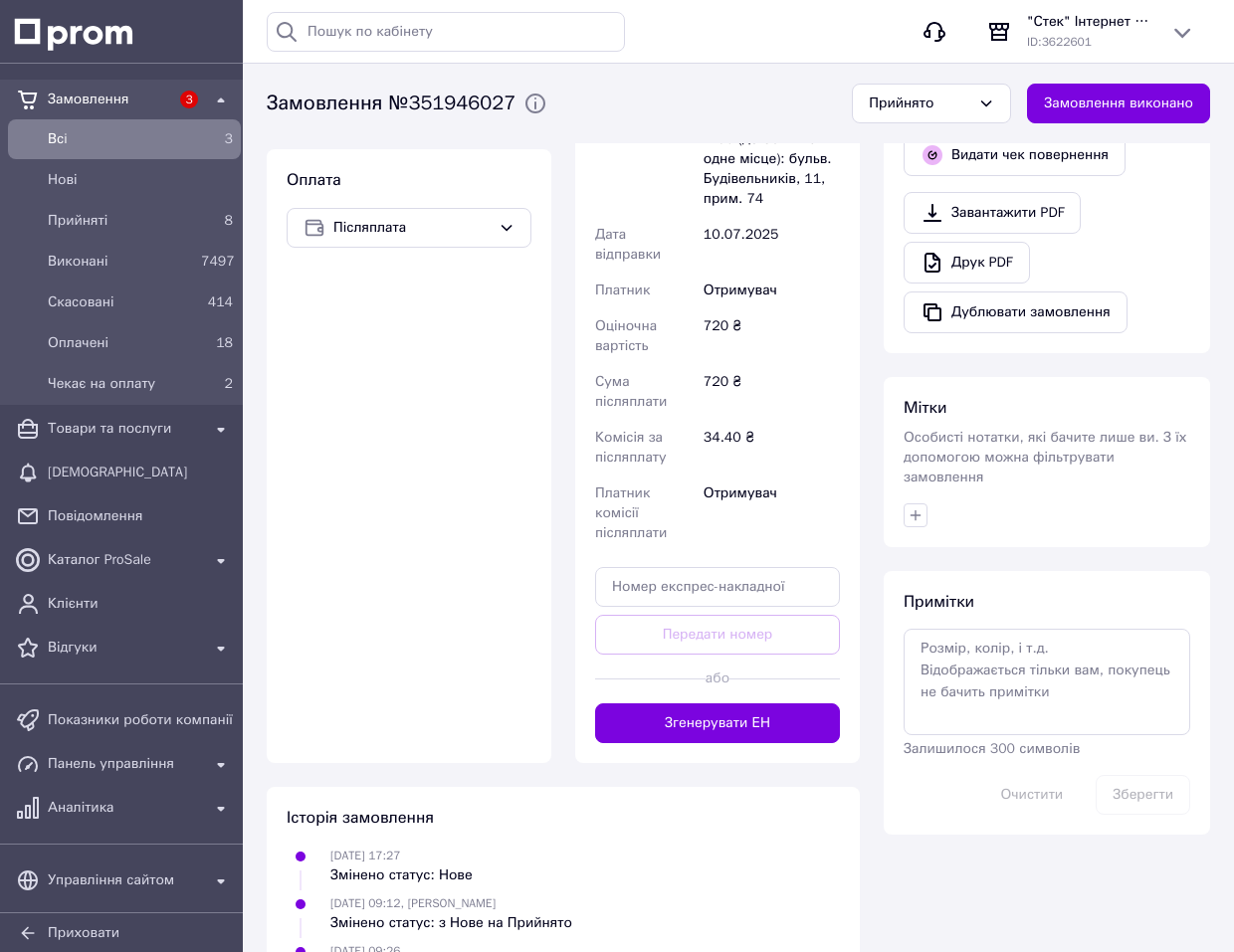 click on "Згенерувати ЕН" at bounding box center [718, 723] 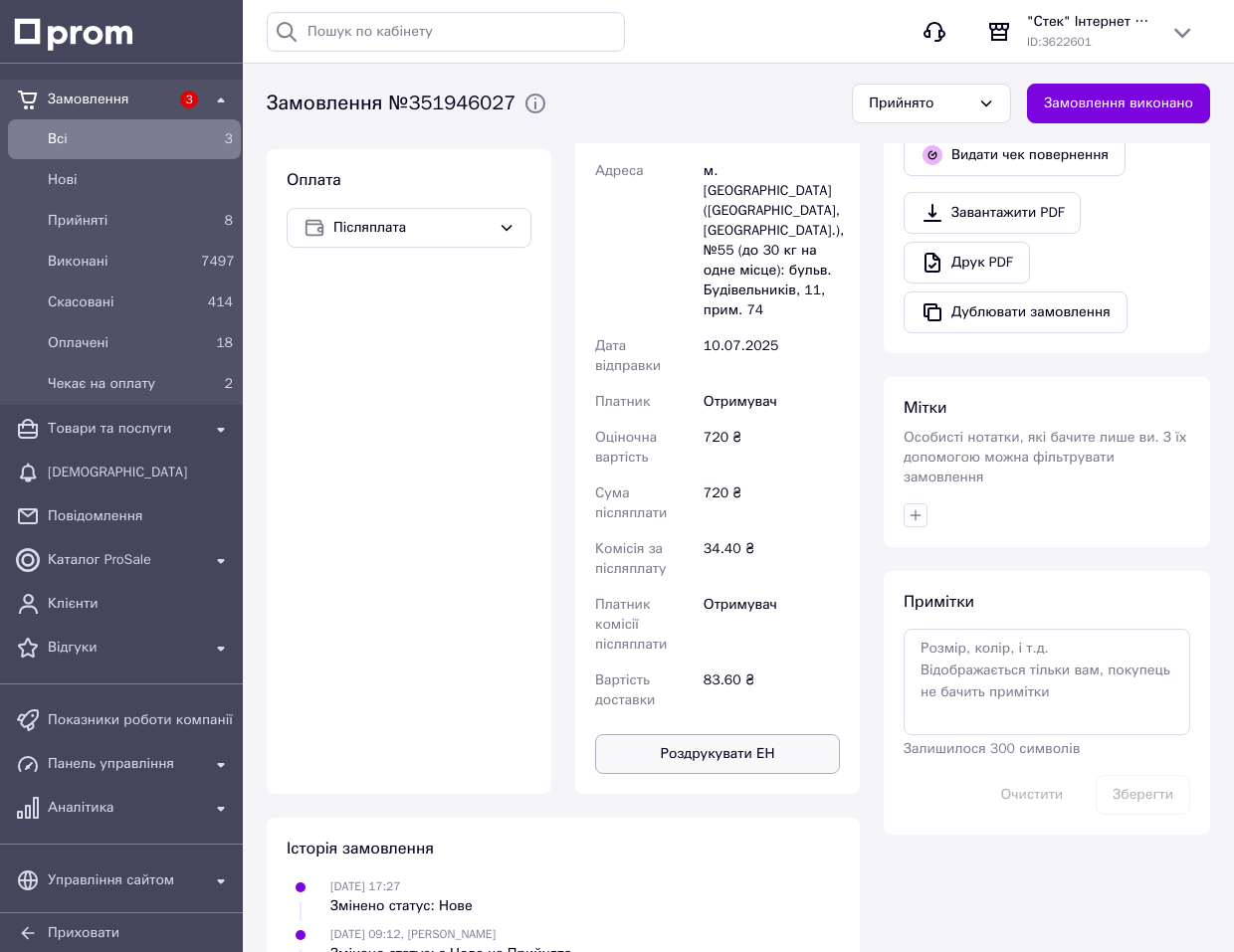 click on "Роздрукувати ЕН" at bounding box center (718, 754) 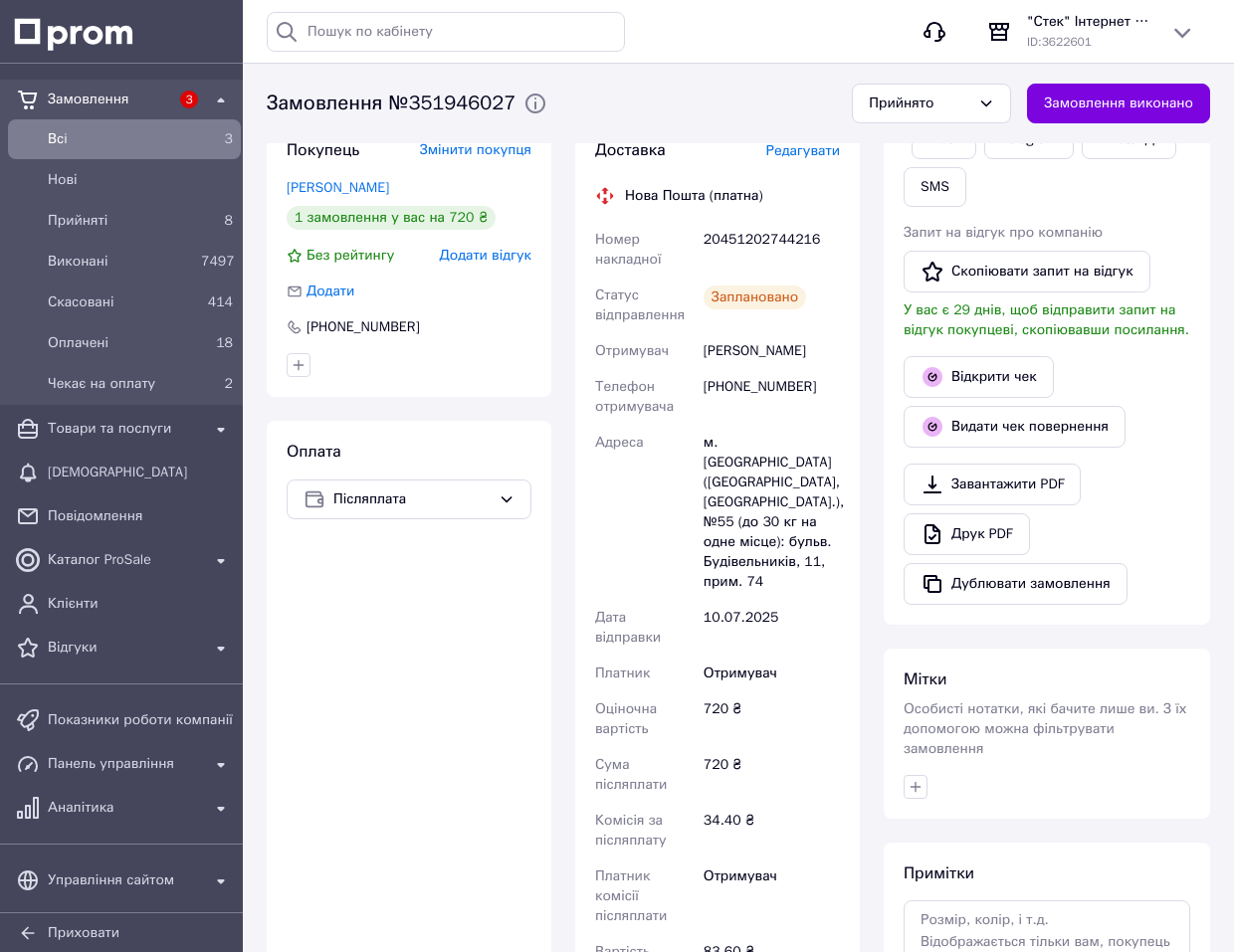 scroll, scrollTop: 398, scrollLeft: 0, axis: vertical 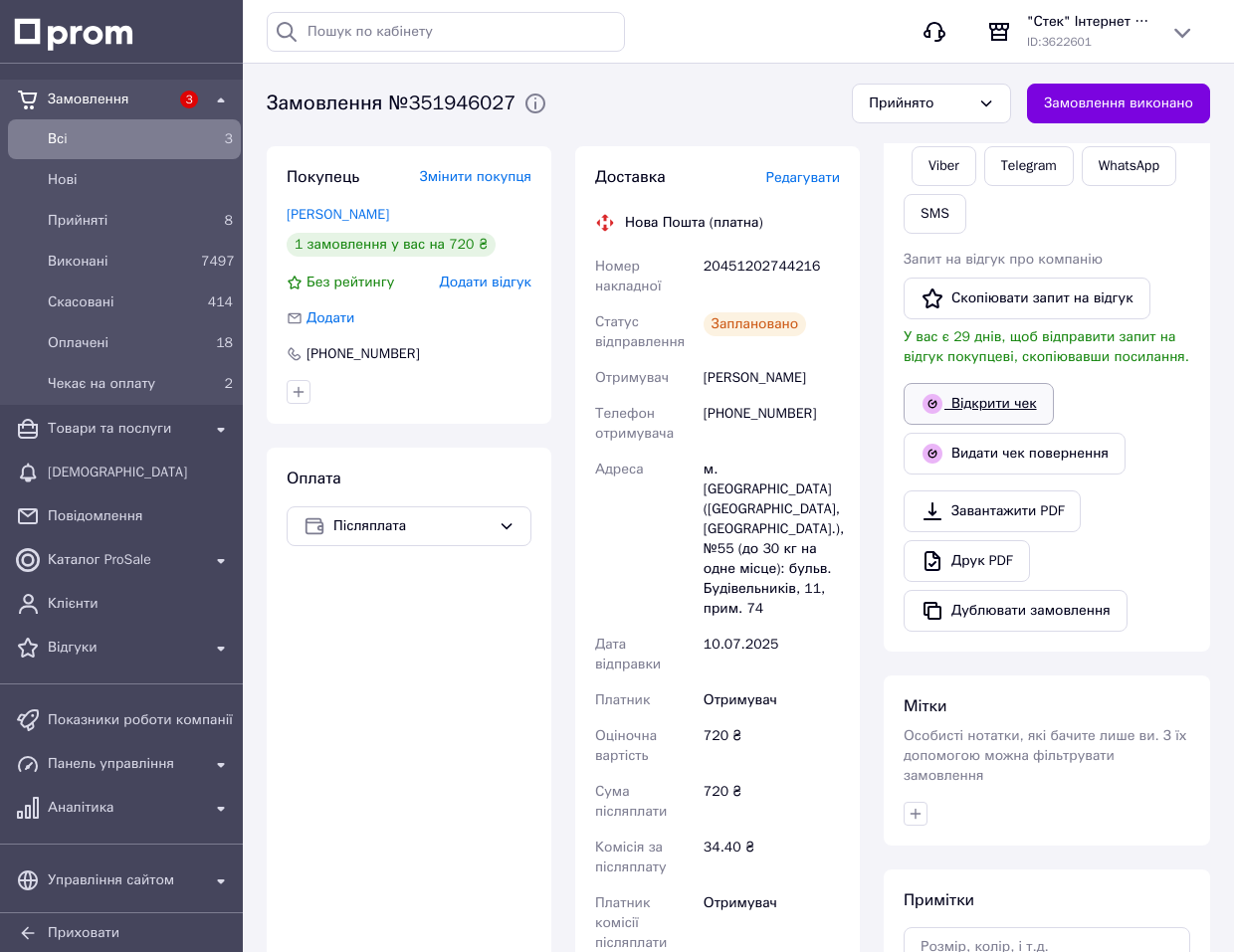 click on "Відкрити чек" at bounding box center [978, 404] 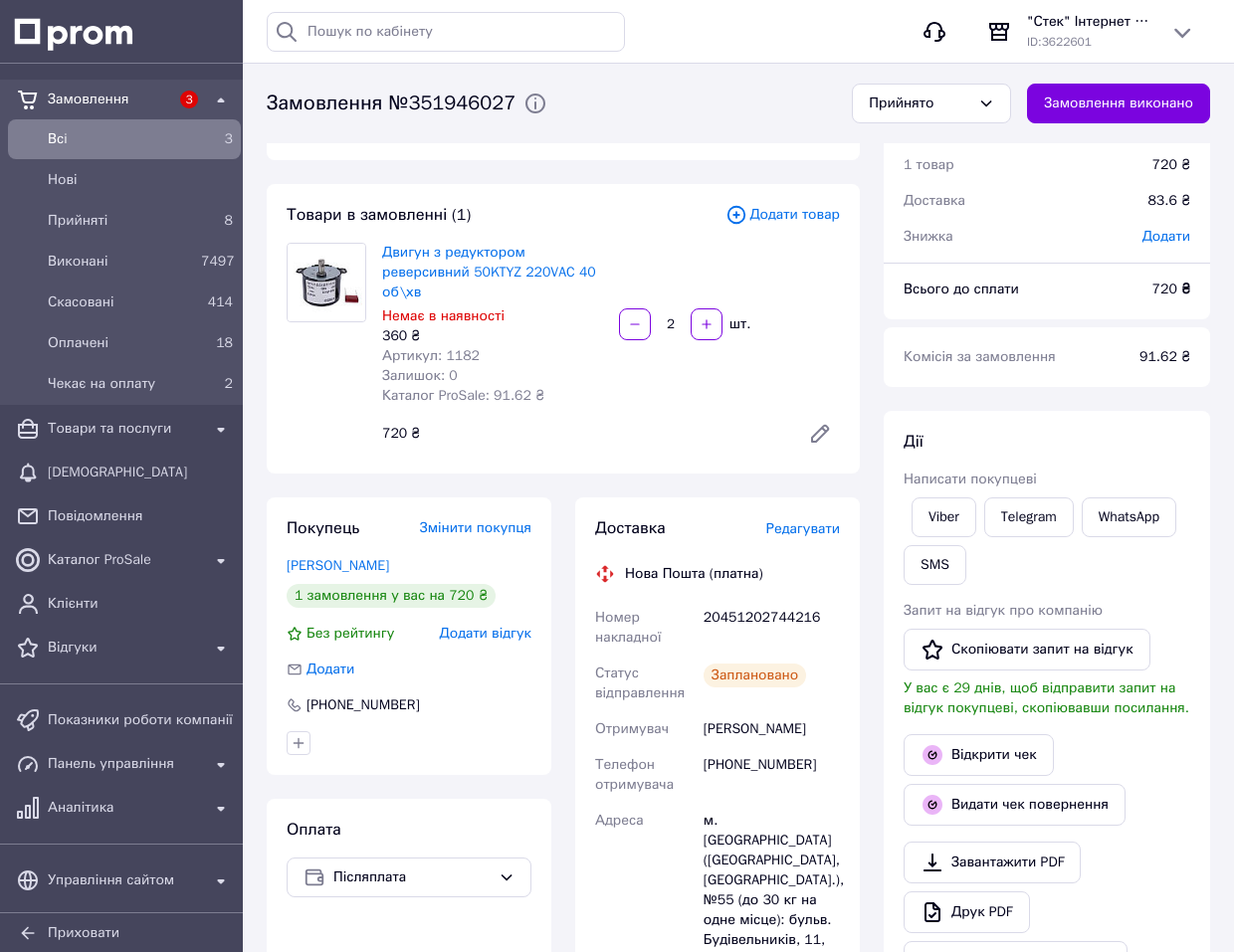 scroll, scrollTop: 0, scrollLeft: 0, axis: both 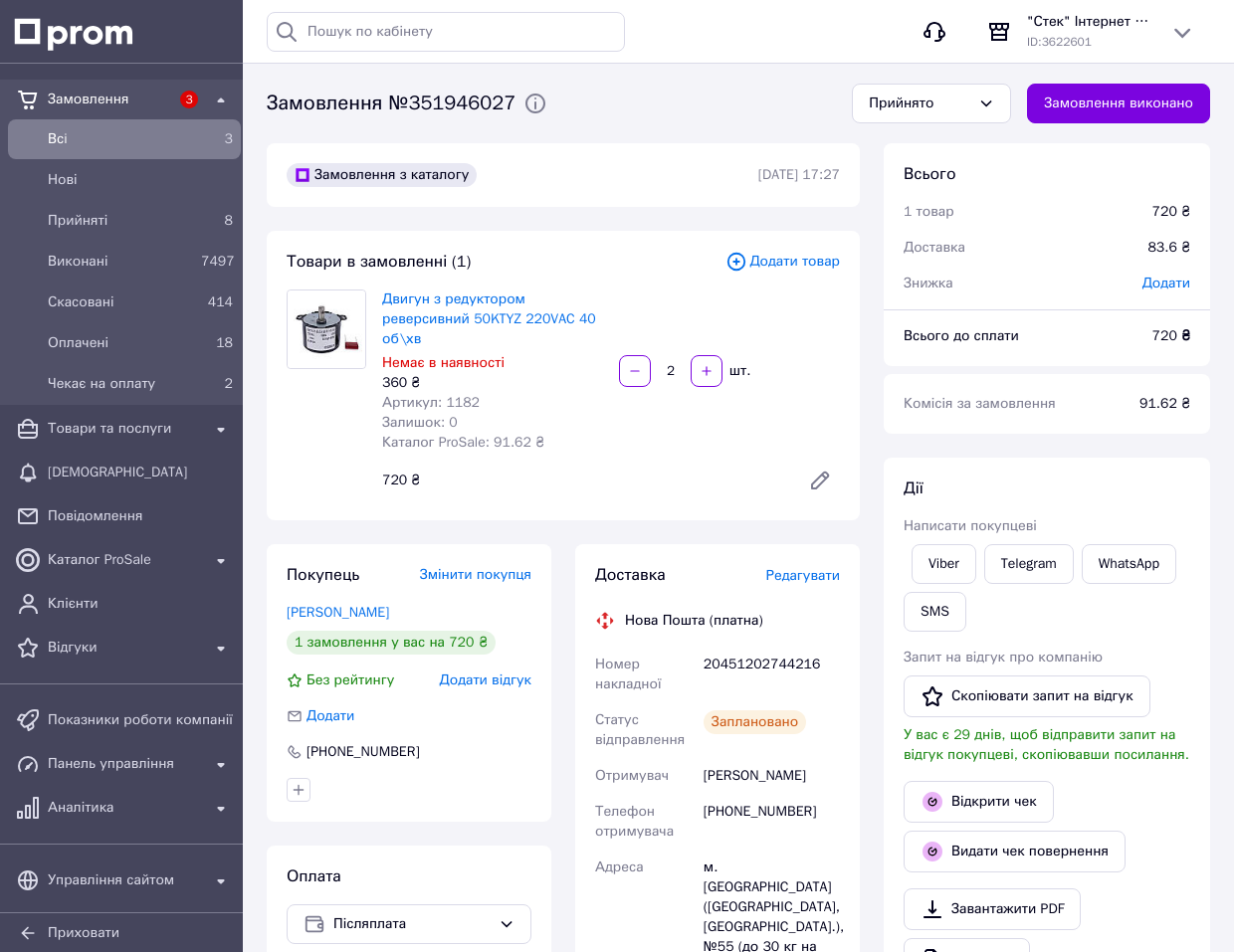 click on "Всi" at bounding box center [120, 139] 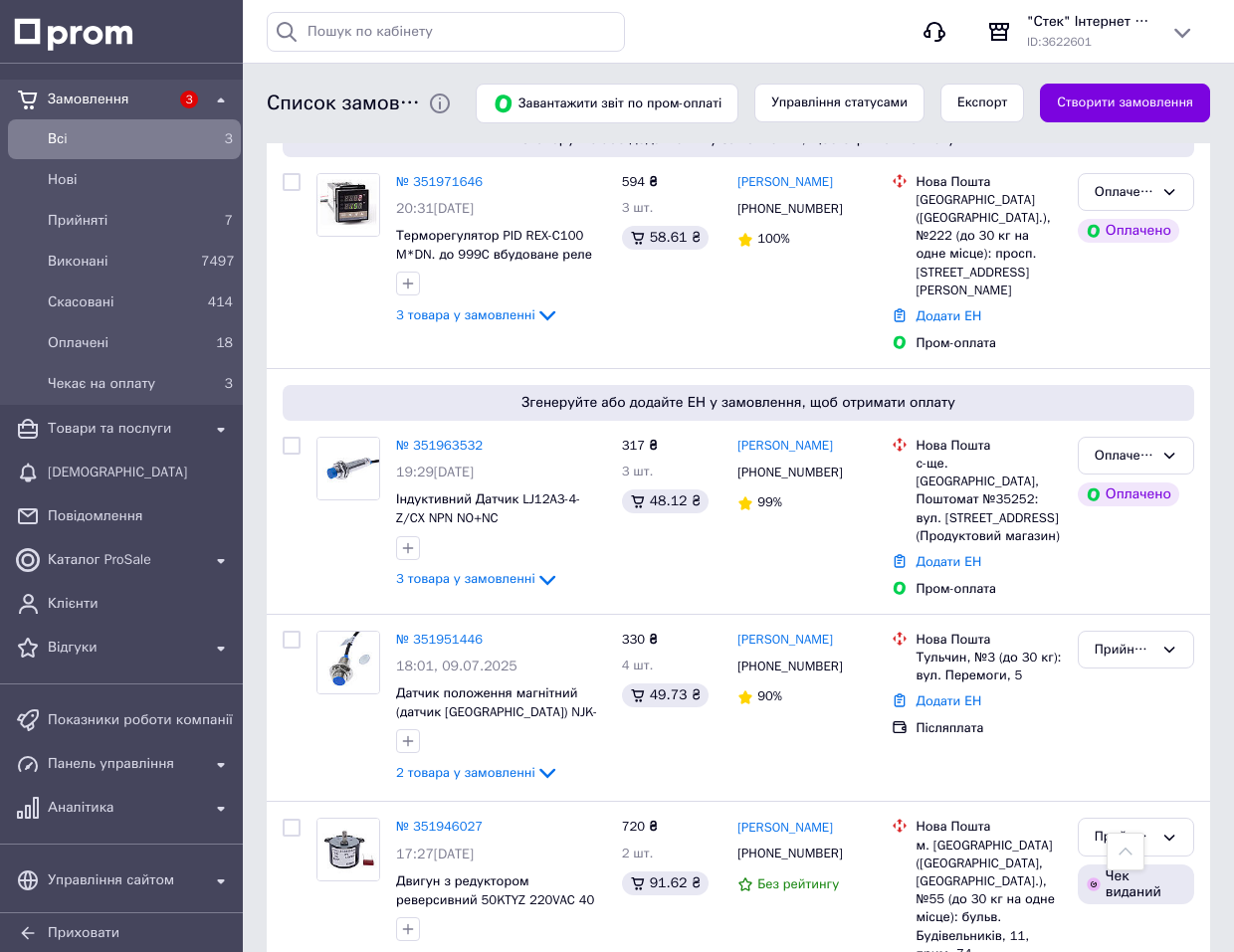 scroll, scrollTop: 796, scrollLeft: 0, axis: vertical 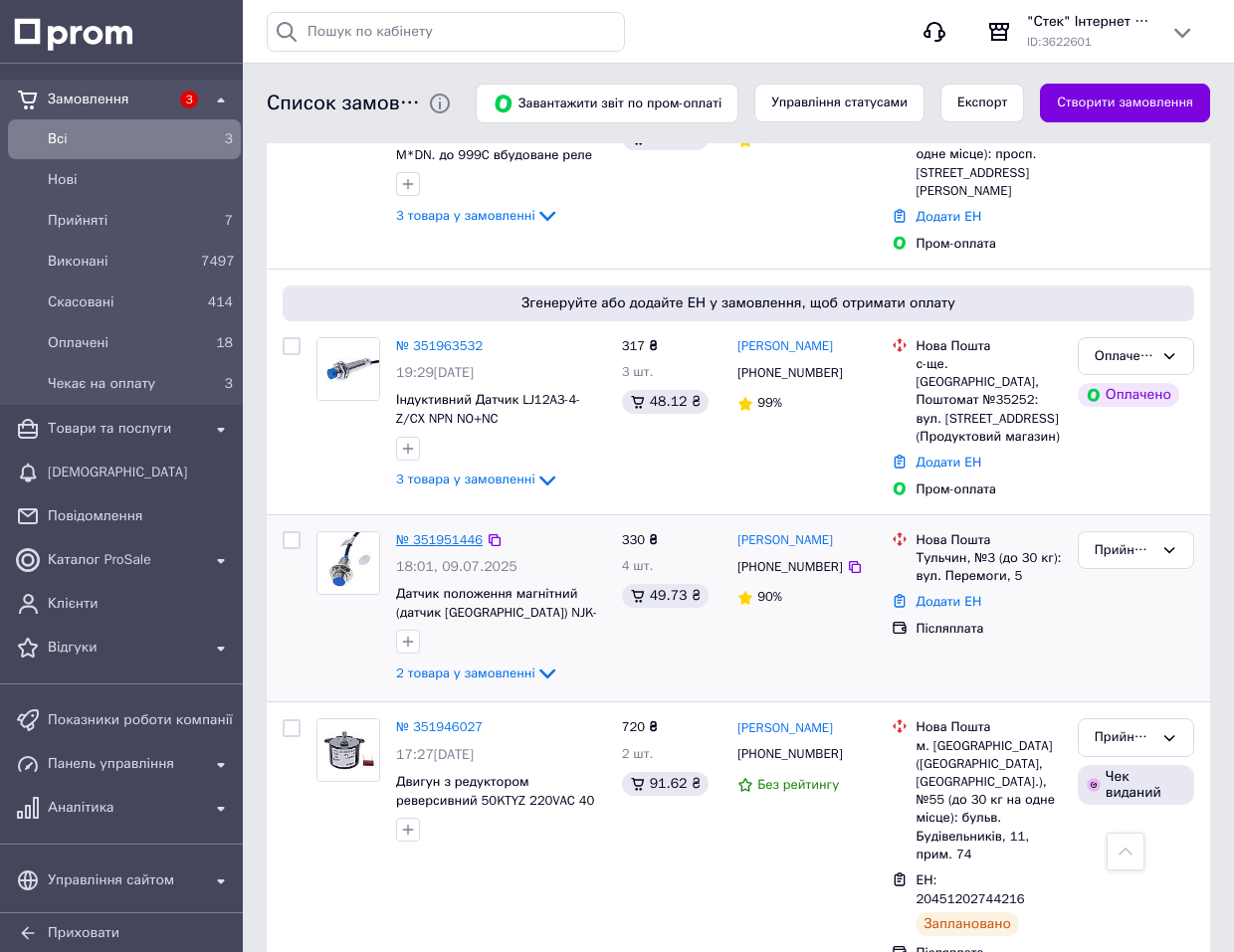 click on "№ 351951446" at bounding box center (439, 539) 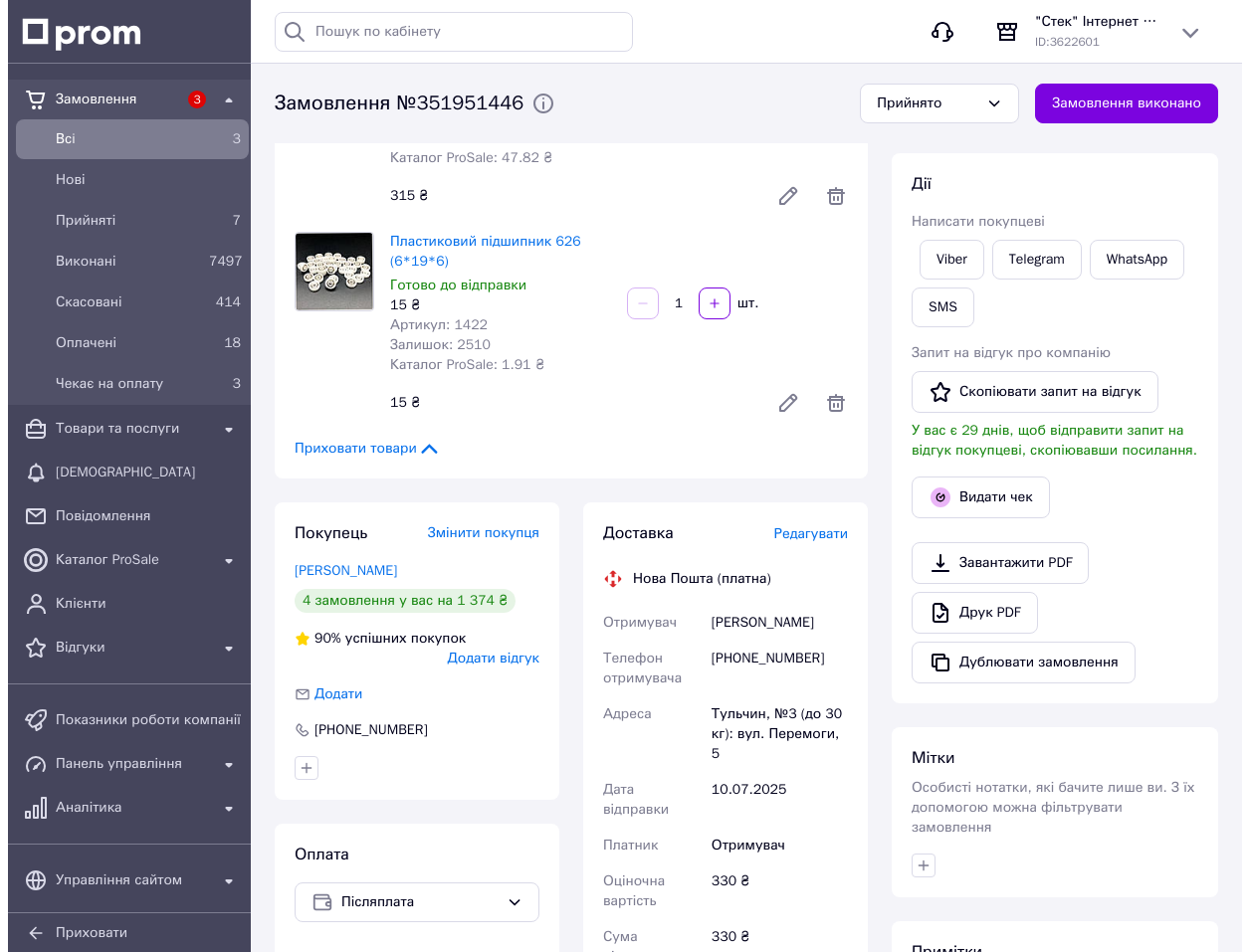 scroll, scrollTop: 298, scrollLeft: 0, axis: vertical 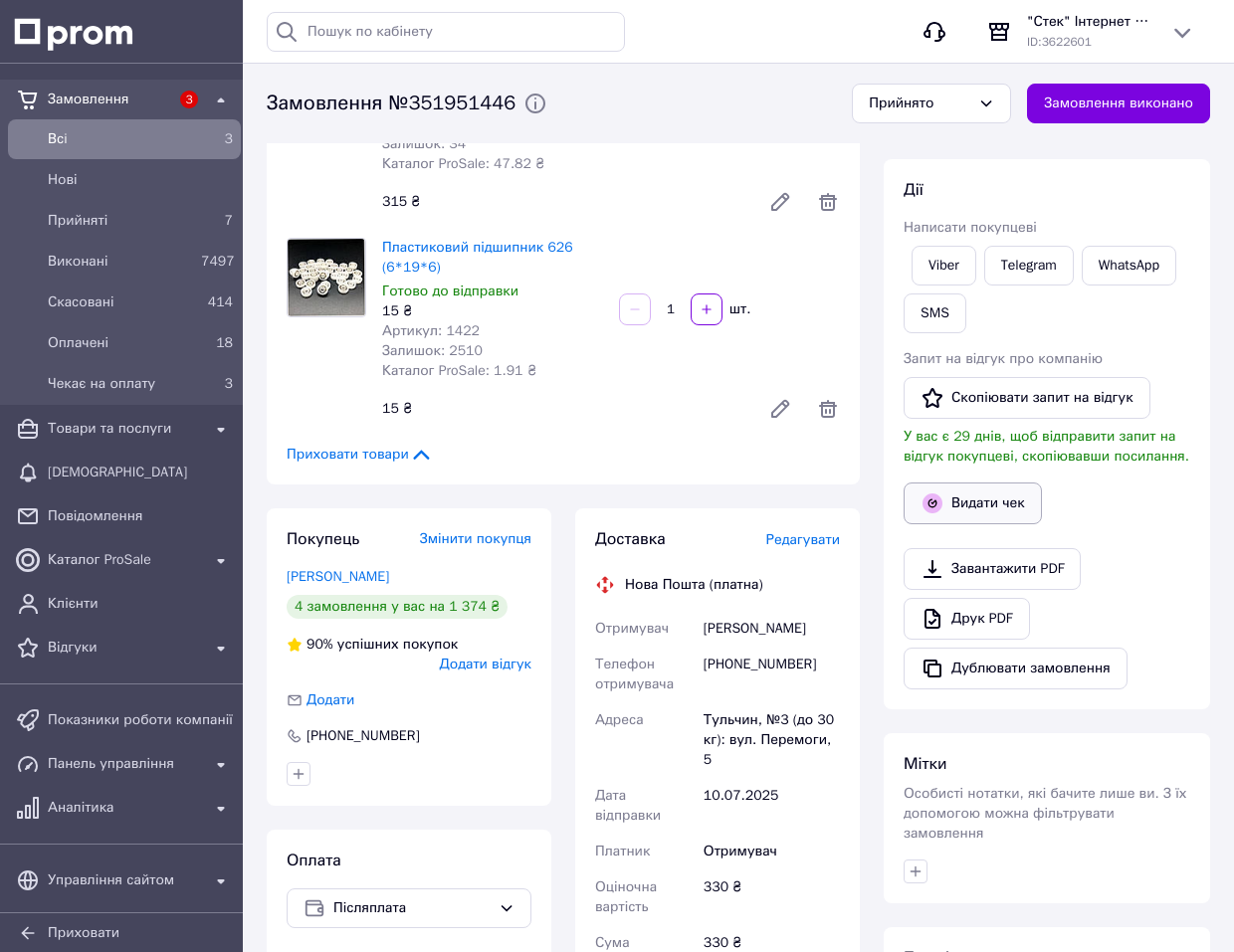 click on "Видати чек" at bounding box center [972, 503] 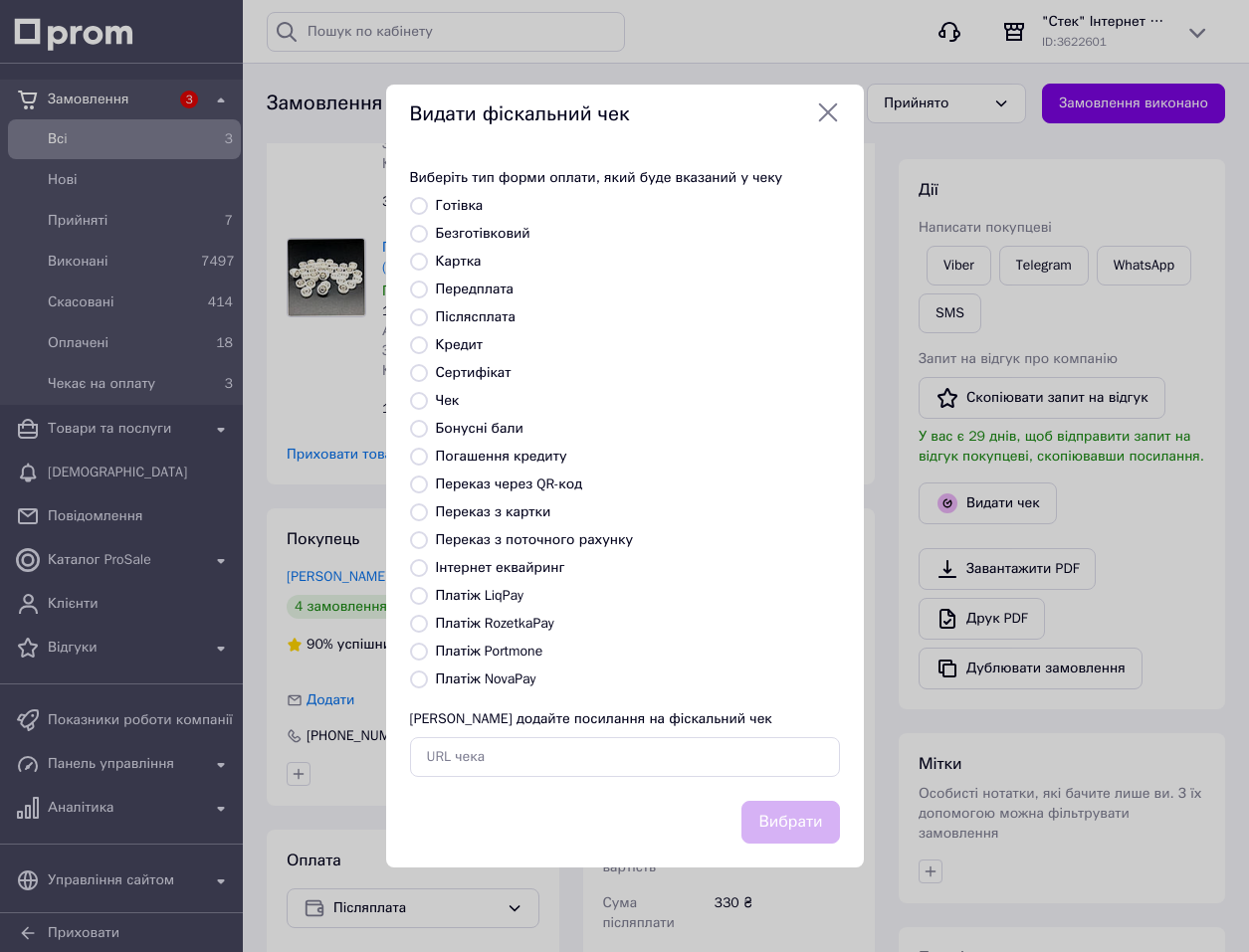 click on "Платіж NovaPay" at bounding box center (419, 679) 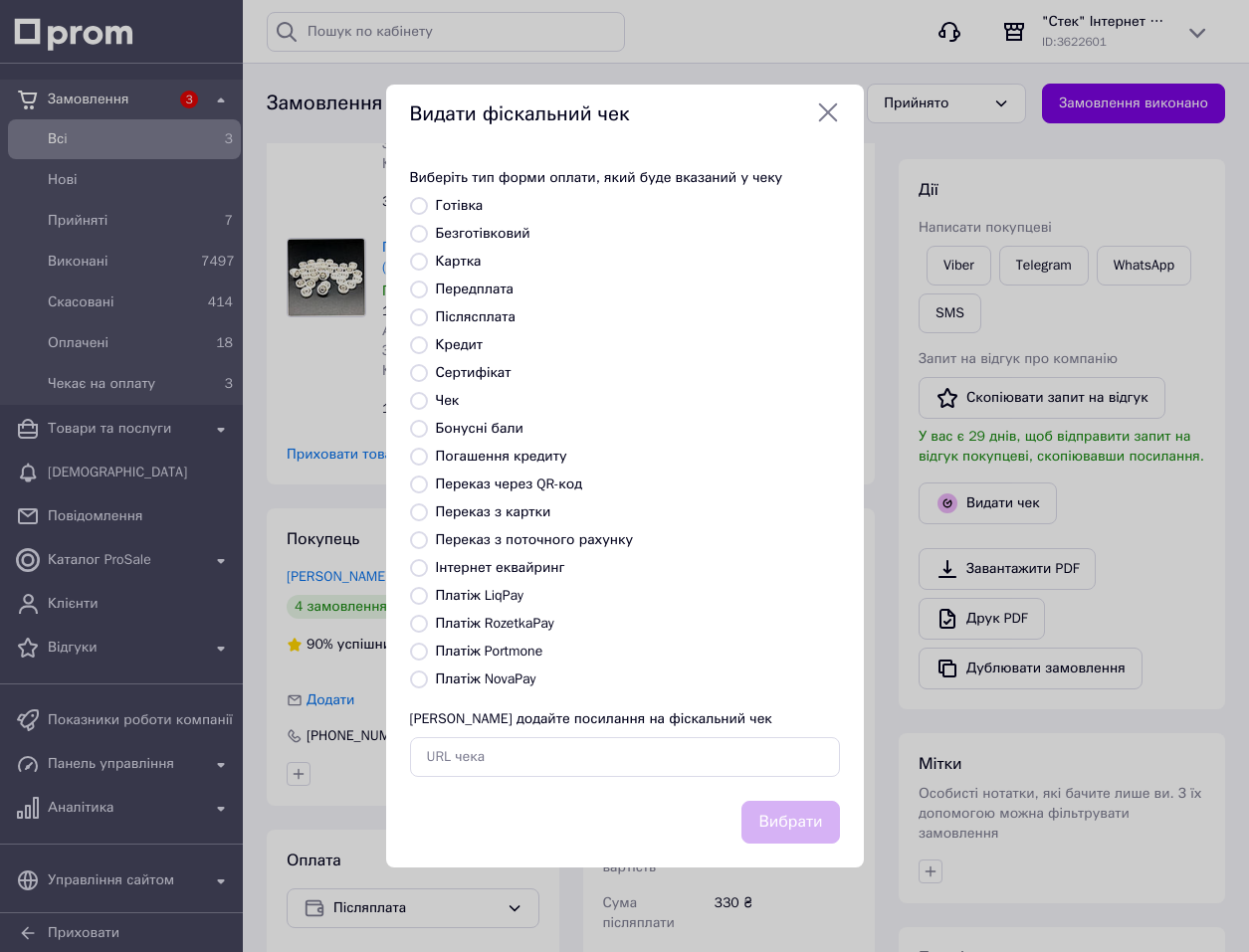radio on "true" 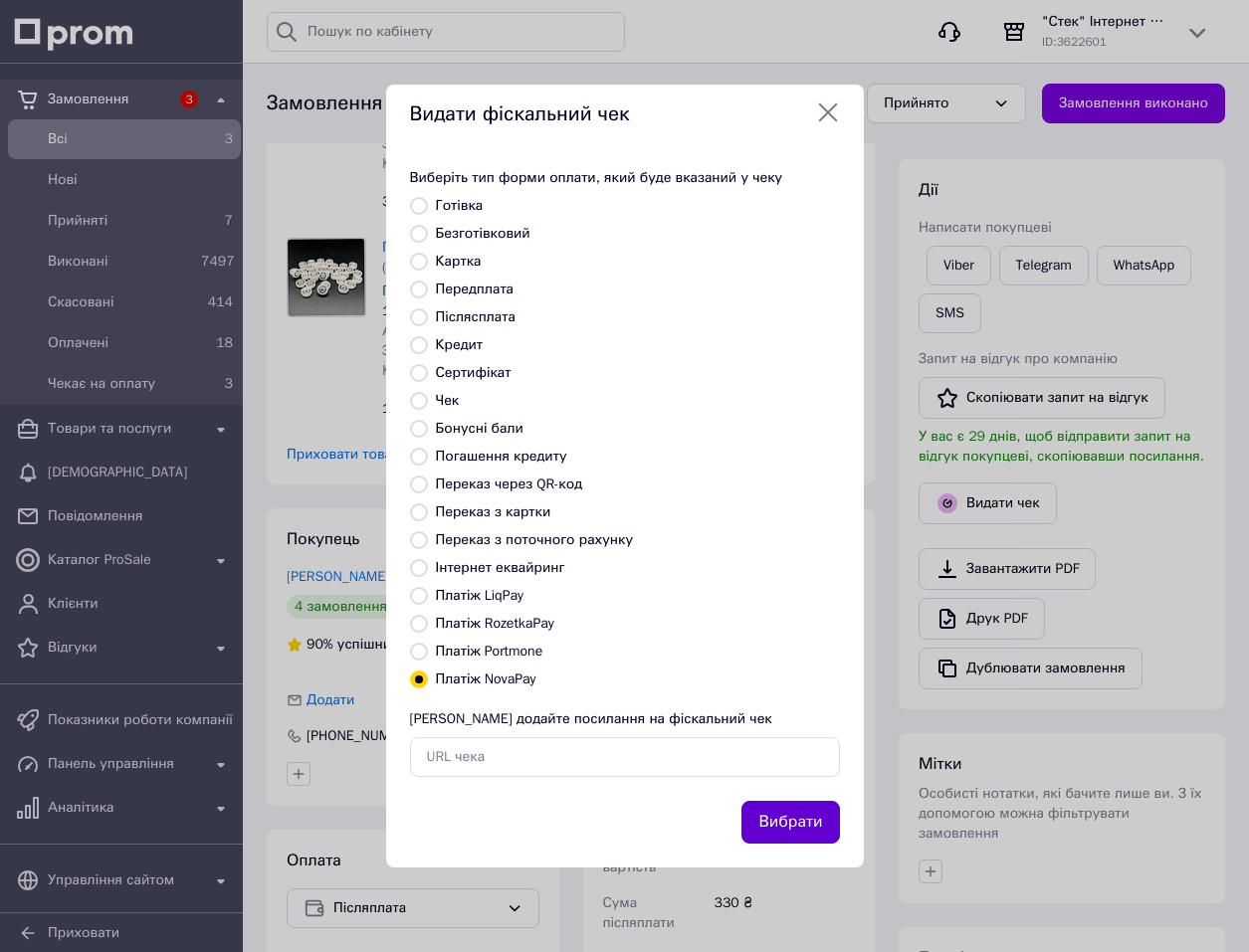 click on "Вибрати" at bounding box center [790, 822] 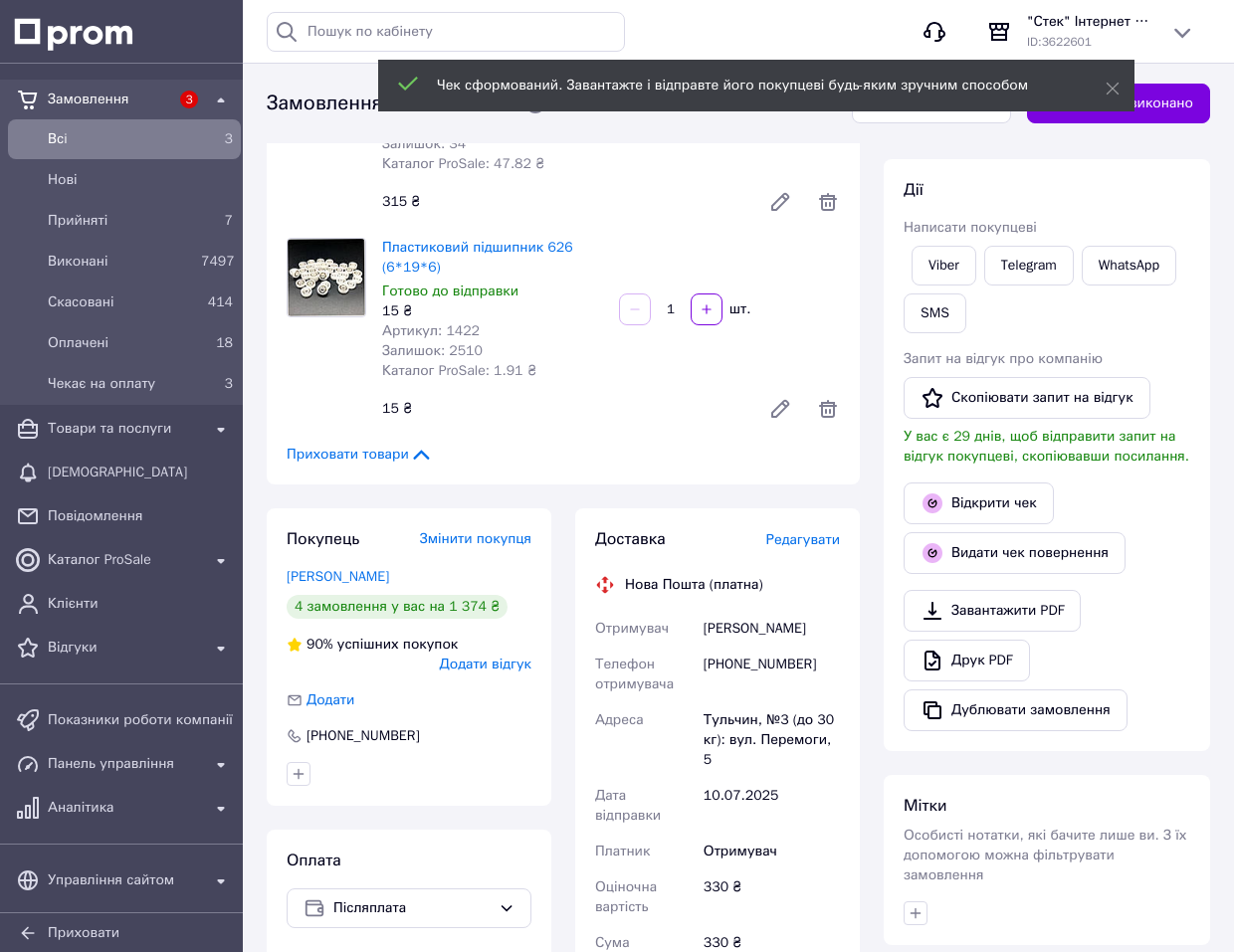 click on "Відкрити чек" at bounding box center (978, 503) 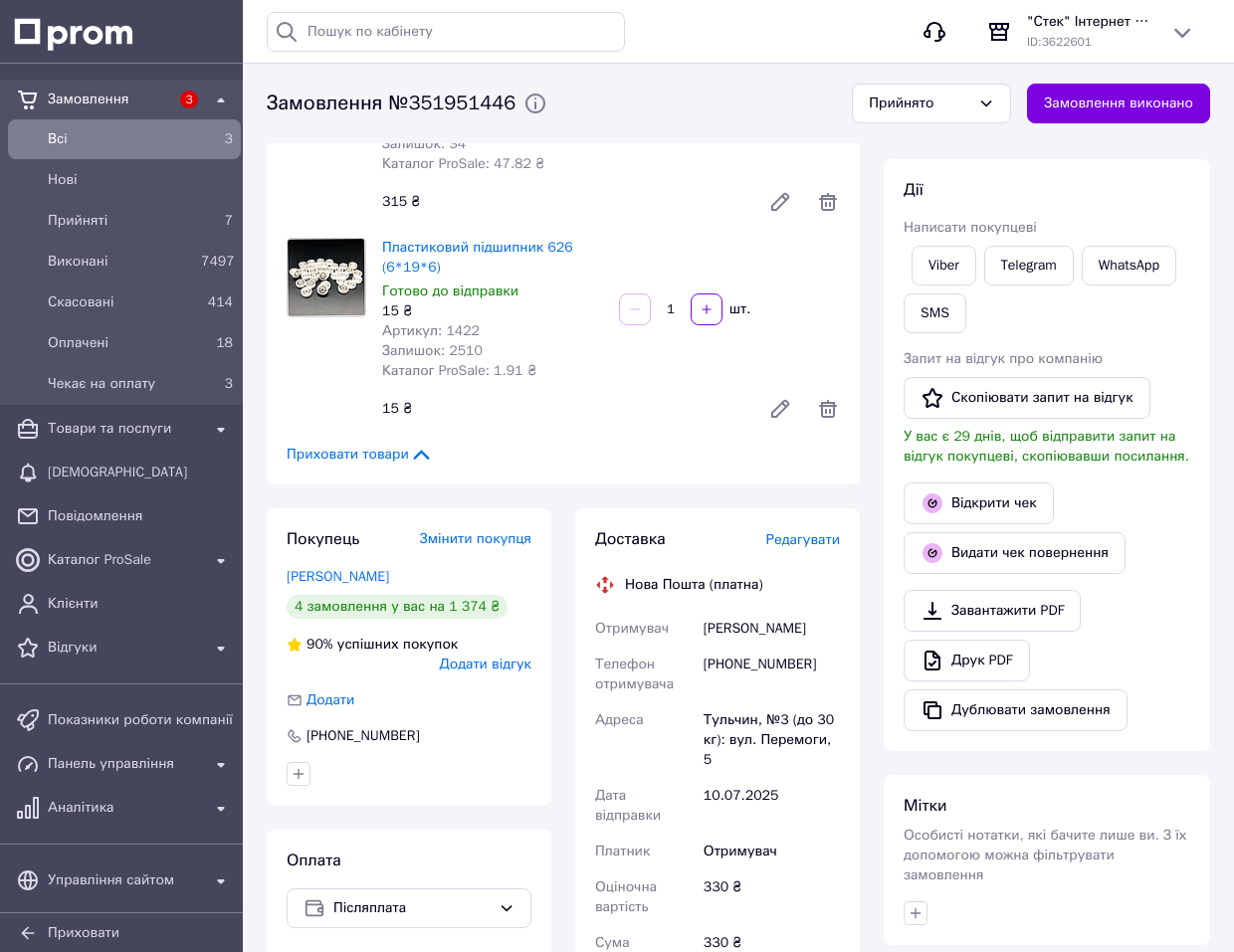 click on "Редагувати" at bounding box center (803, 539) 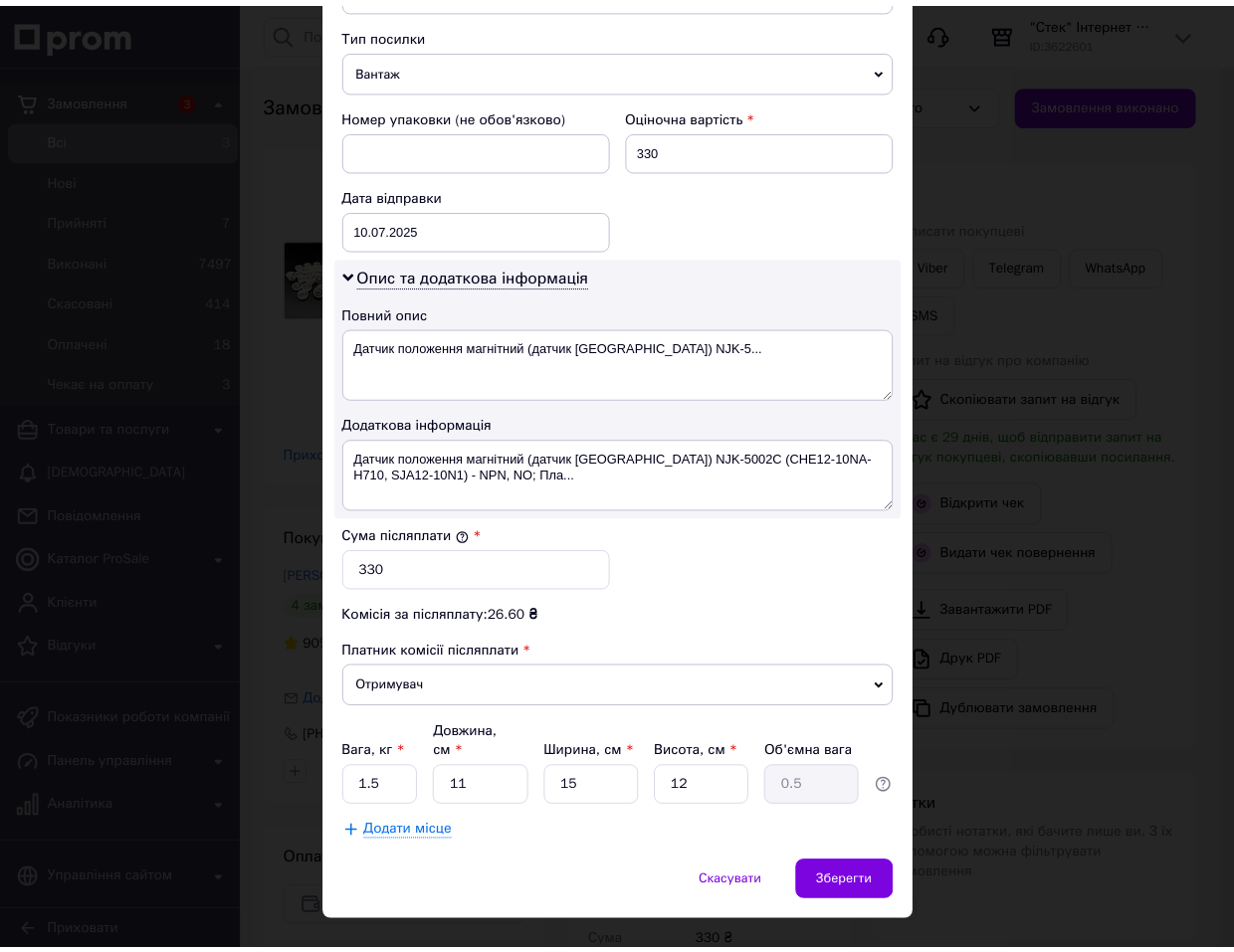 scroll, scrollTop: 789, scrollLeft: 0, axis: vertical 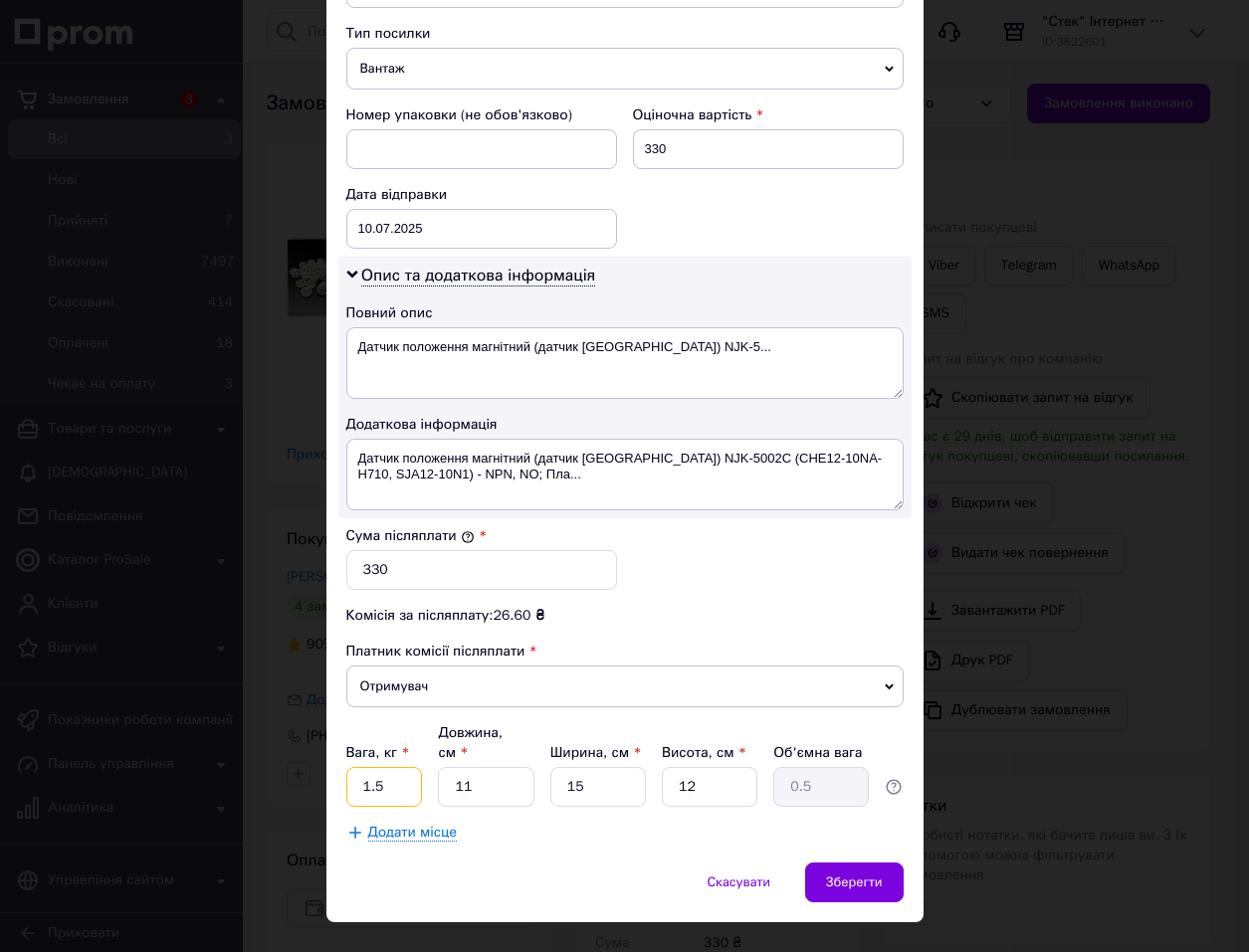 drag, startPoint x: 400, startPoint y: 752, endPoint x: 381, endPoint y: 749, distance: 19.235384 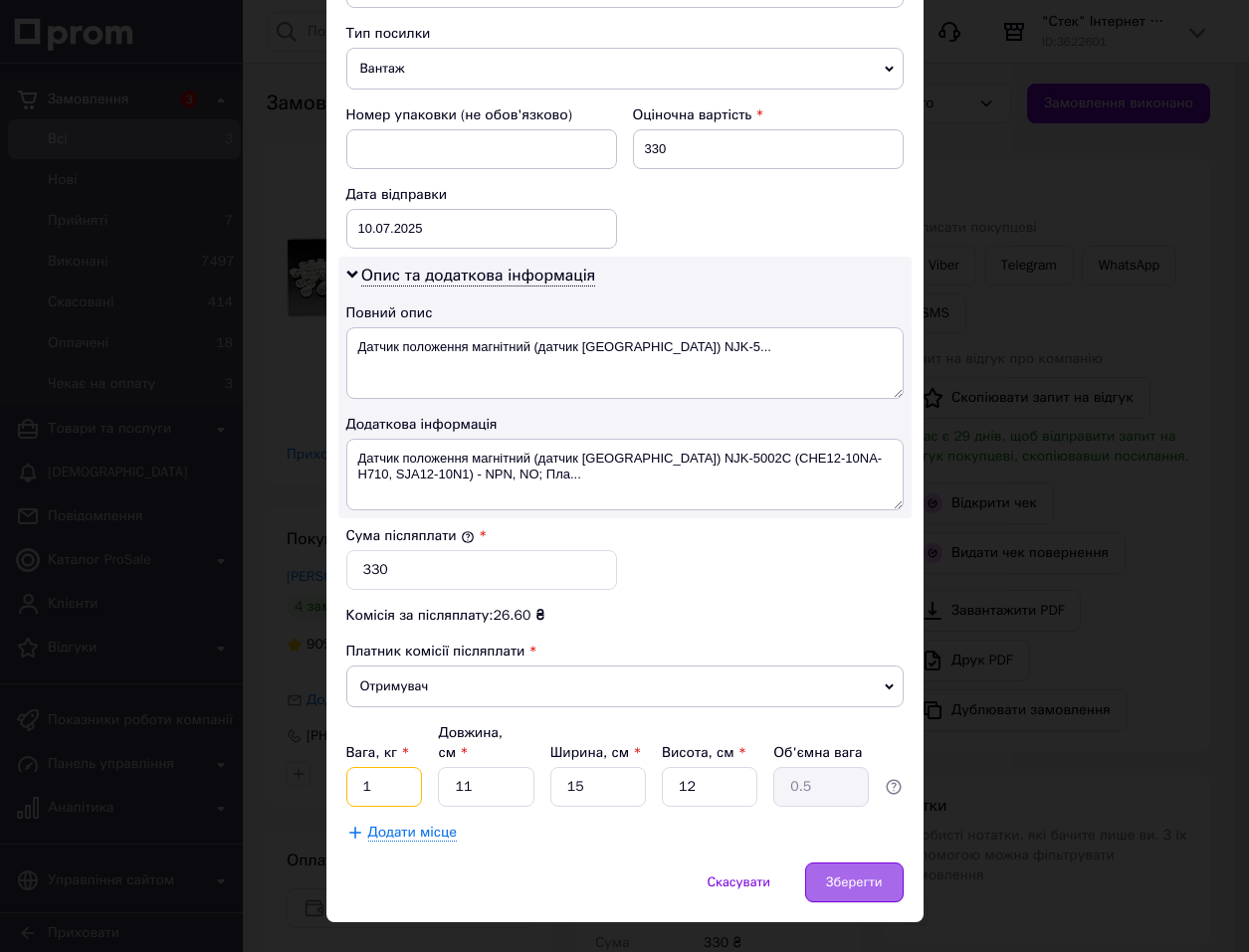 type on "1" 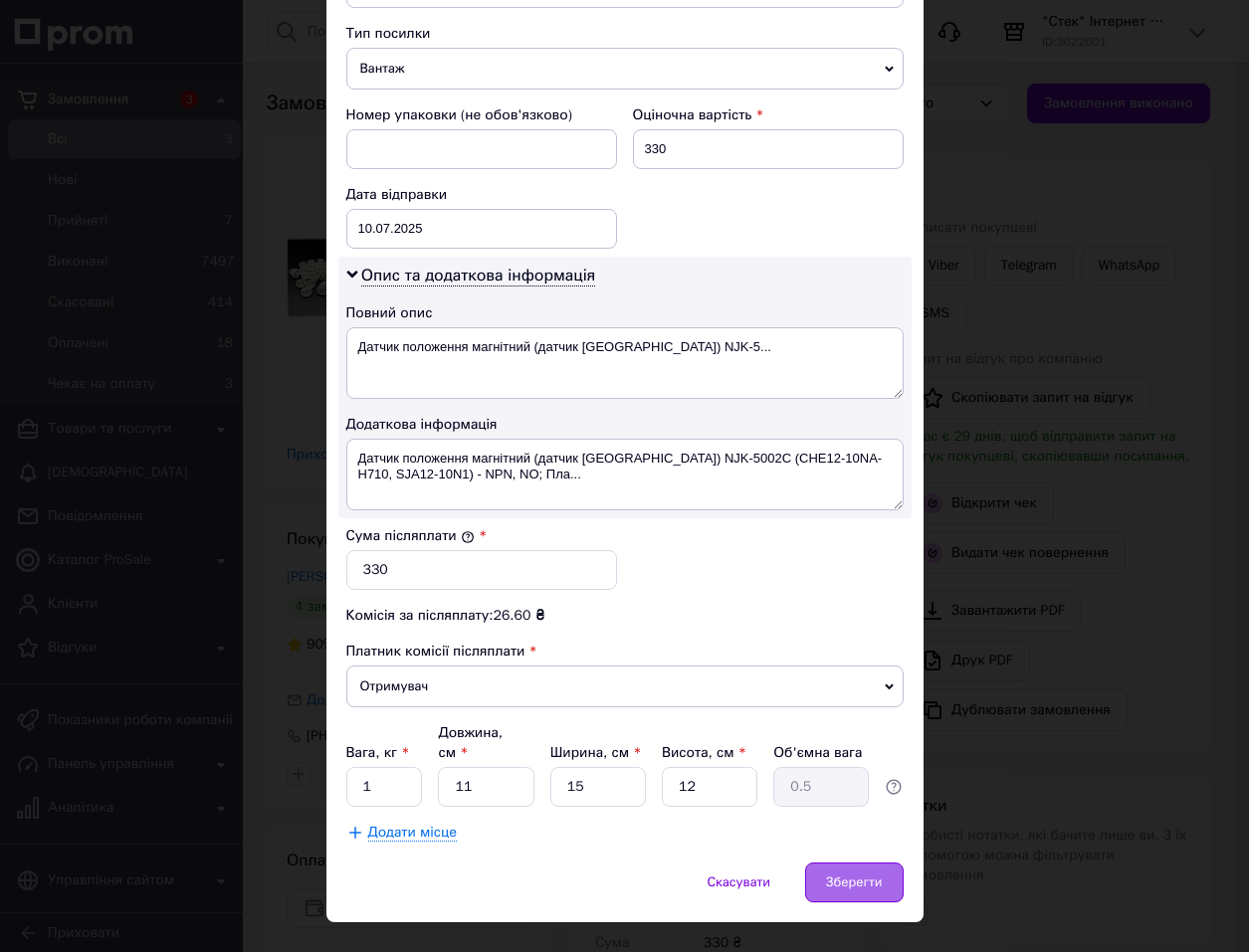 click on "Зберегти" at bounding box center (854, 882) 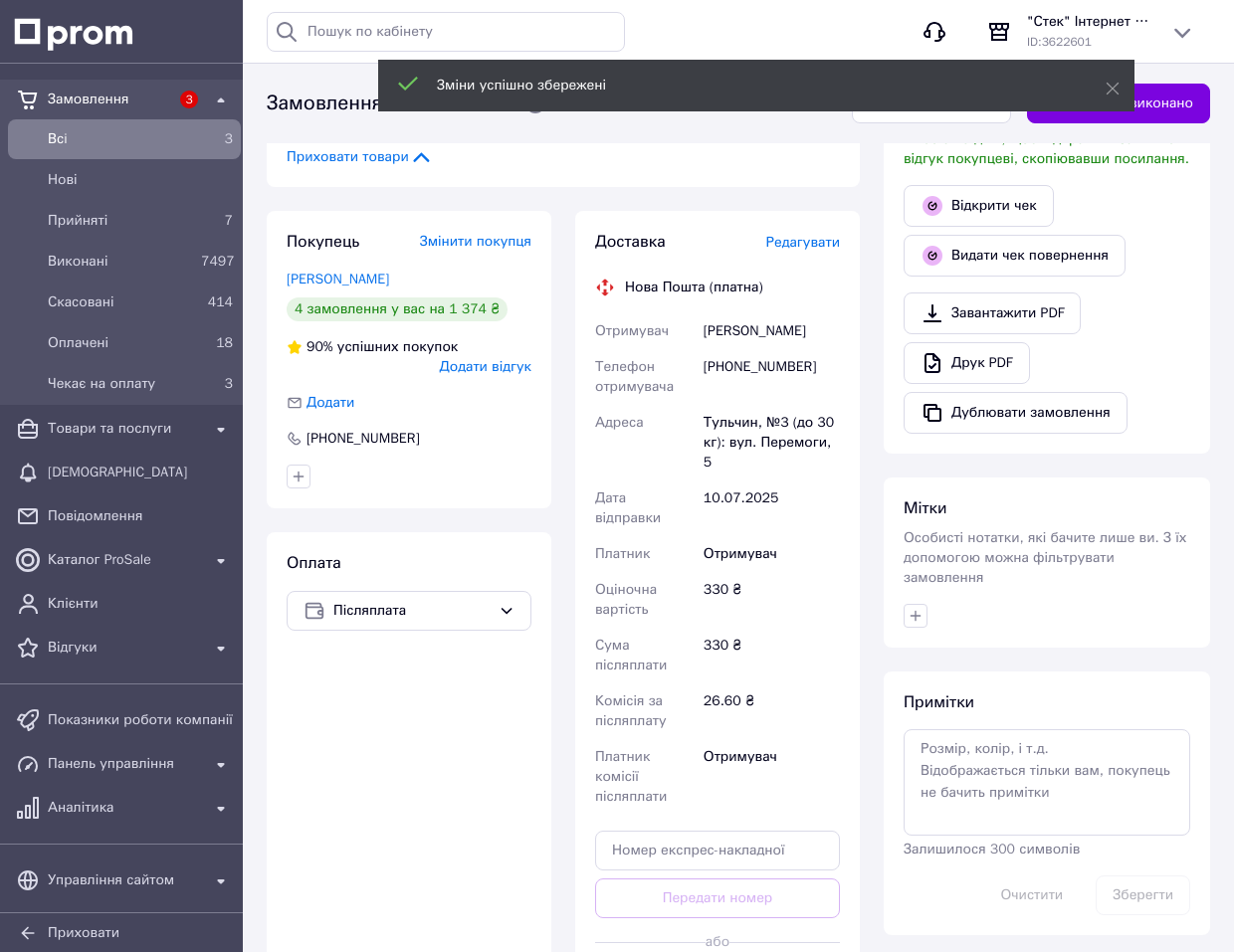 scroll, scrollTop: 597, scrollLeft: 0, axis: vertical 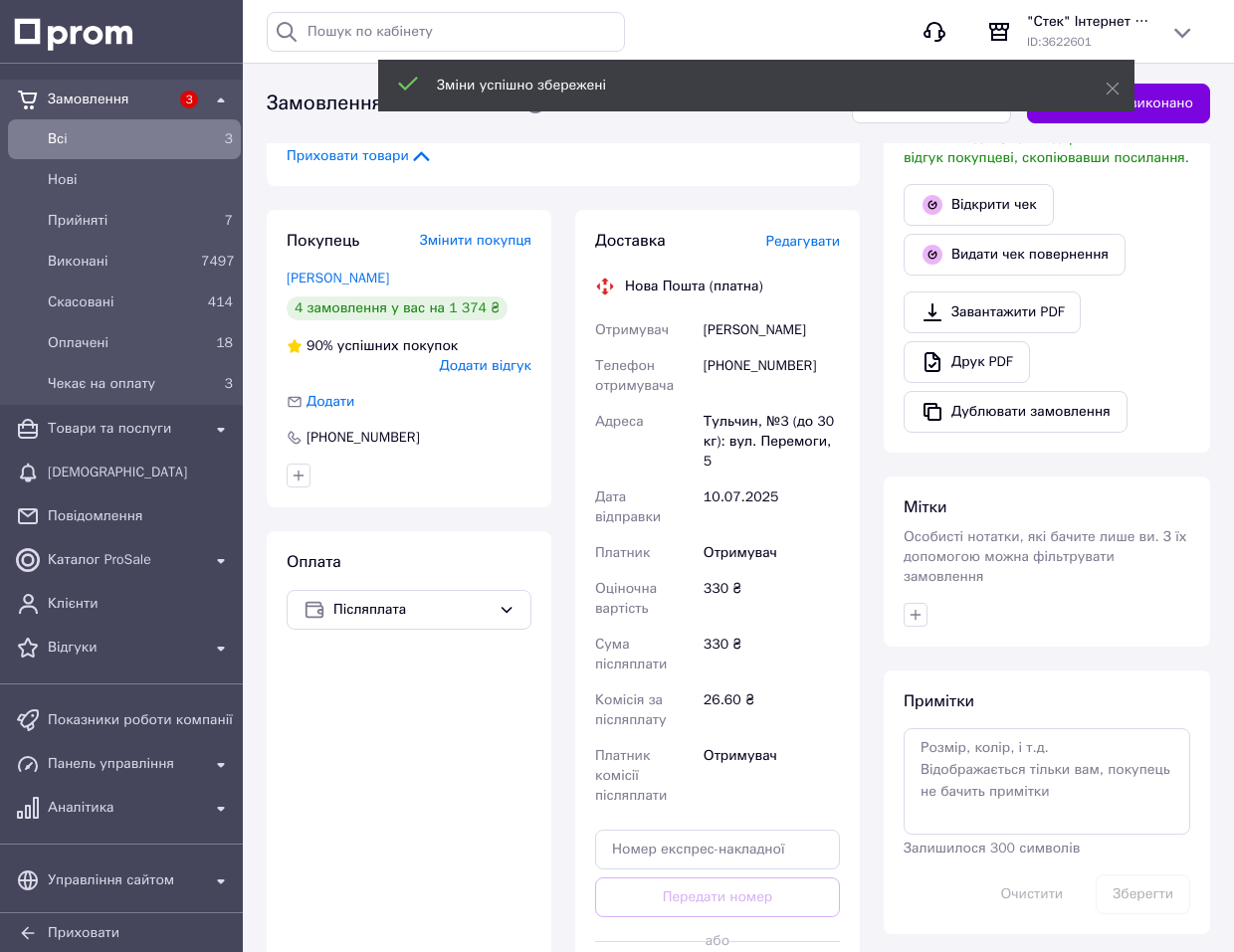 click on "Згенерувати ЕН" at bounding box center [718, 986] 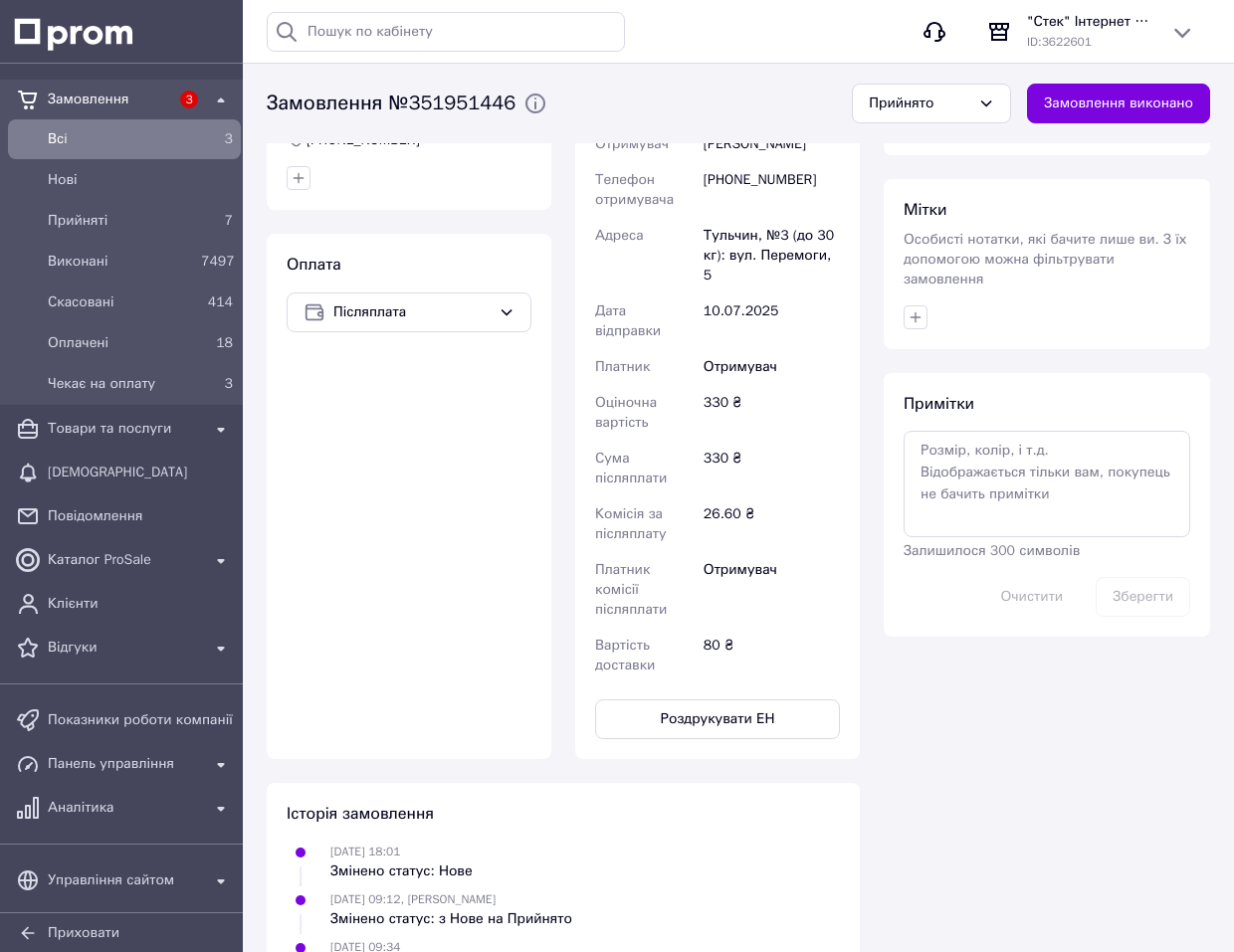 scroll, scrollTop: 895, scrollLeft: 0, axis: vertical 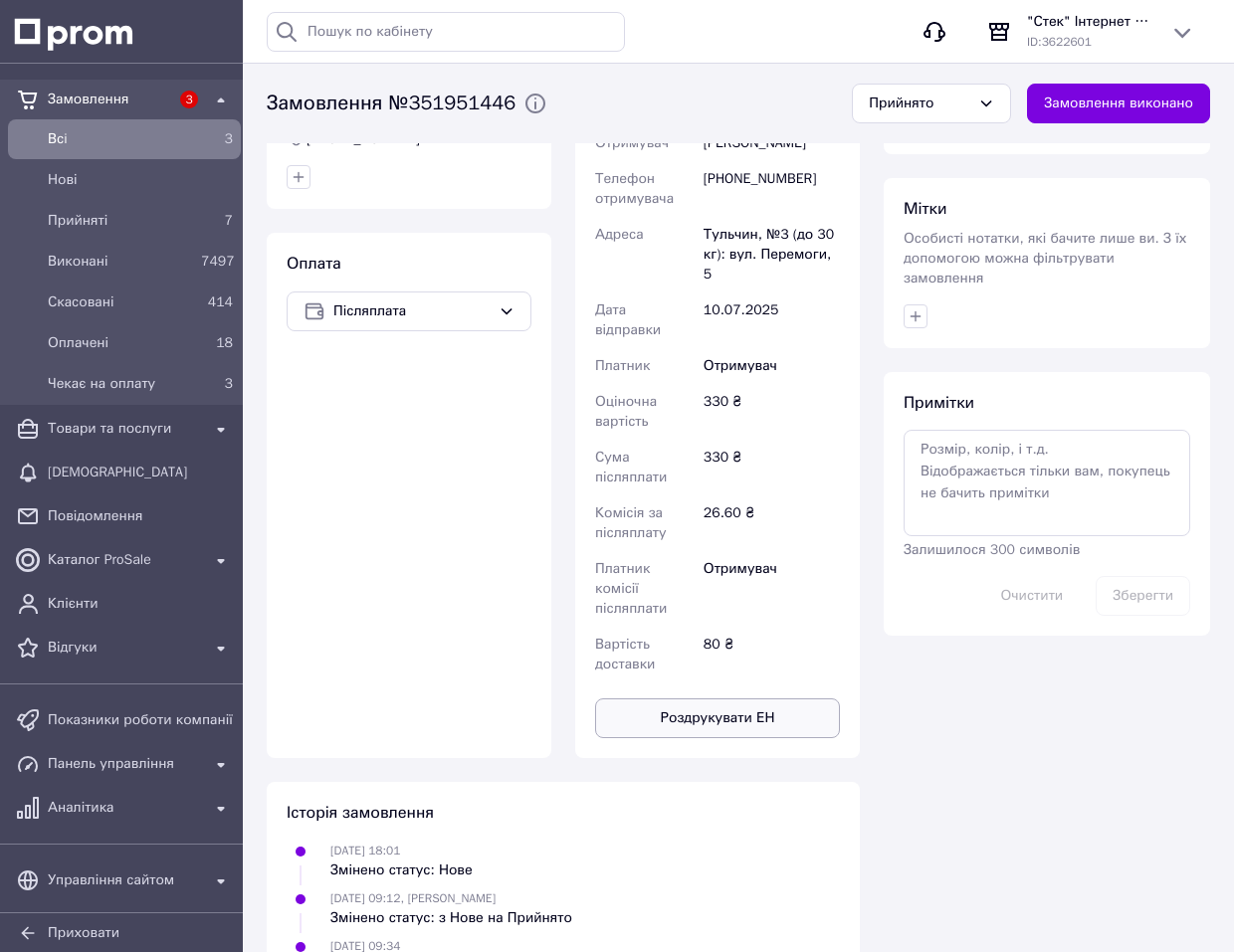 click on "Роздрукувати ЕН" at bounding box center (718, 718) 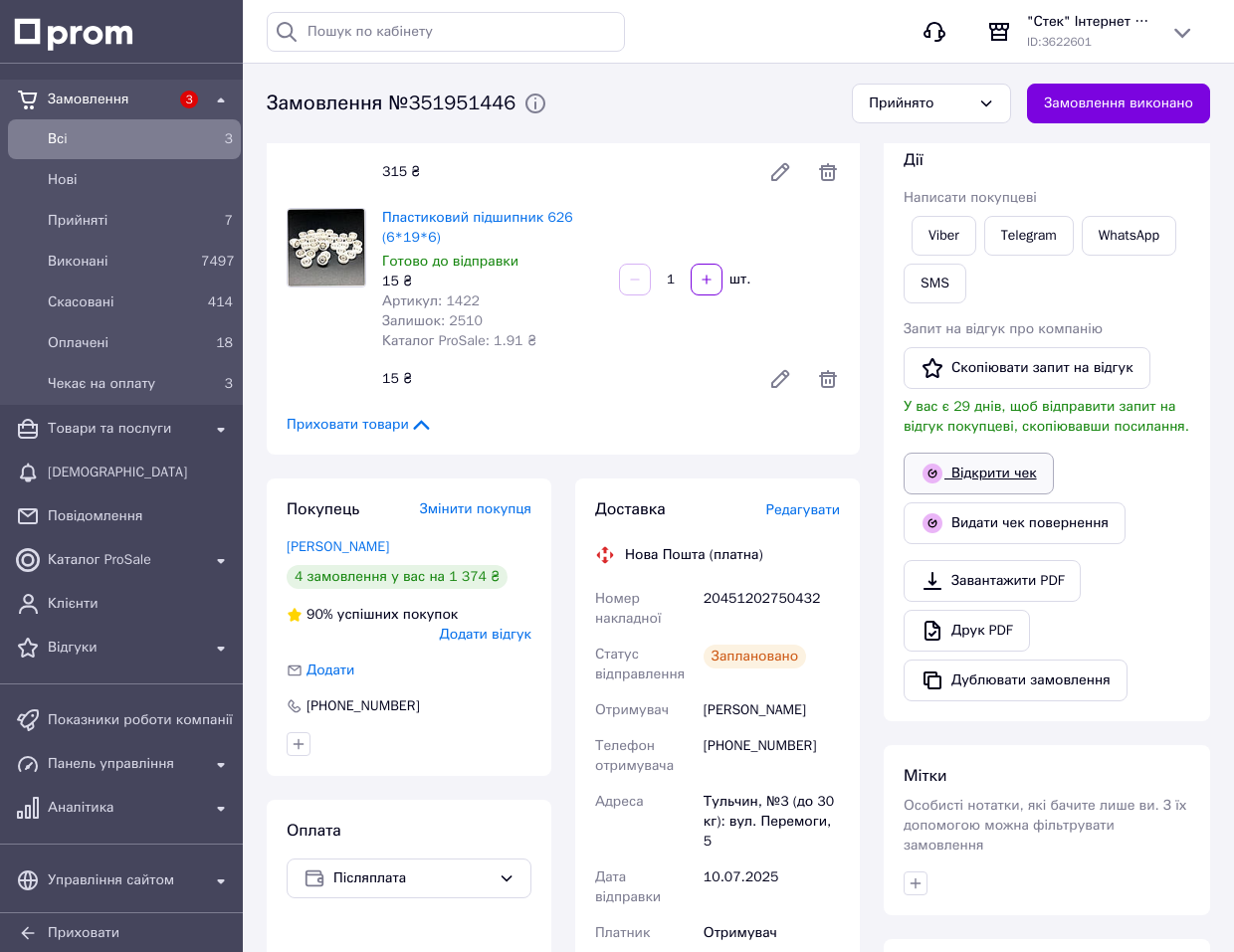 scroll, scrollTop: 298, scrollLeft: 0, axis: vertical 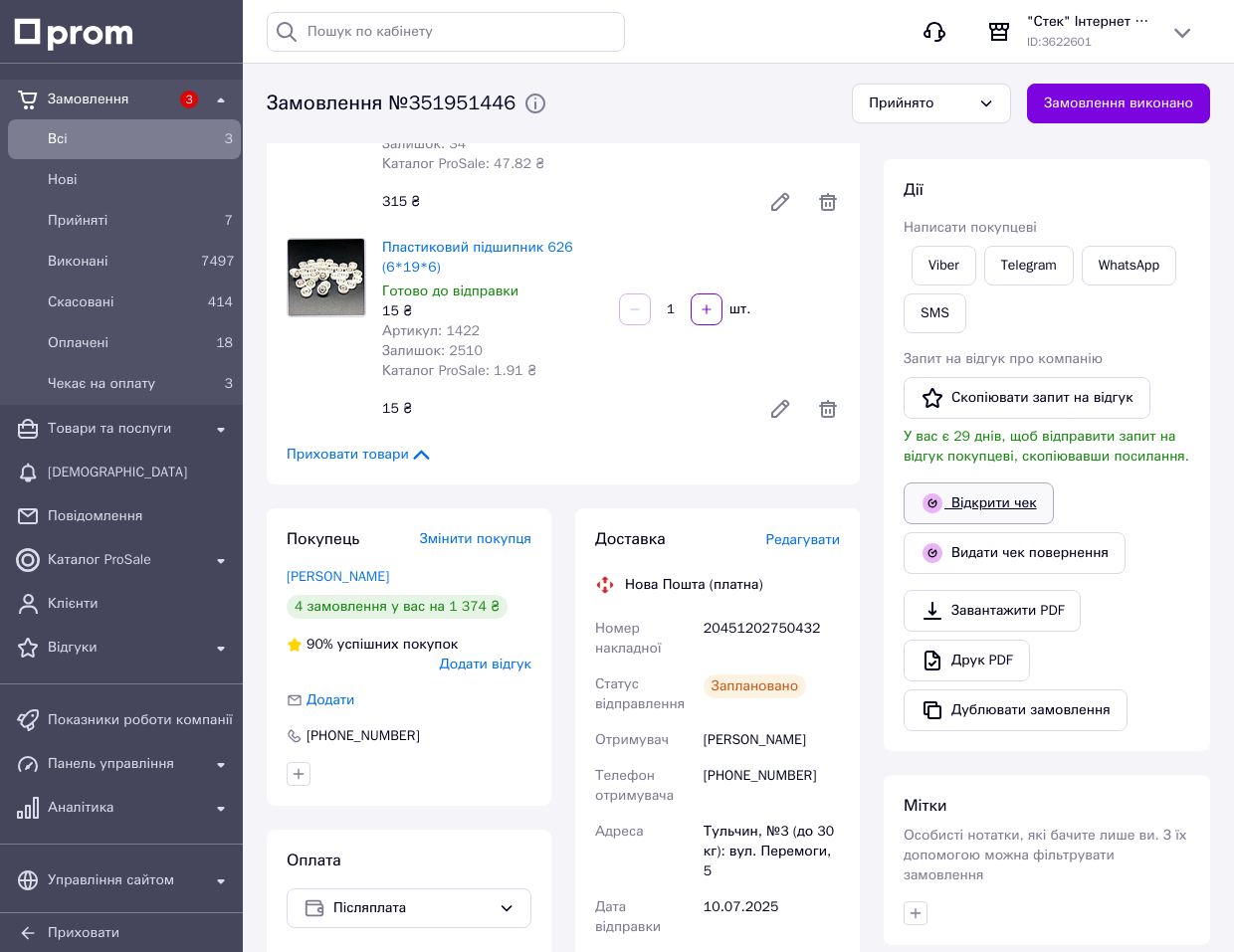 click on "Відкрити чек" at bounding box center [978, 503] 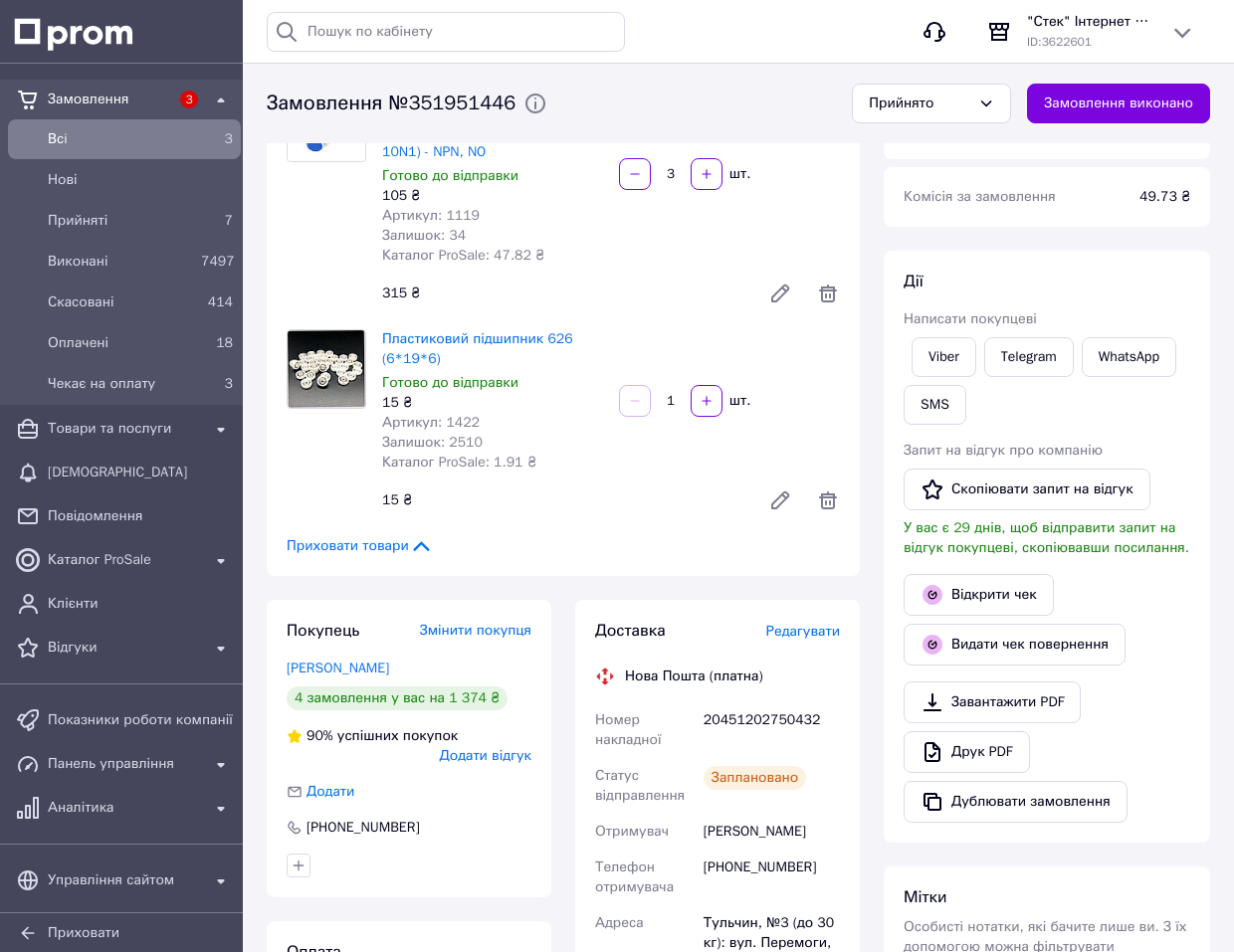 scroll, scrollTop: 99, scrollLeft: 0, axis: vertical 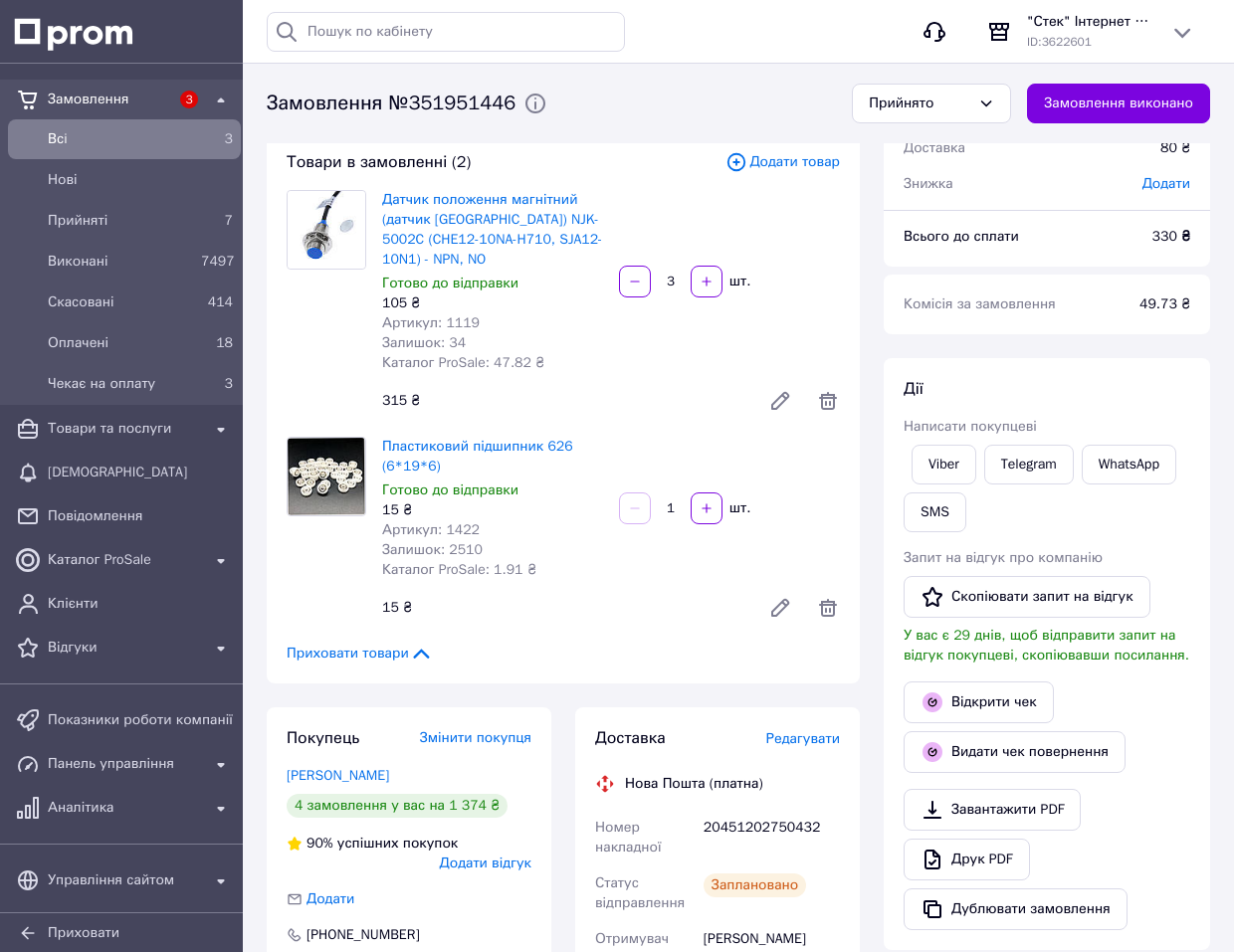 click on "Всi" at bounding box center [120, 139] 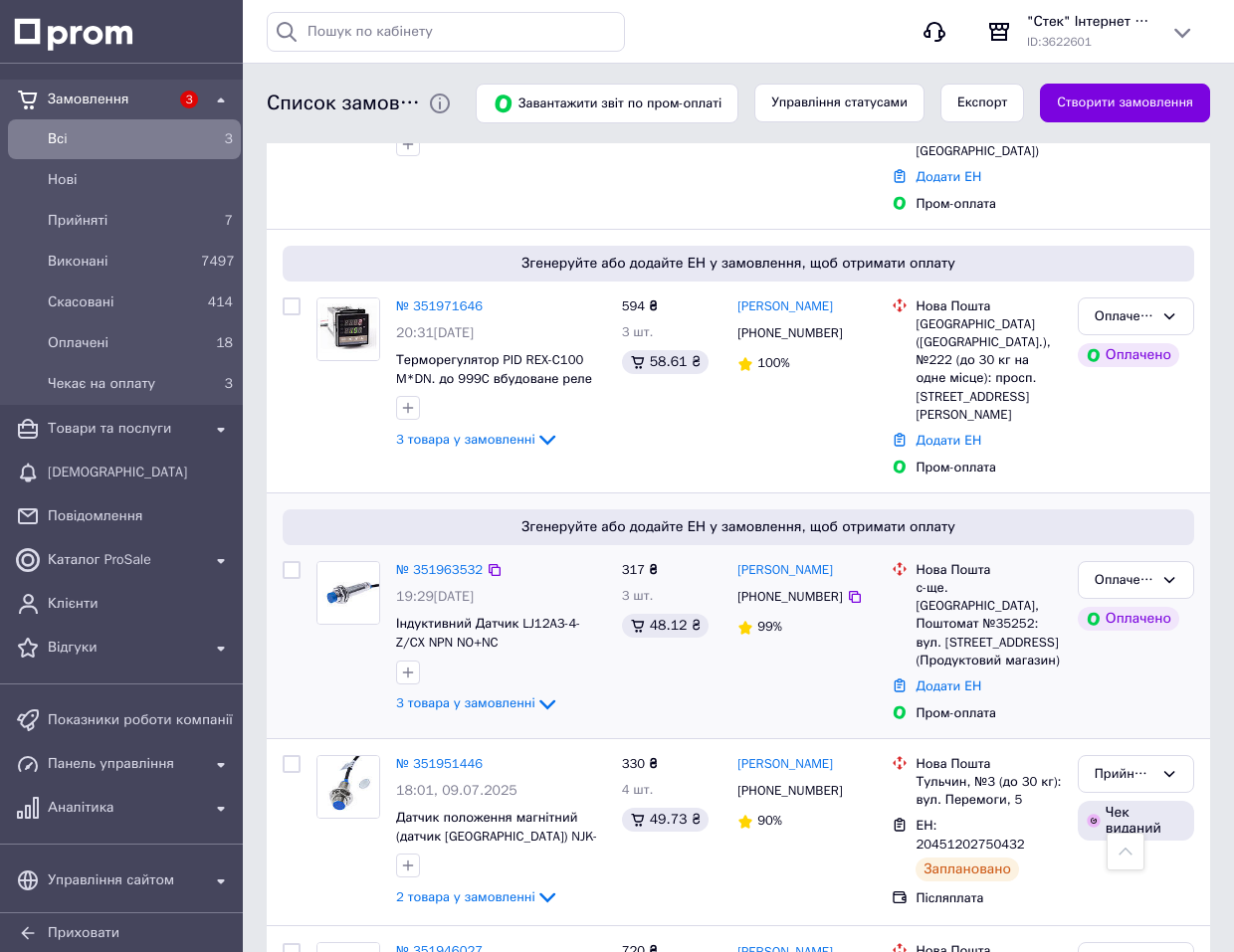 scroll, scrollTop: 696, scrollLeft: 0, axis: vertical 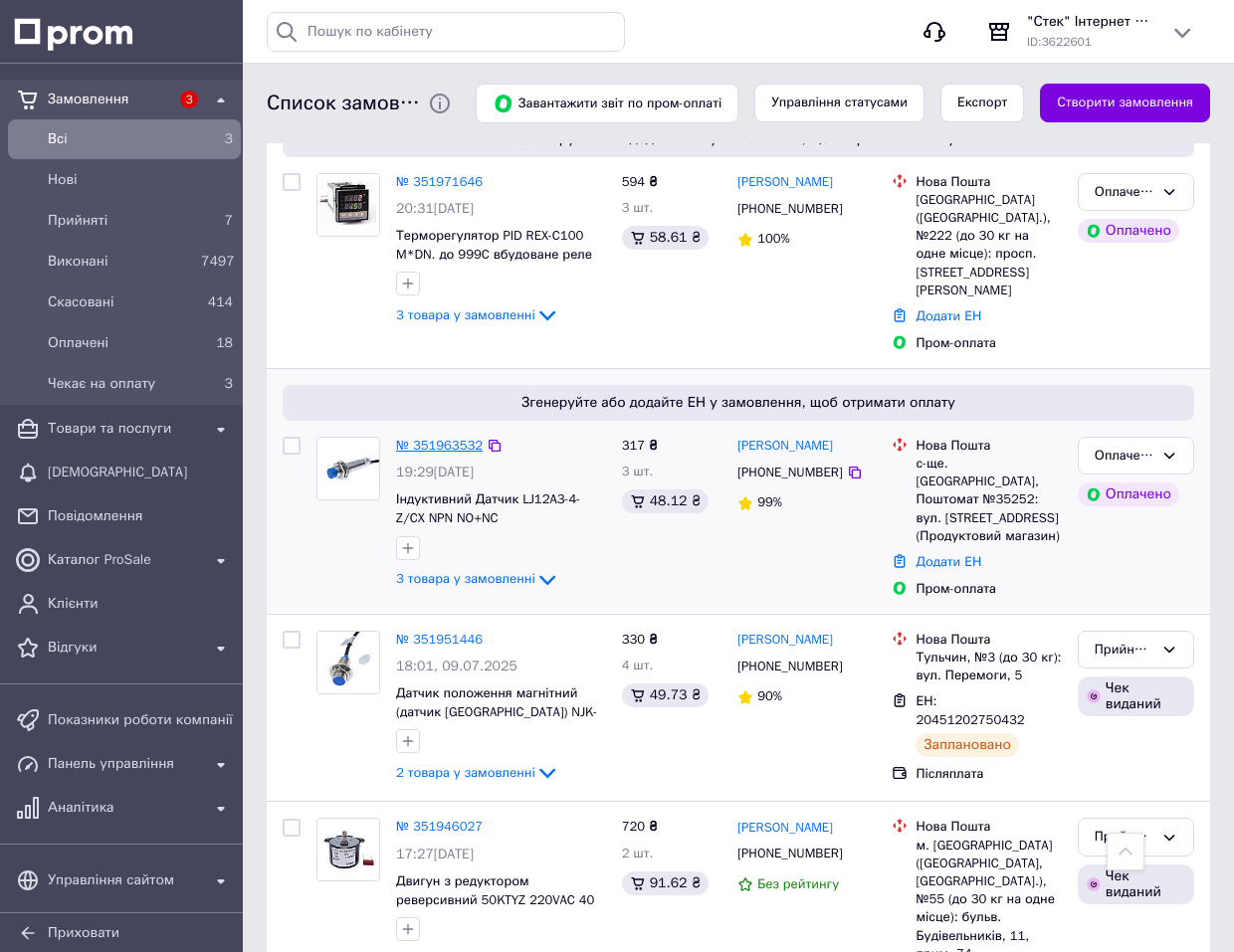 click on "№ 351963532" at bounding box center (439, 445) 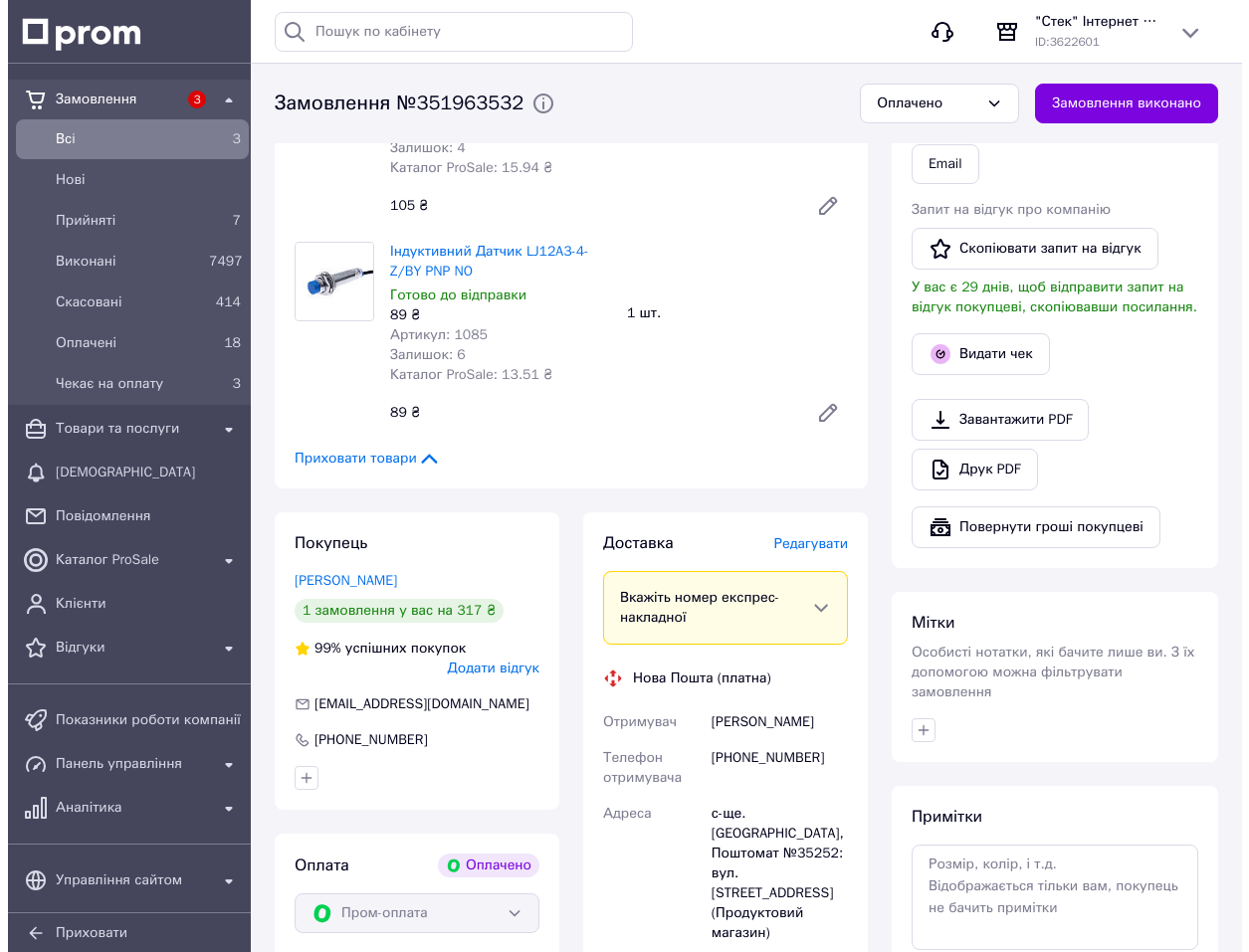 scroll, scrollTop: 497, scrollLeft: 0, axis: vertical 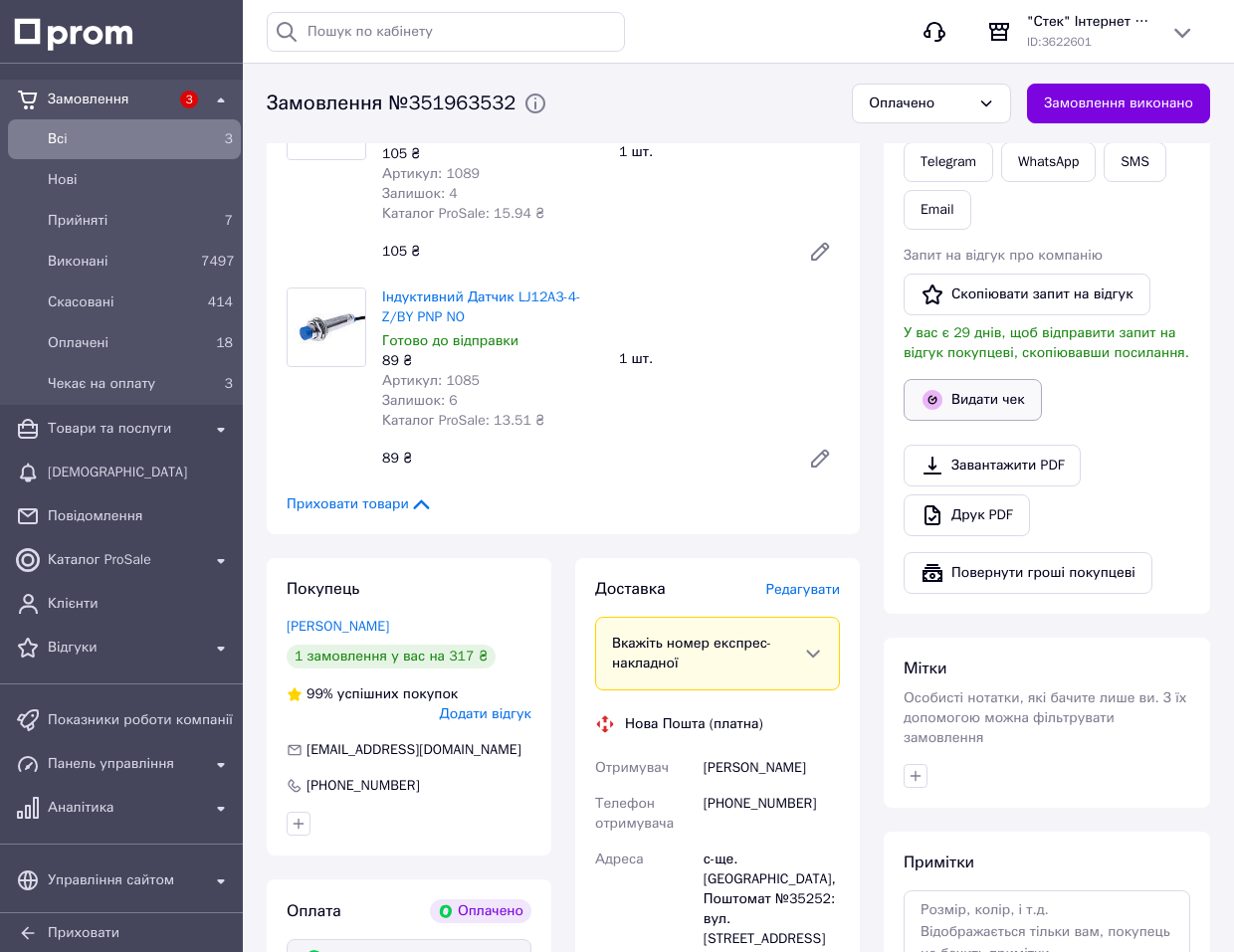 click on "Видати чек" at bounding box center [972, 400] 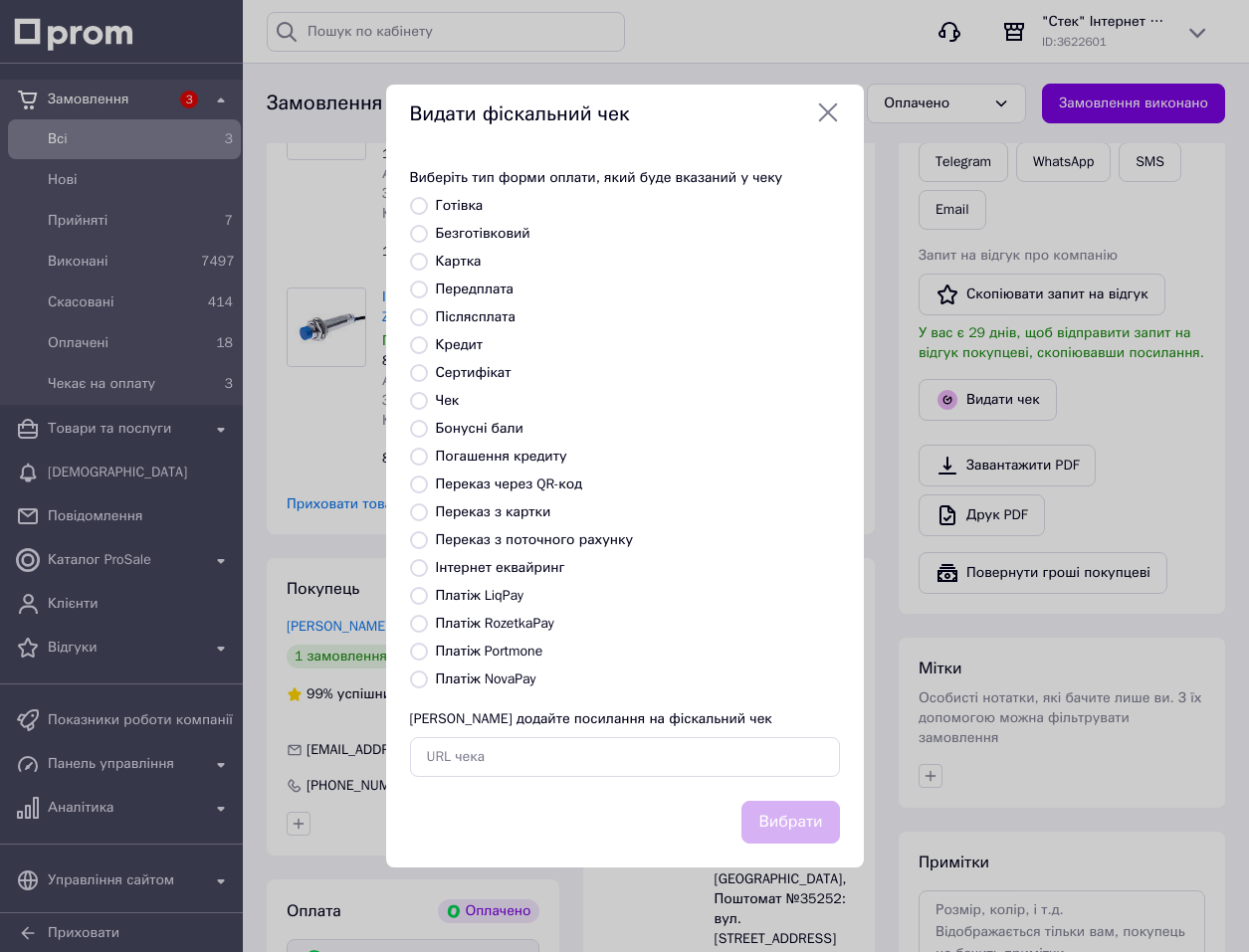 click on "Платіж RozetkaPay" at bounding box center [419, 624] 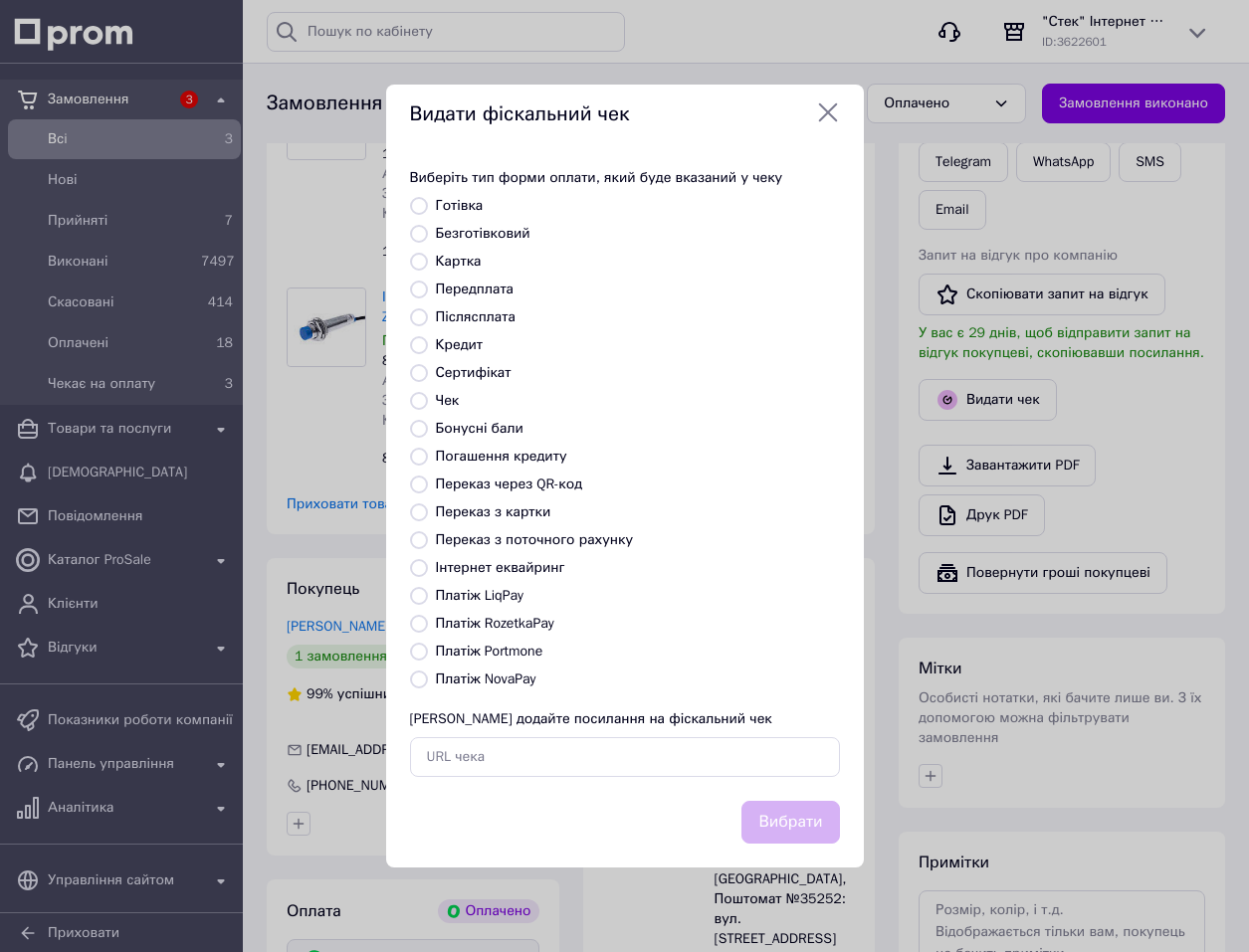 radio on "true" 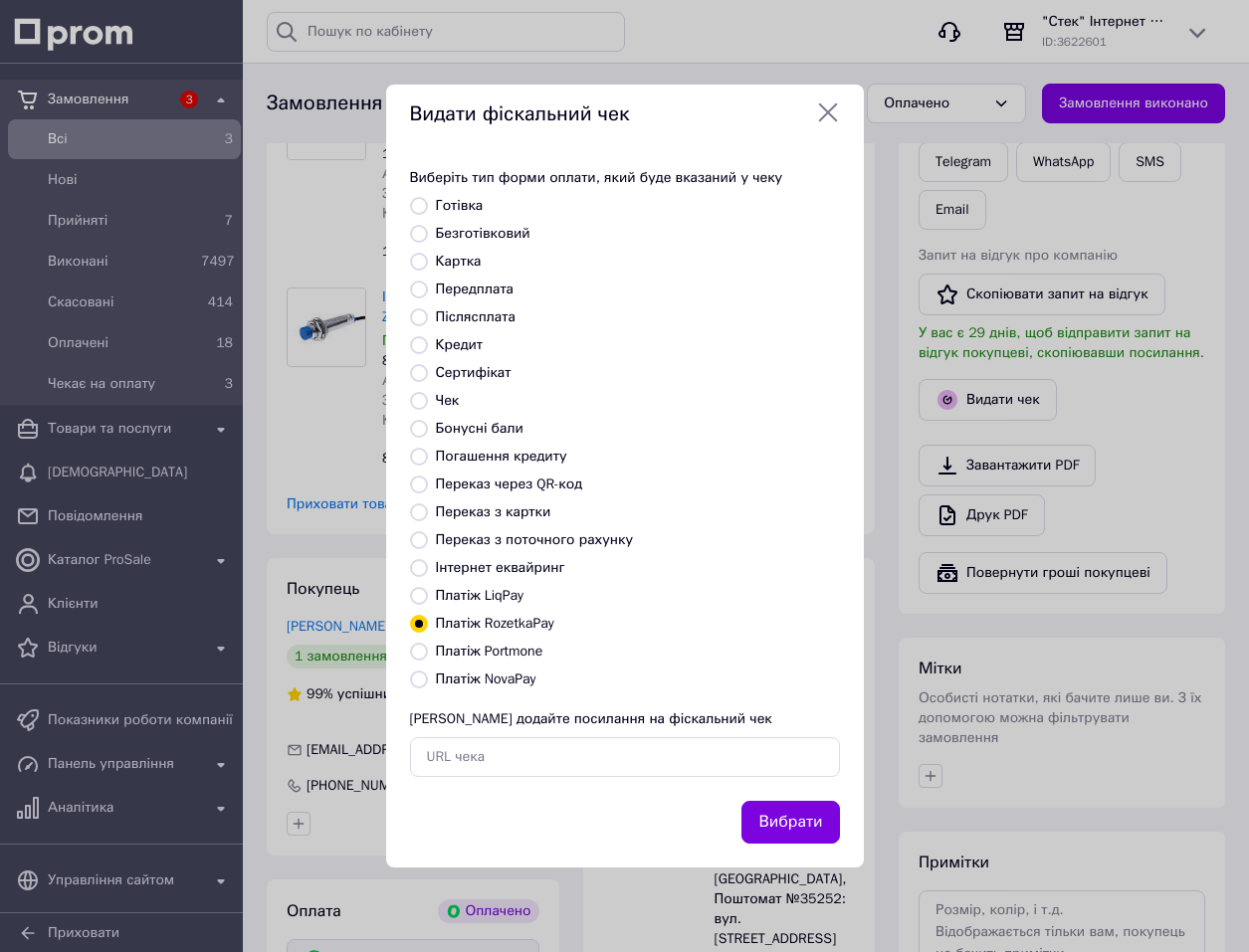 click on "Вибрати" at bounding box center (790, 822) 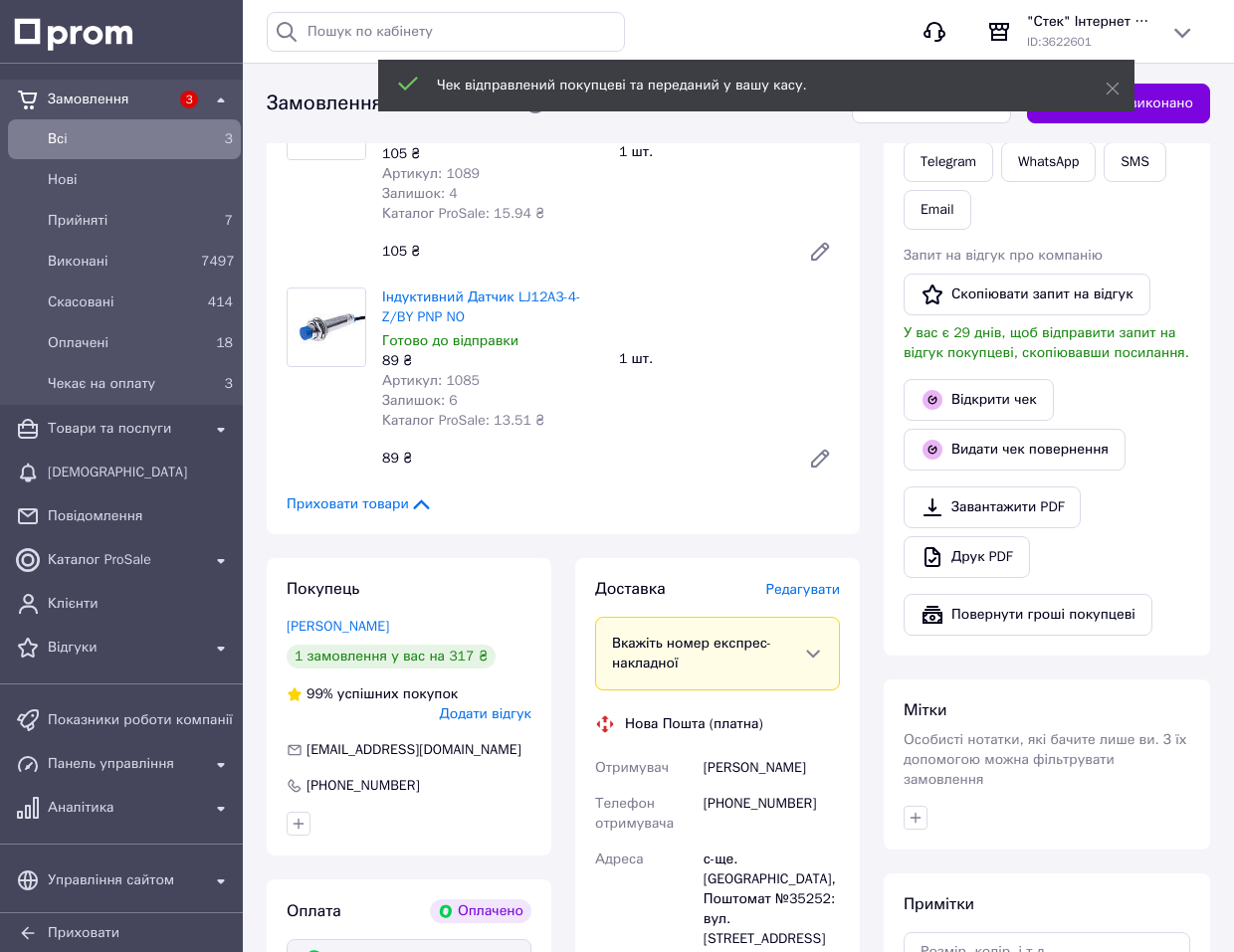 click on "Відкрити чек" at bounding box center (978, 400) 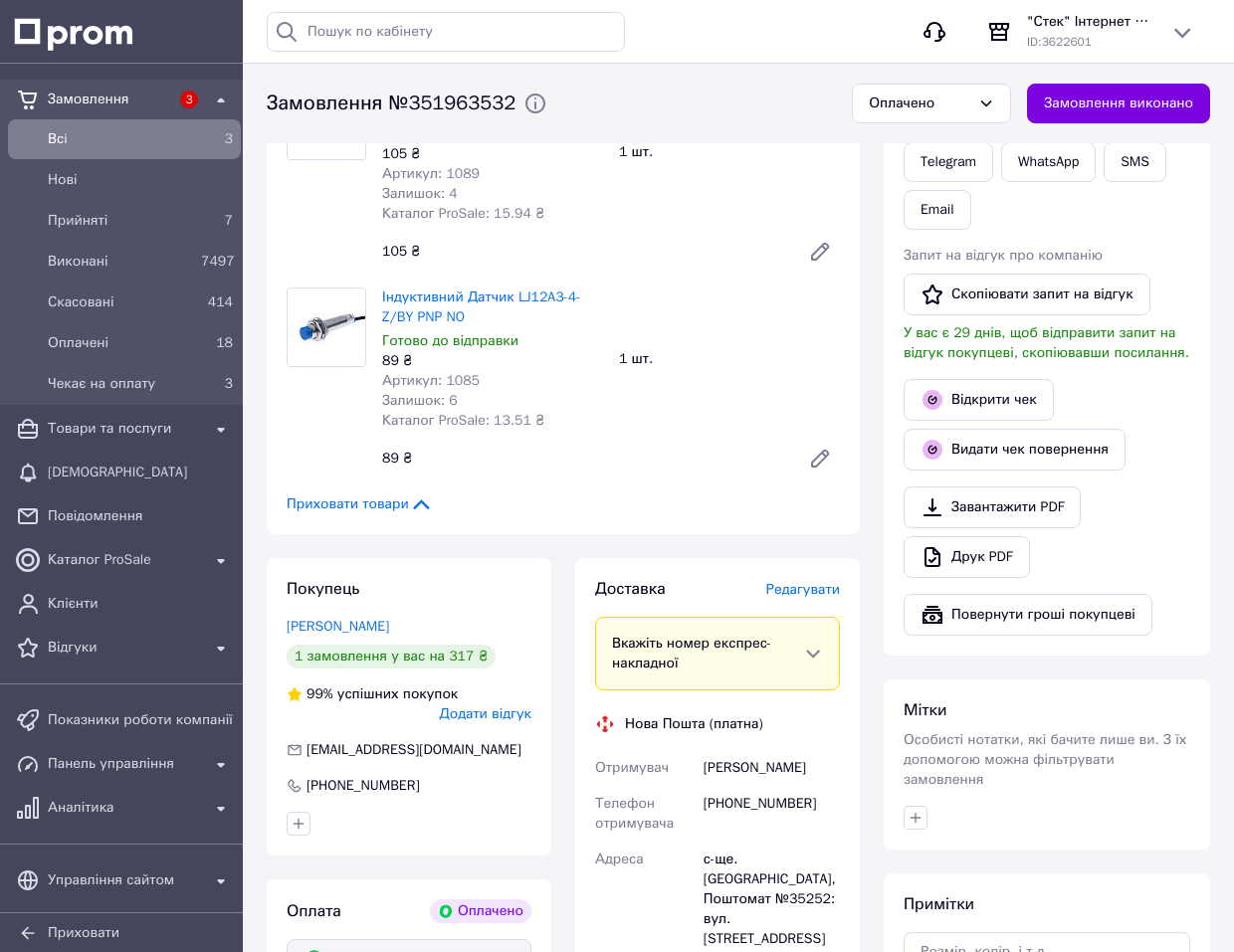 click on "Редагувати" at bounding box center [803, 589] 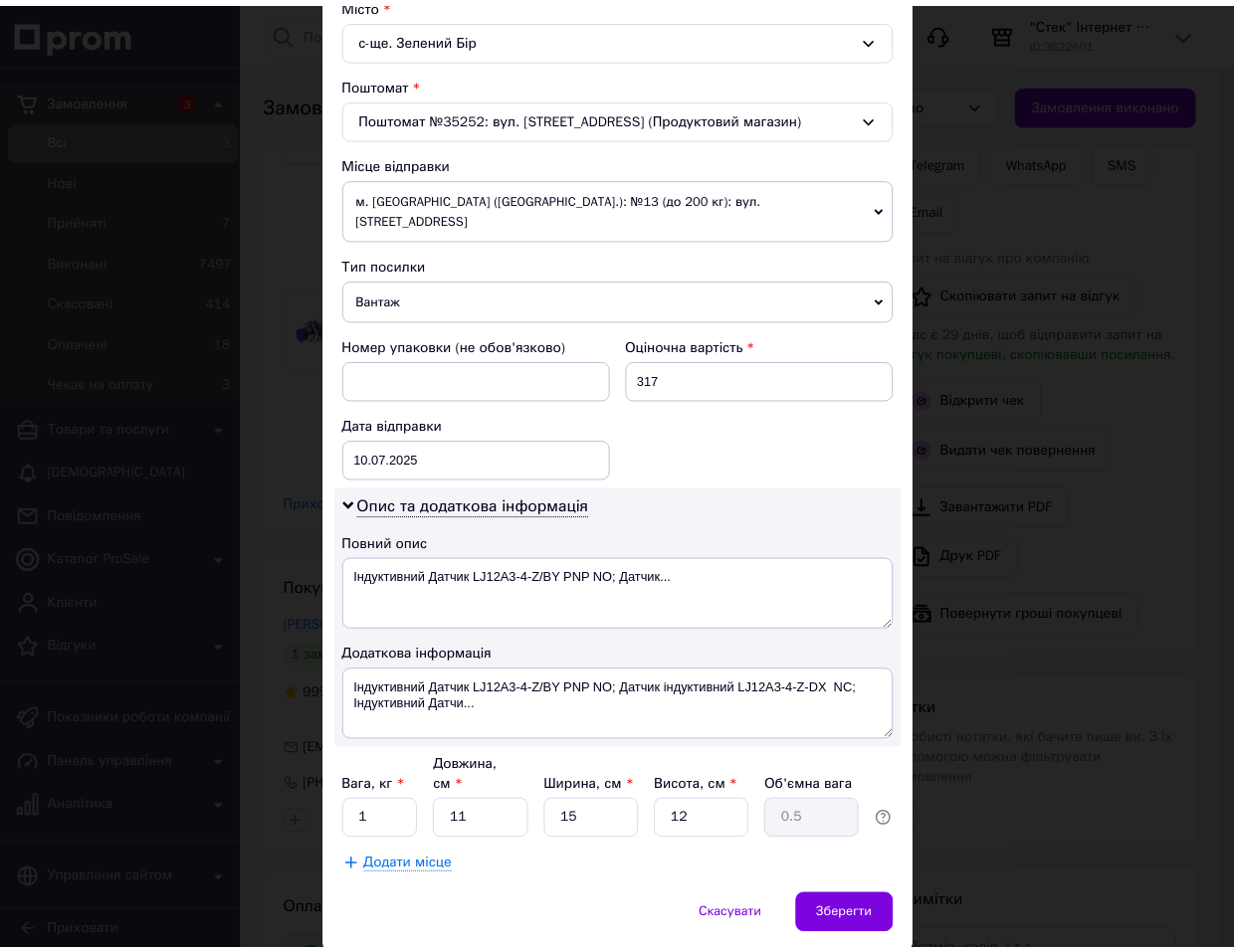 scroll, scrollTop: 592, scrollLeft: 0, axis: vertical 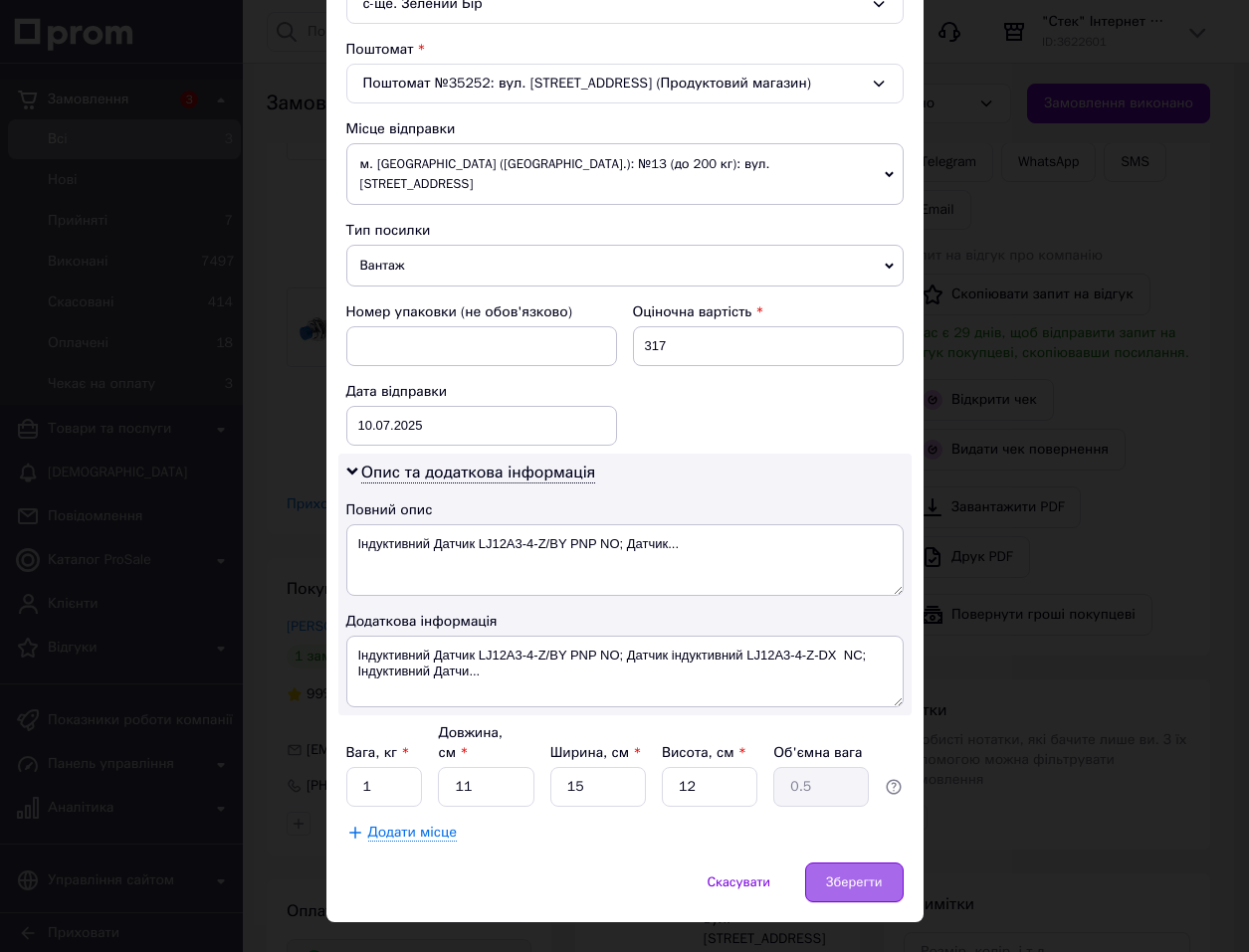 click on "Зберегти" at bounding box center (854, 882) 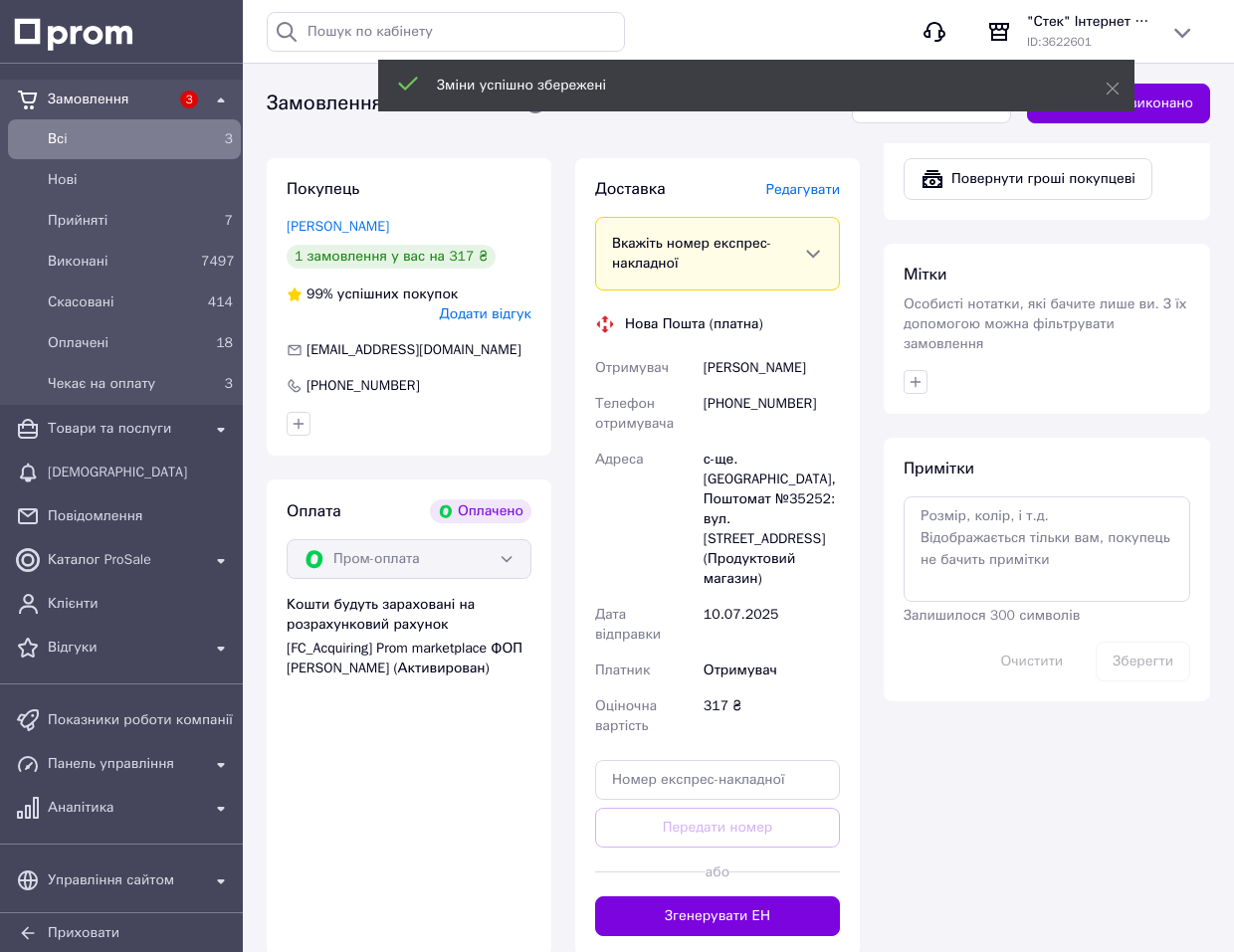 scroll, scrollTop: 995, scrollLeft: 0, axis: vertical 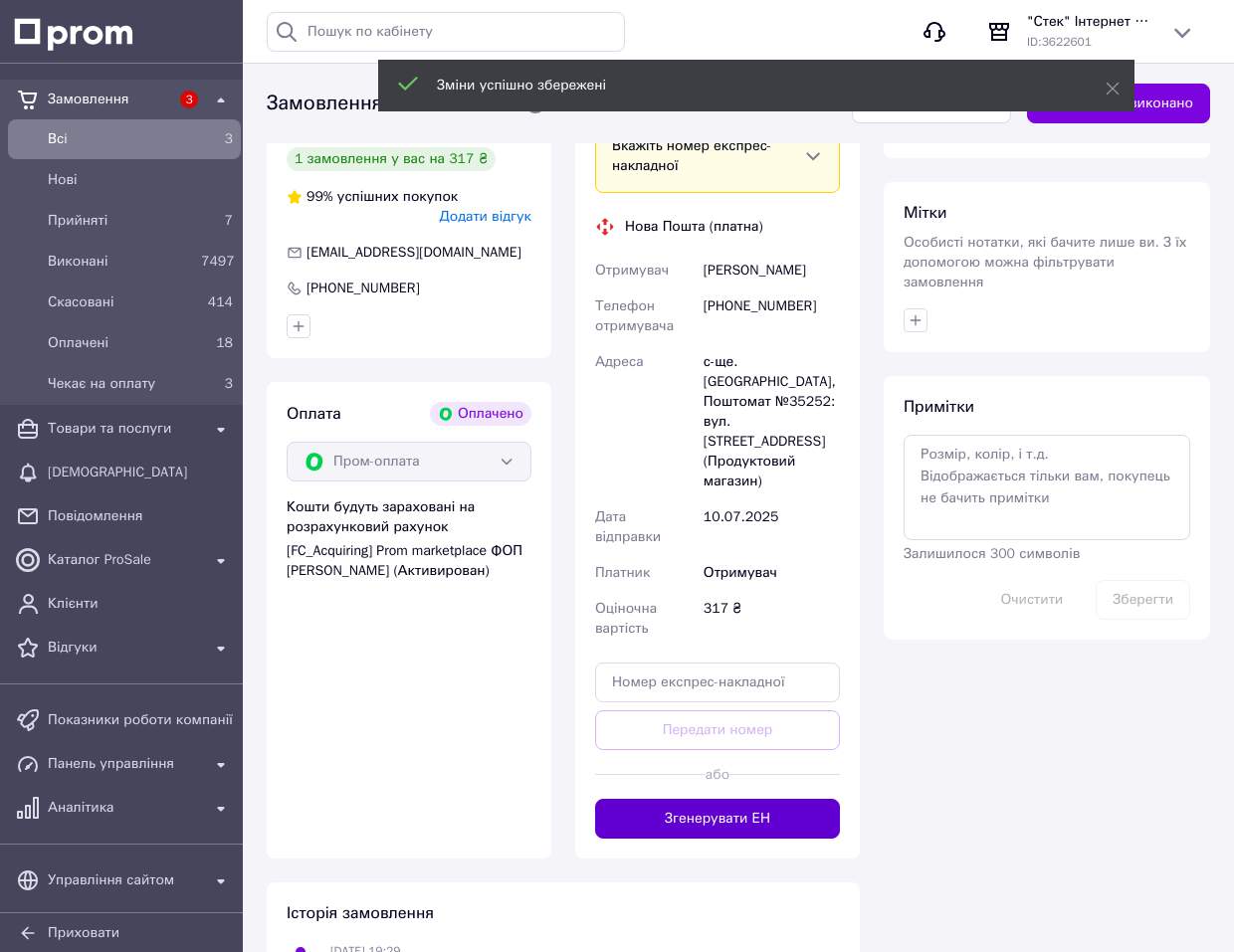 click on "Згенерувати ЕН" at bounding box center (718, 819) 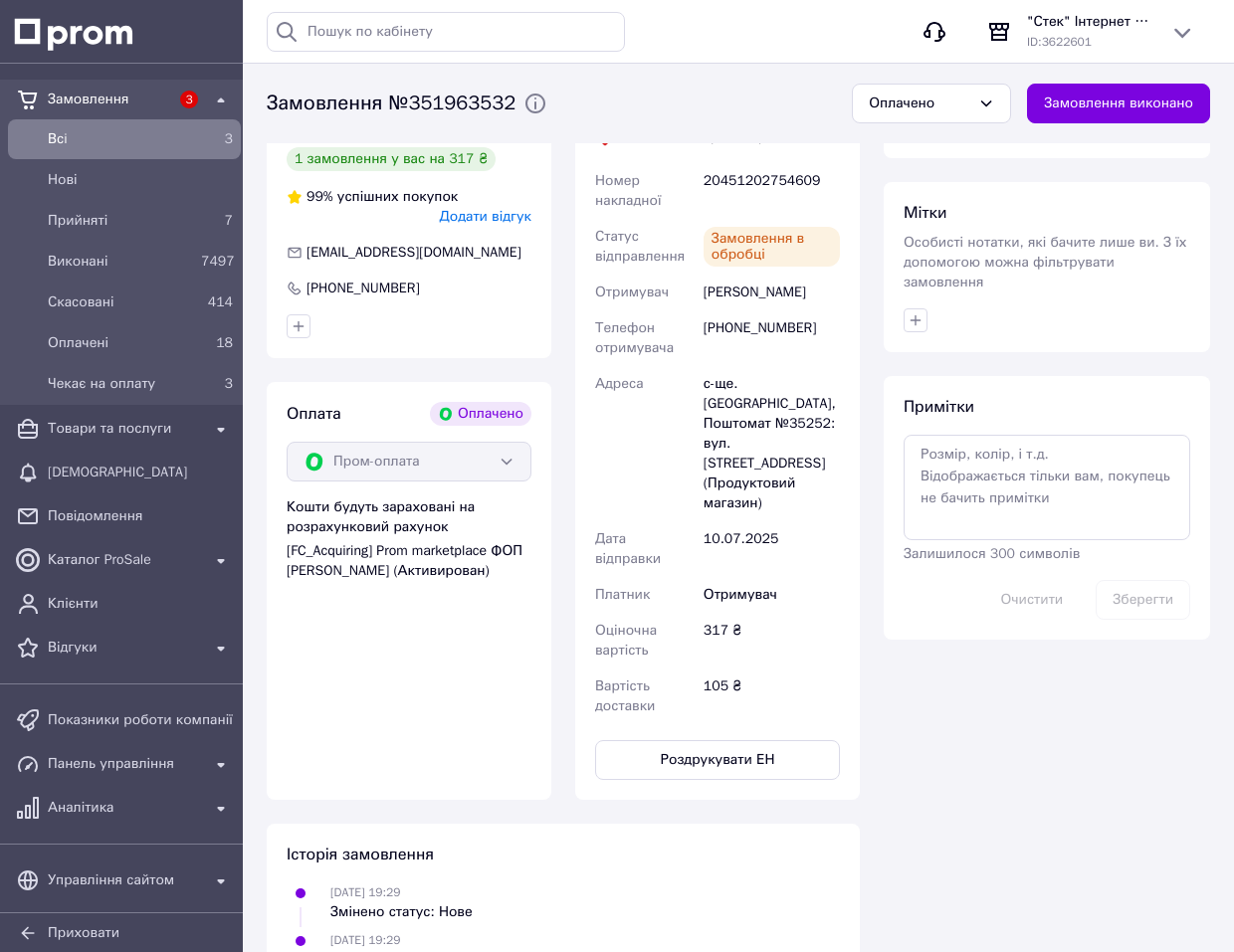 click on "Роздрукувати ЕН" at bounding box center [718, 760] 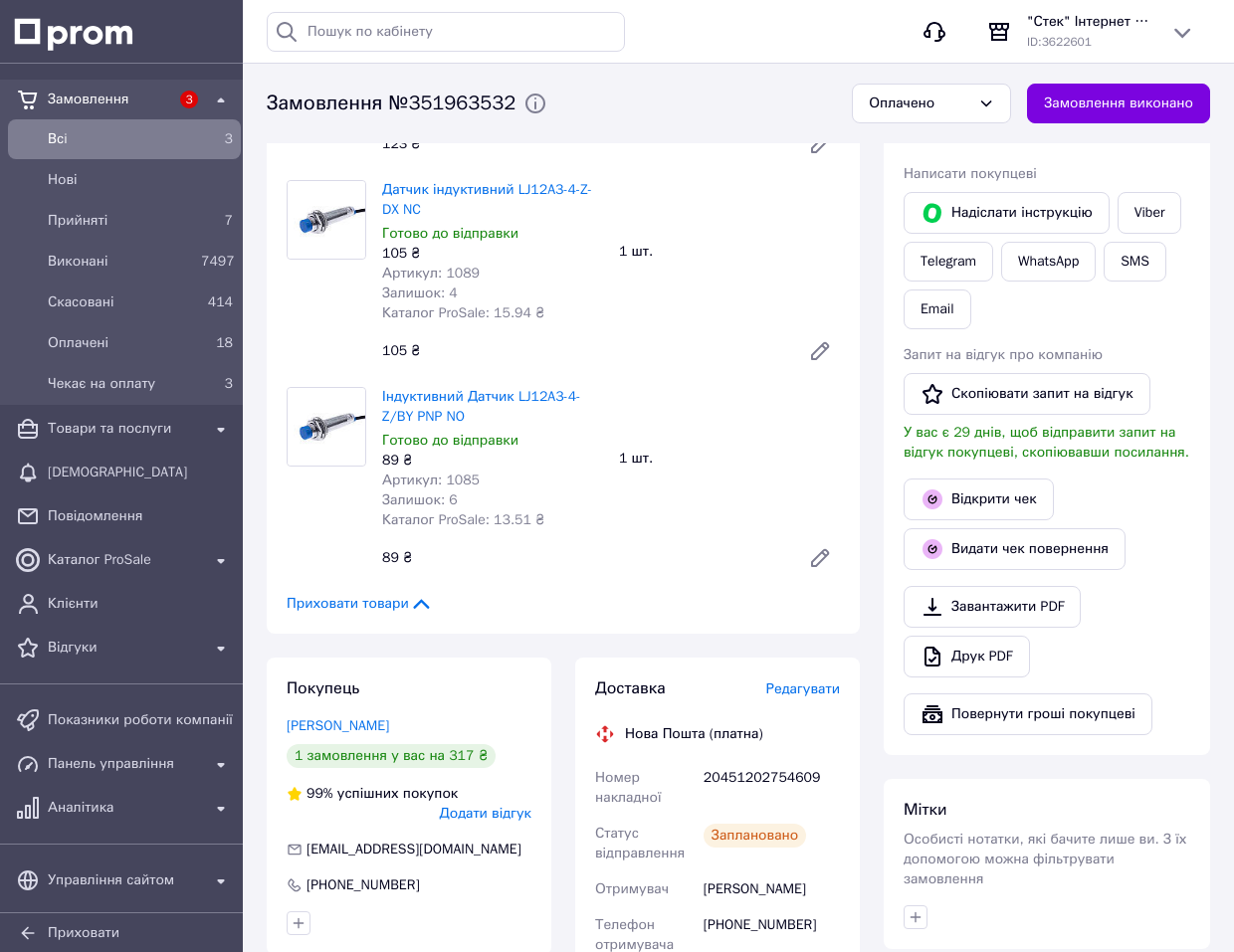 scroll, scrollTop: 298, scrollLeft: 0, axis: vertical 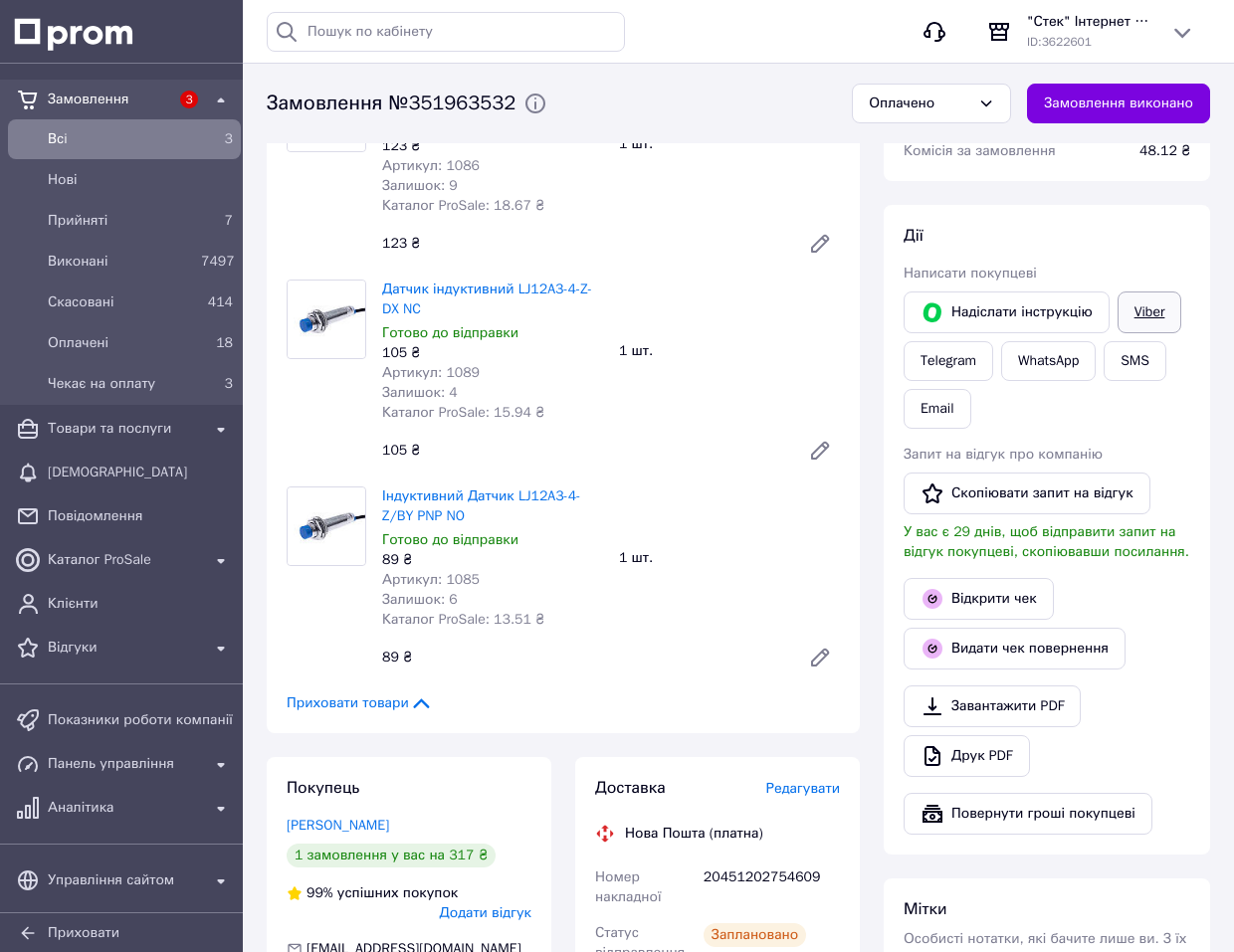 click on "Viber" at bounding box center (1149, 312) 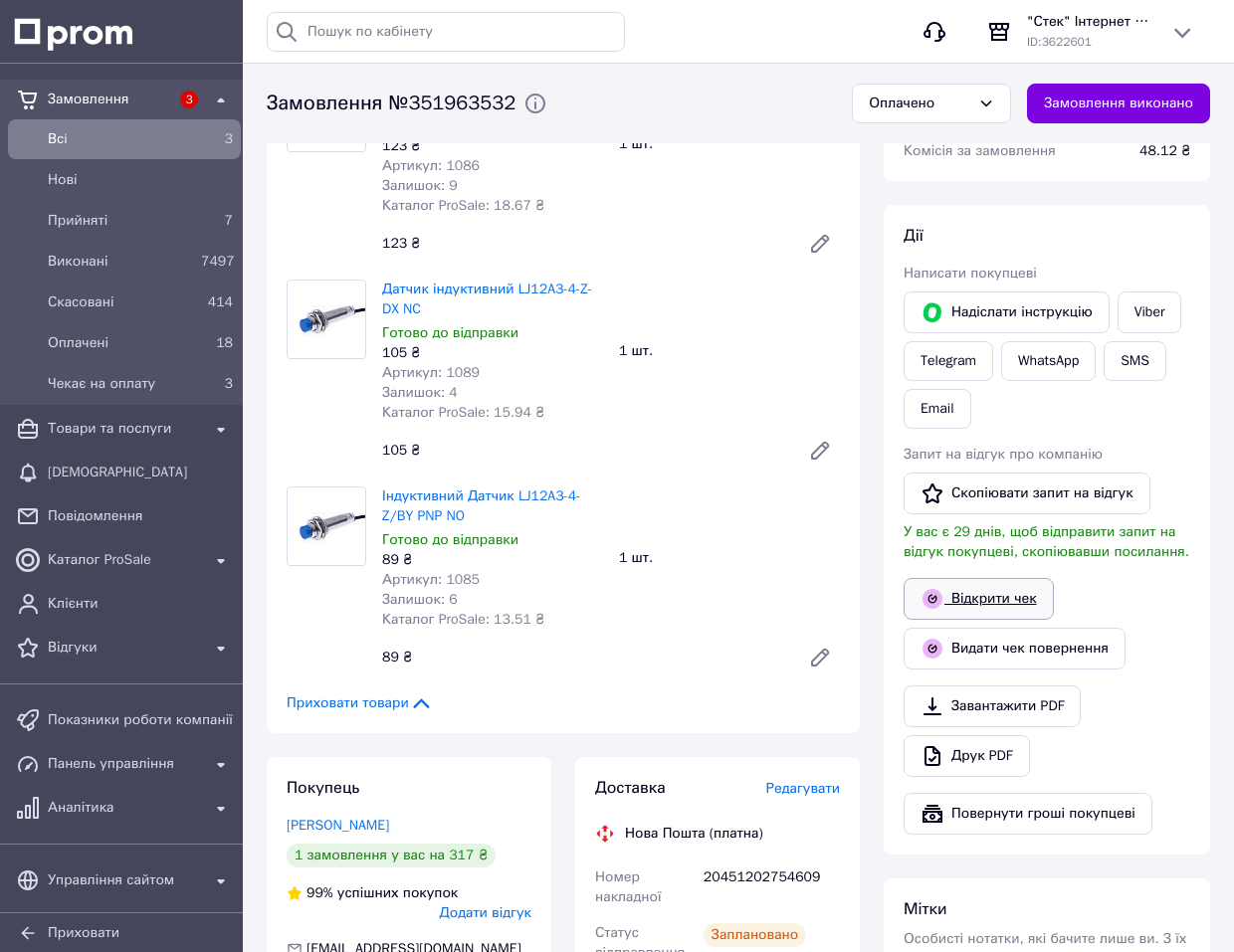 click on "Відкрити чек" at bounding box center [978, 599] 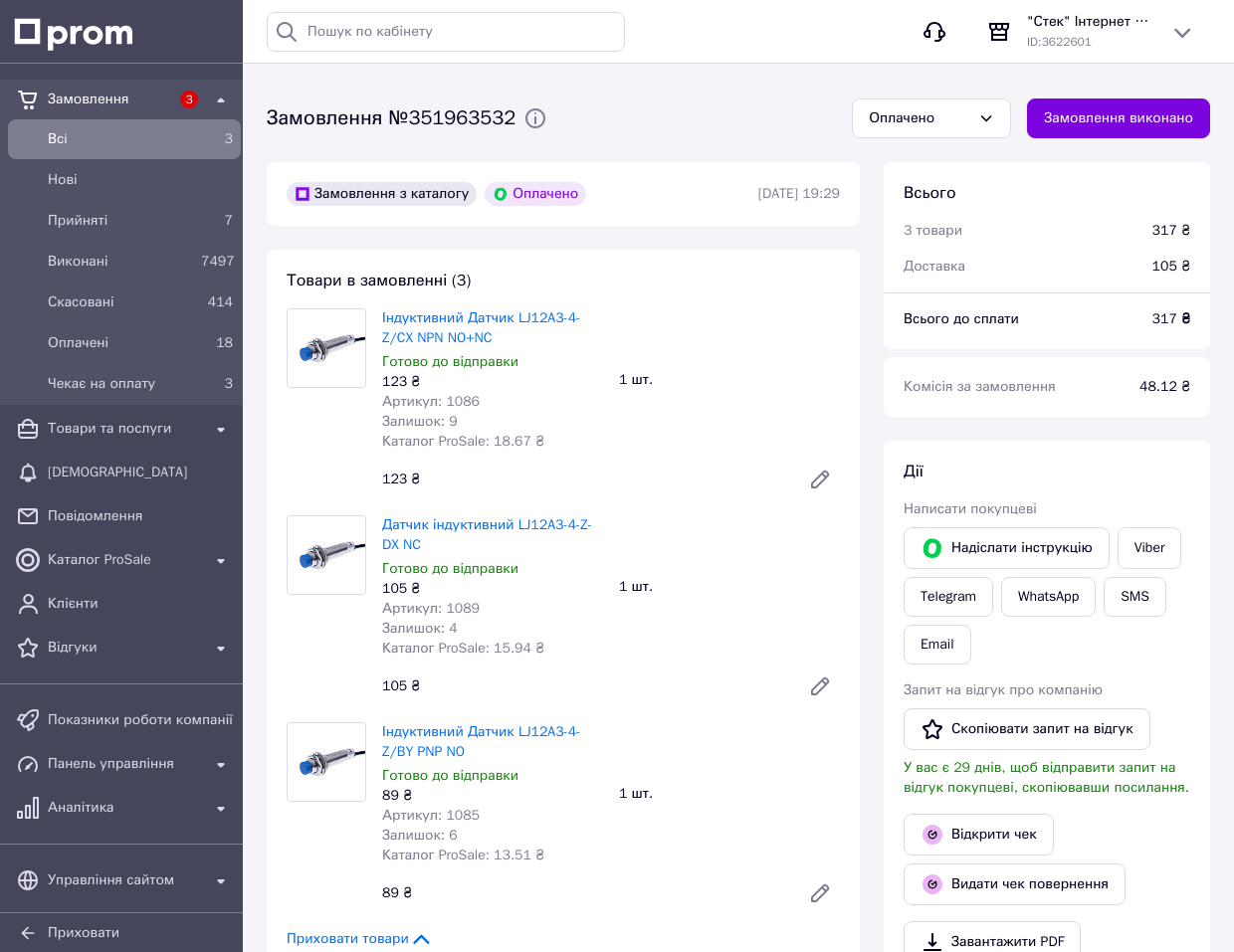 scroll, scrollTop: 99, scrollLeft: 0, axis: vertical 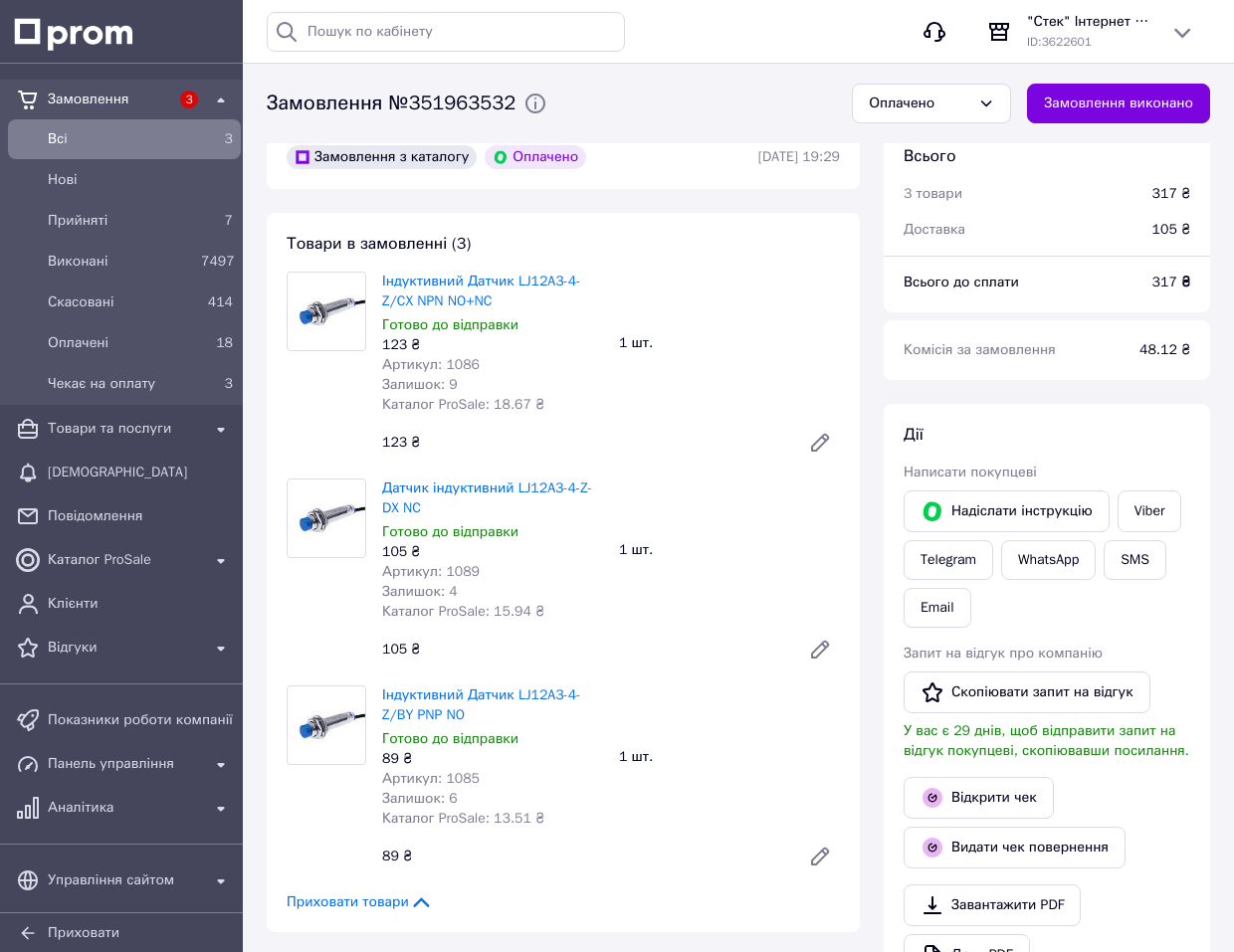 click on "Всi" at bounding box center [120, 139] 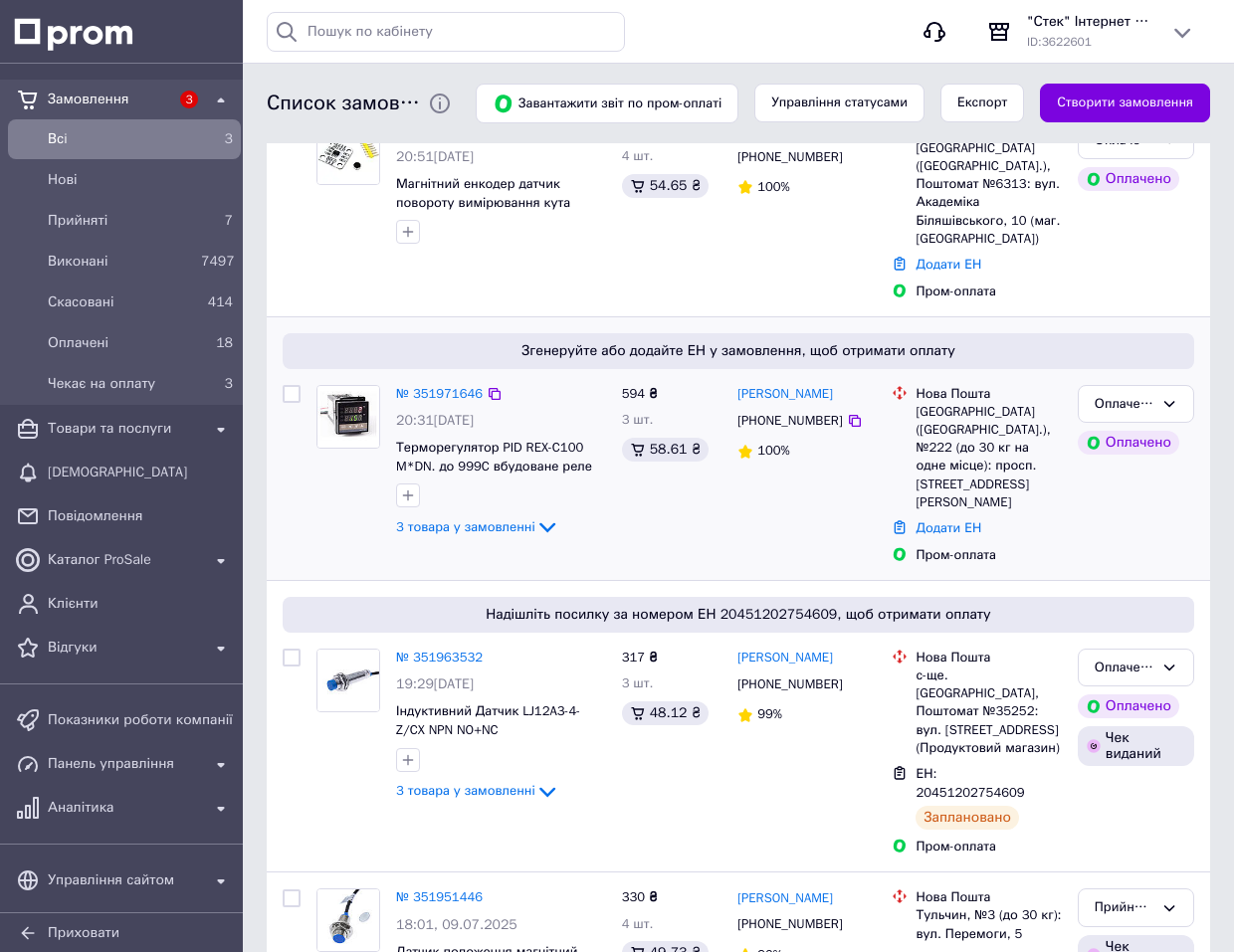 scroll, scrollTop: 497, scrollLeft: 0, axis: vertical 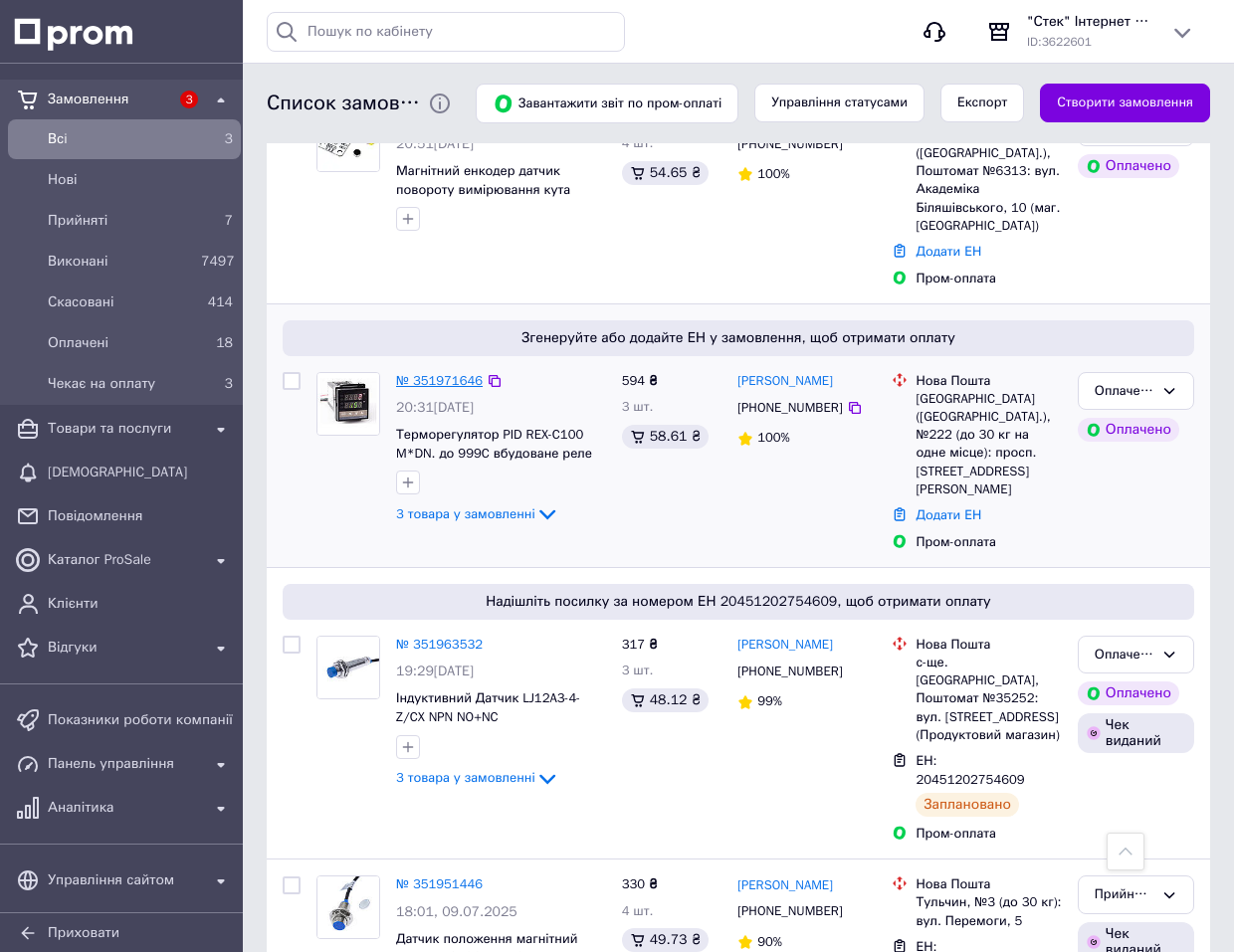 click on "№ 351971646" at bounding box center [439, 380] 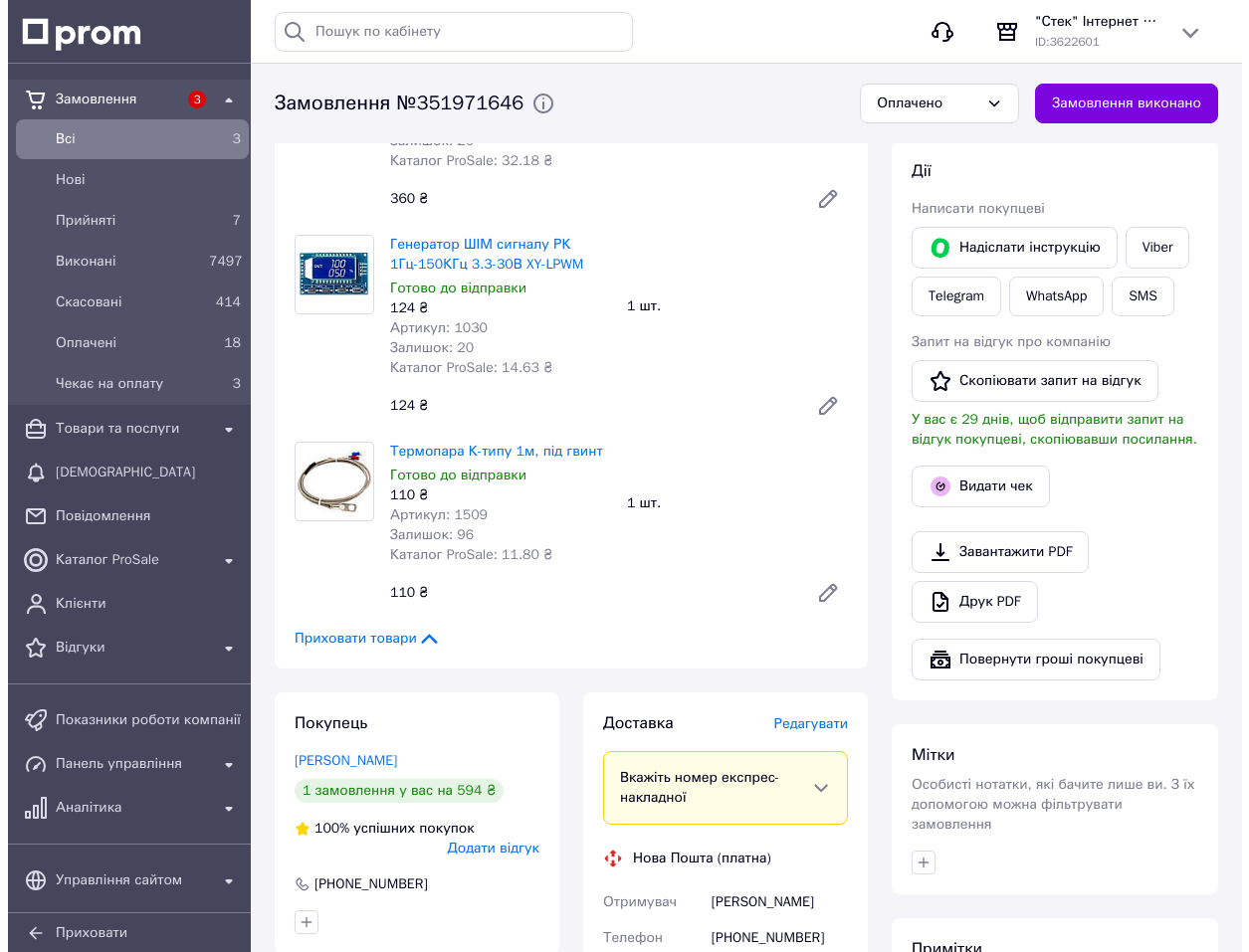 scroll, scrollTop: 597, scrollLeft: 0, axis: vertical 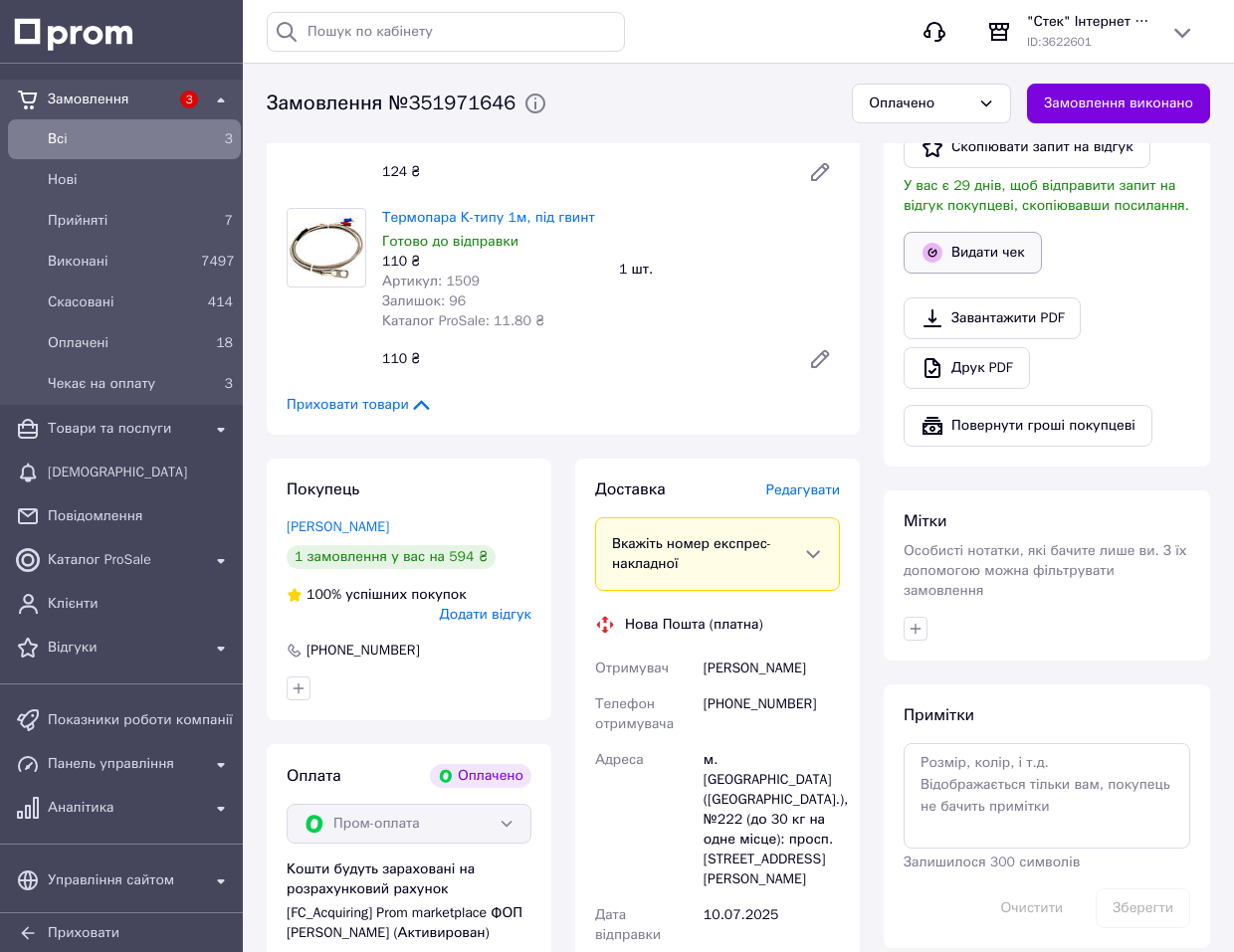 click on "Видати чек" at bounding box center [972, 253] 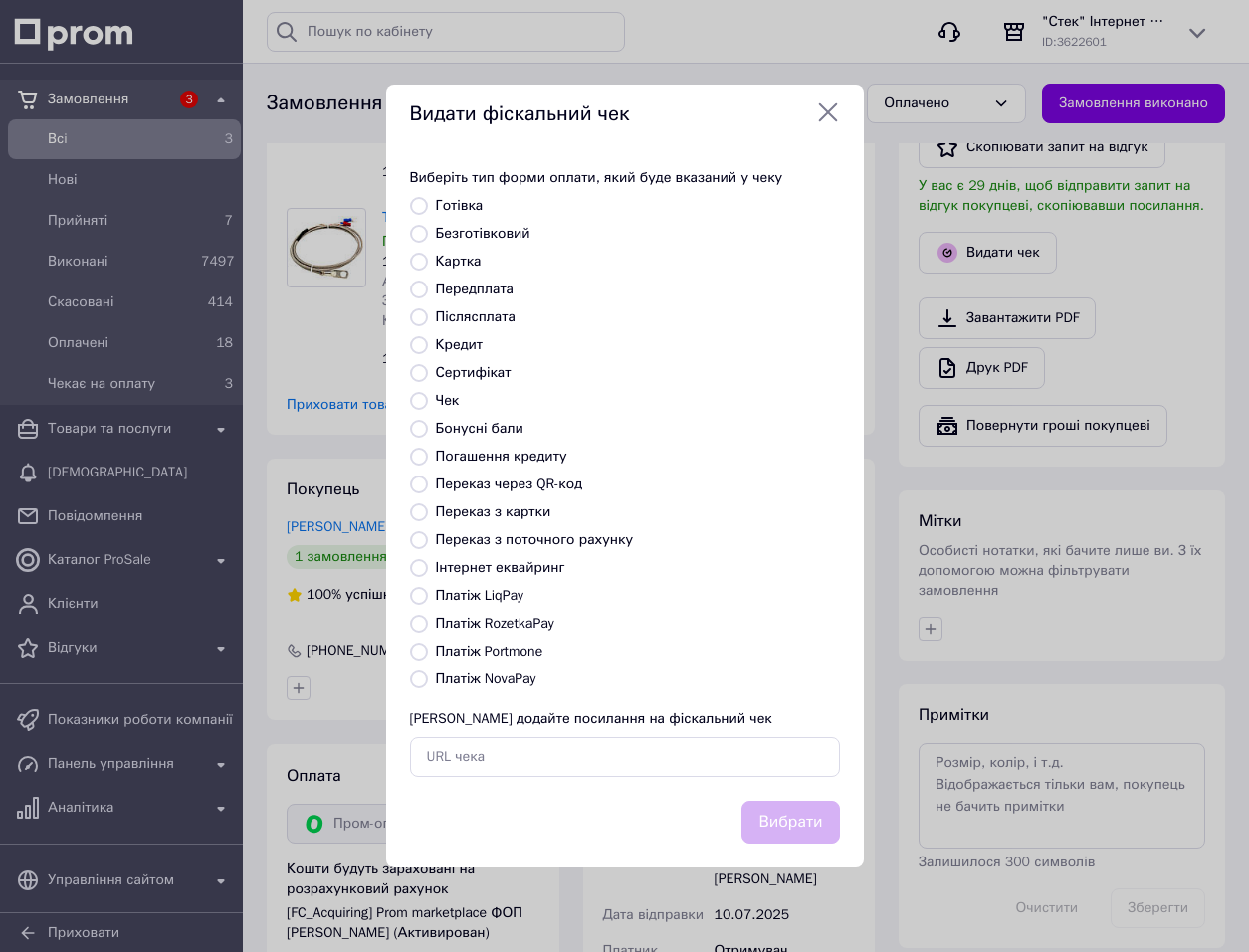 click on "Платіж RozetkaPay" at bounding box center [419, 624] 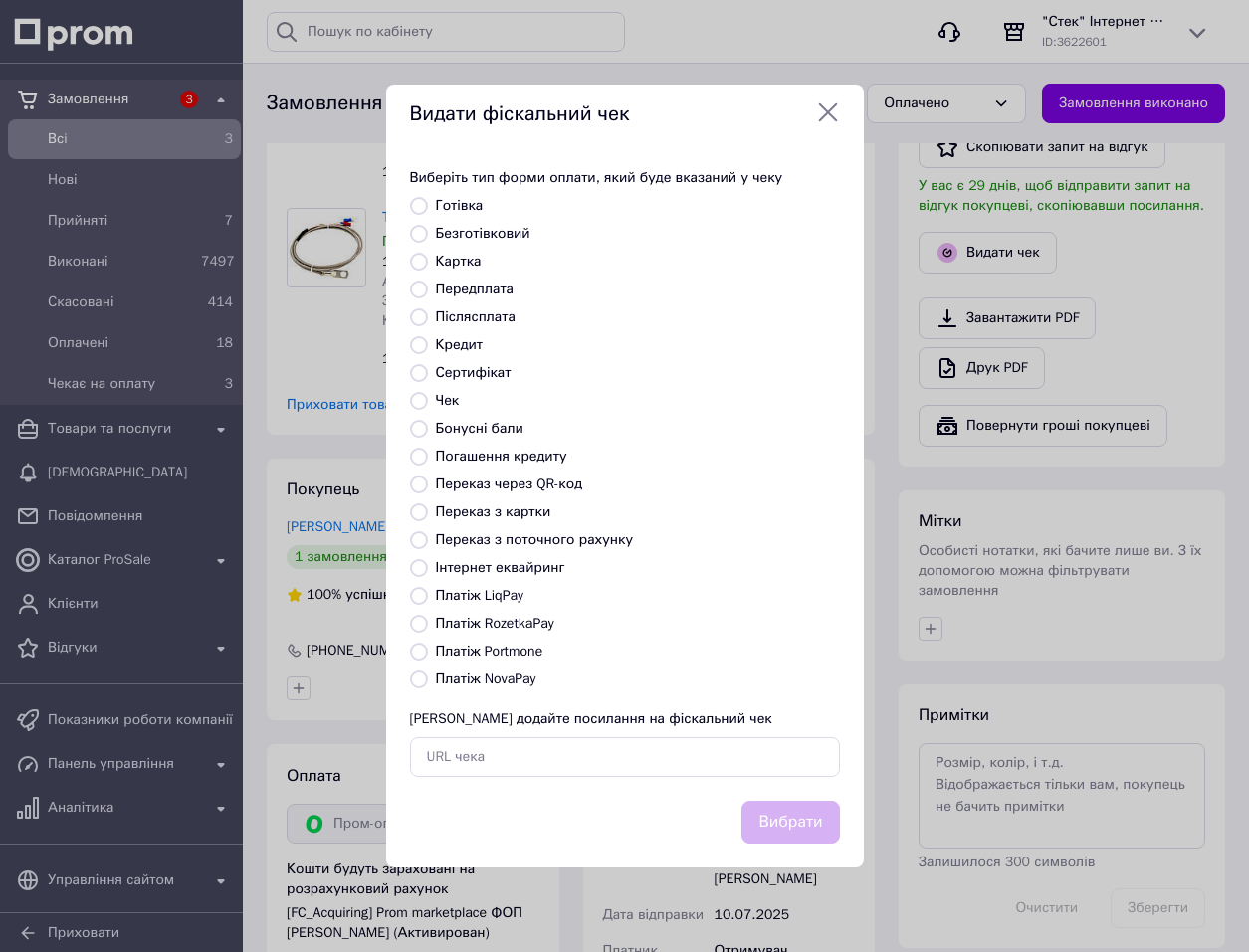 radio on "true" 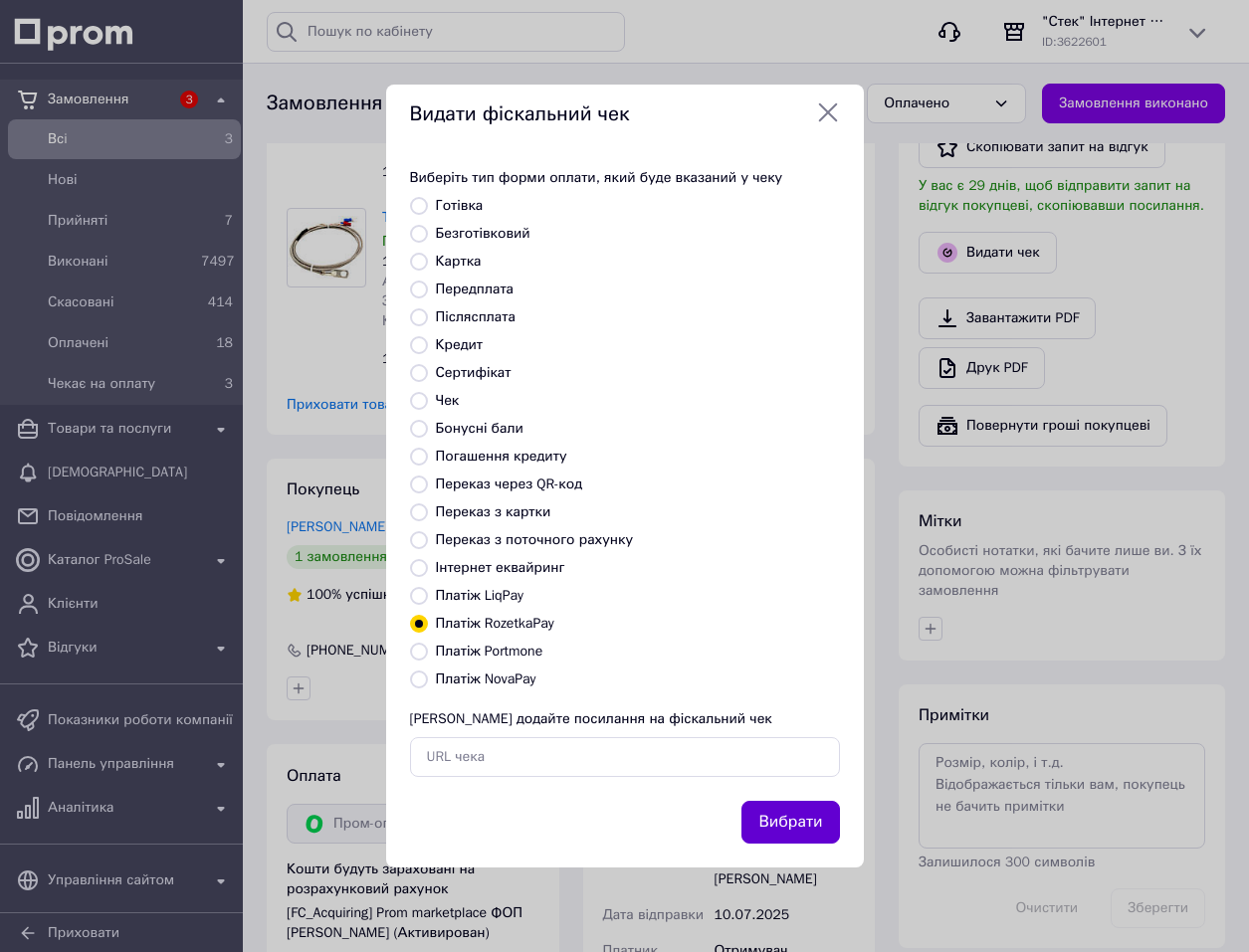 click on "Вибрати" at bounding box center (790, 822) 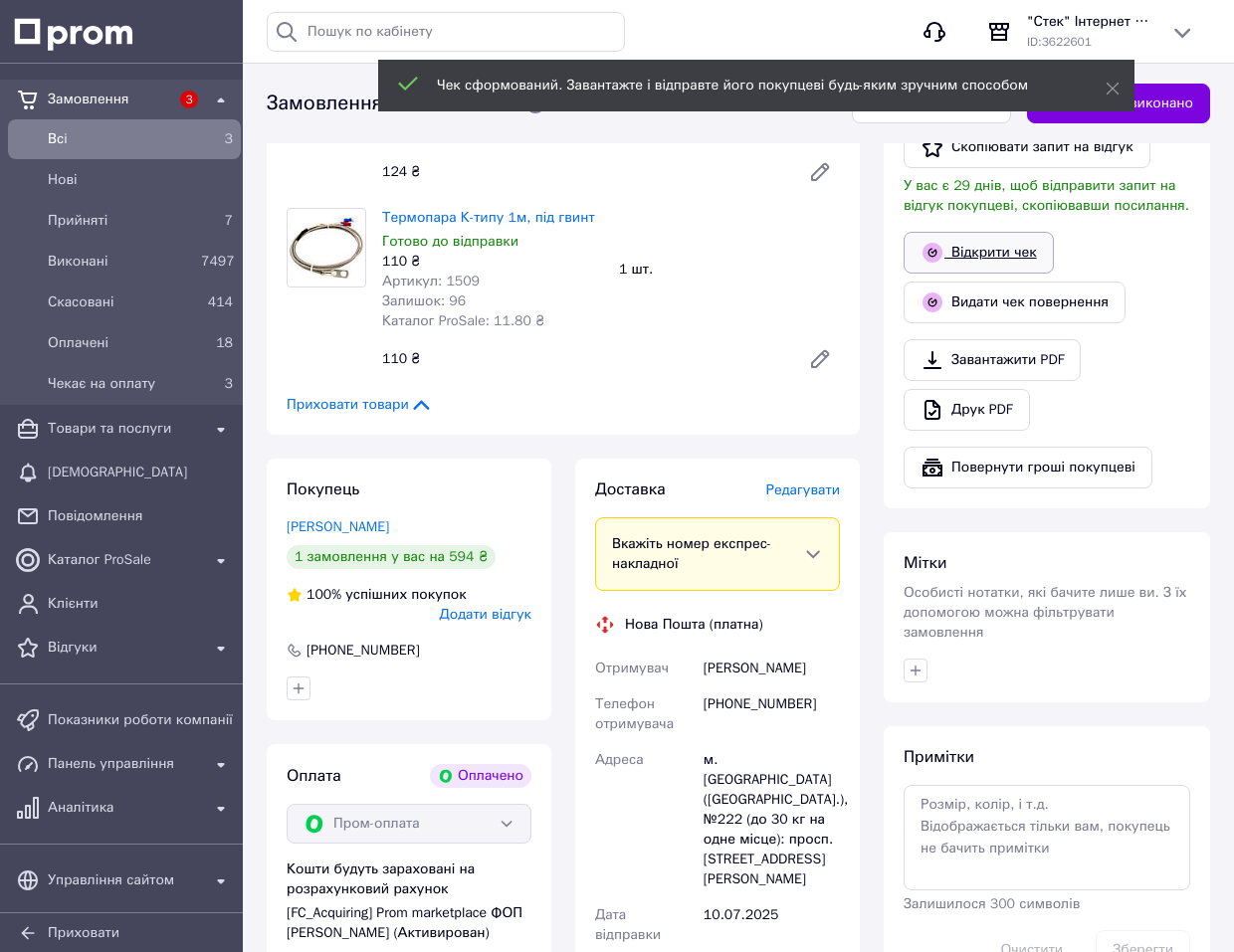 drag, startPoint x: 995, startPoint y: 253, endPoint x: 1007, endPoint y: 249, distance: 12.649111 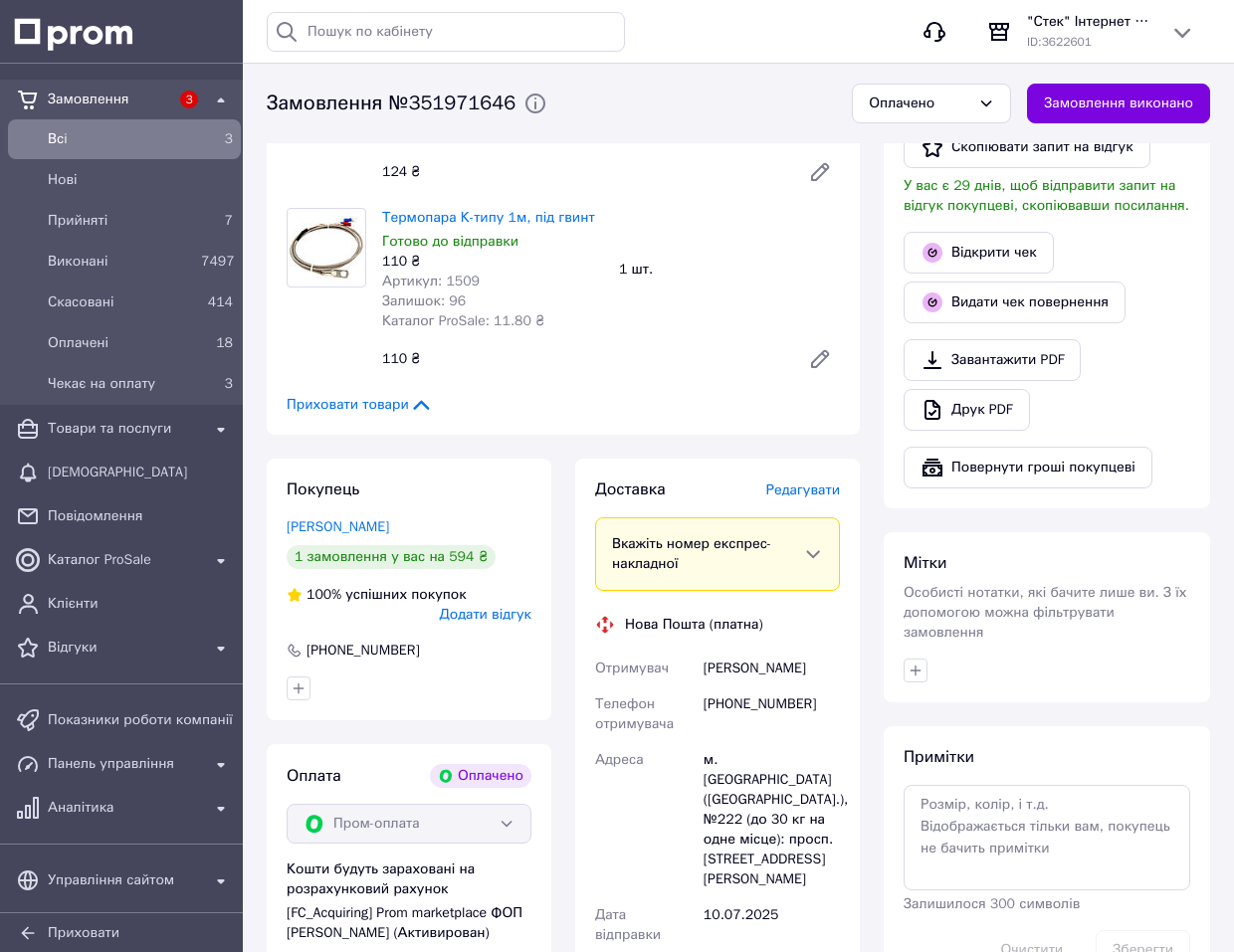click on "Редагувати" at bounding box center (803, 489) 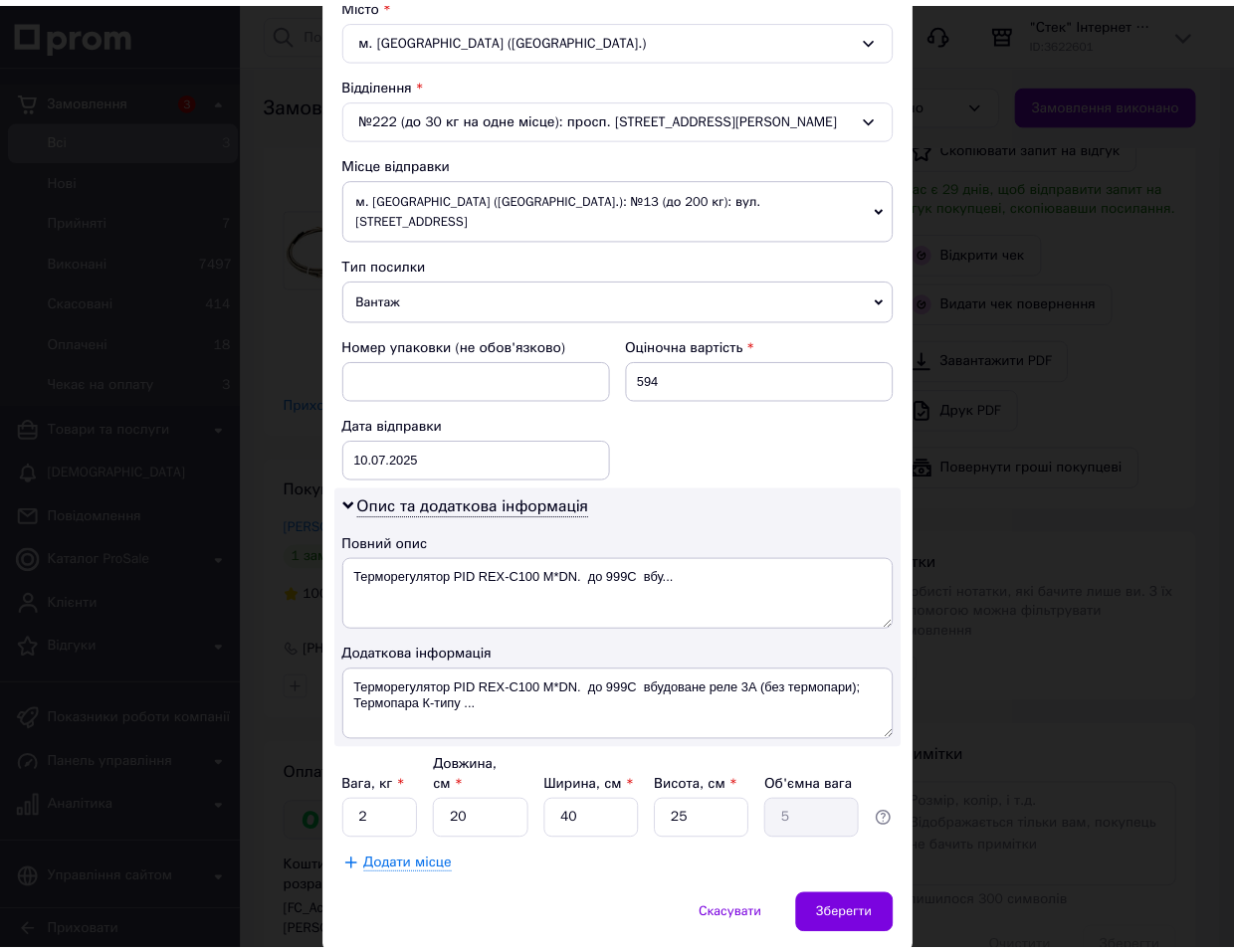 scroll, scrollTop: 592, scrollLeft: 0, axis: vertical 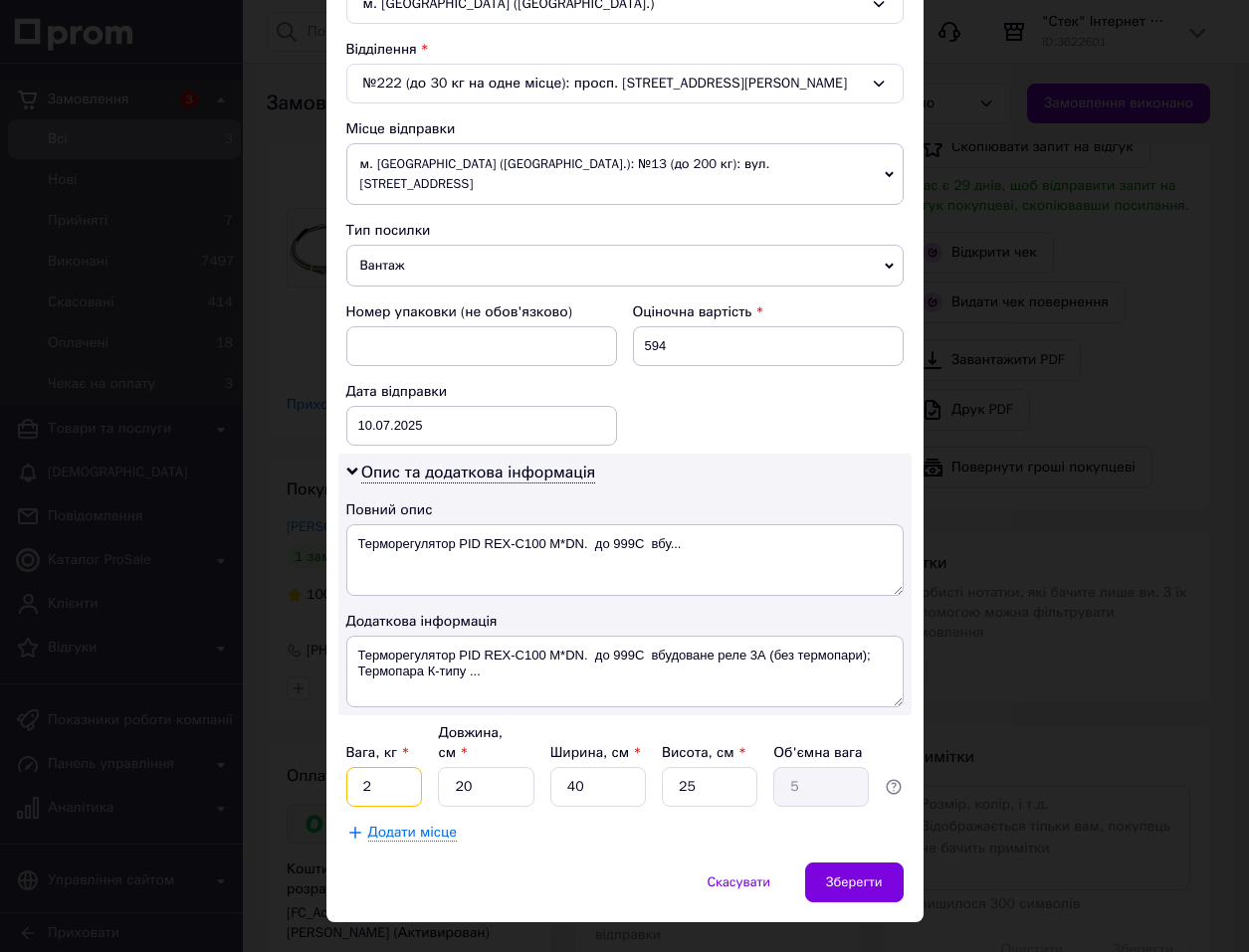 click on "2" at bounding box center (384, 787) 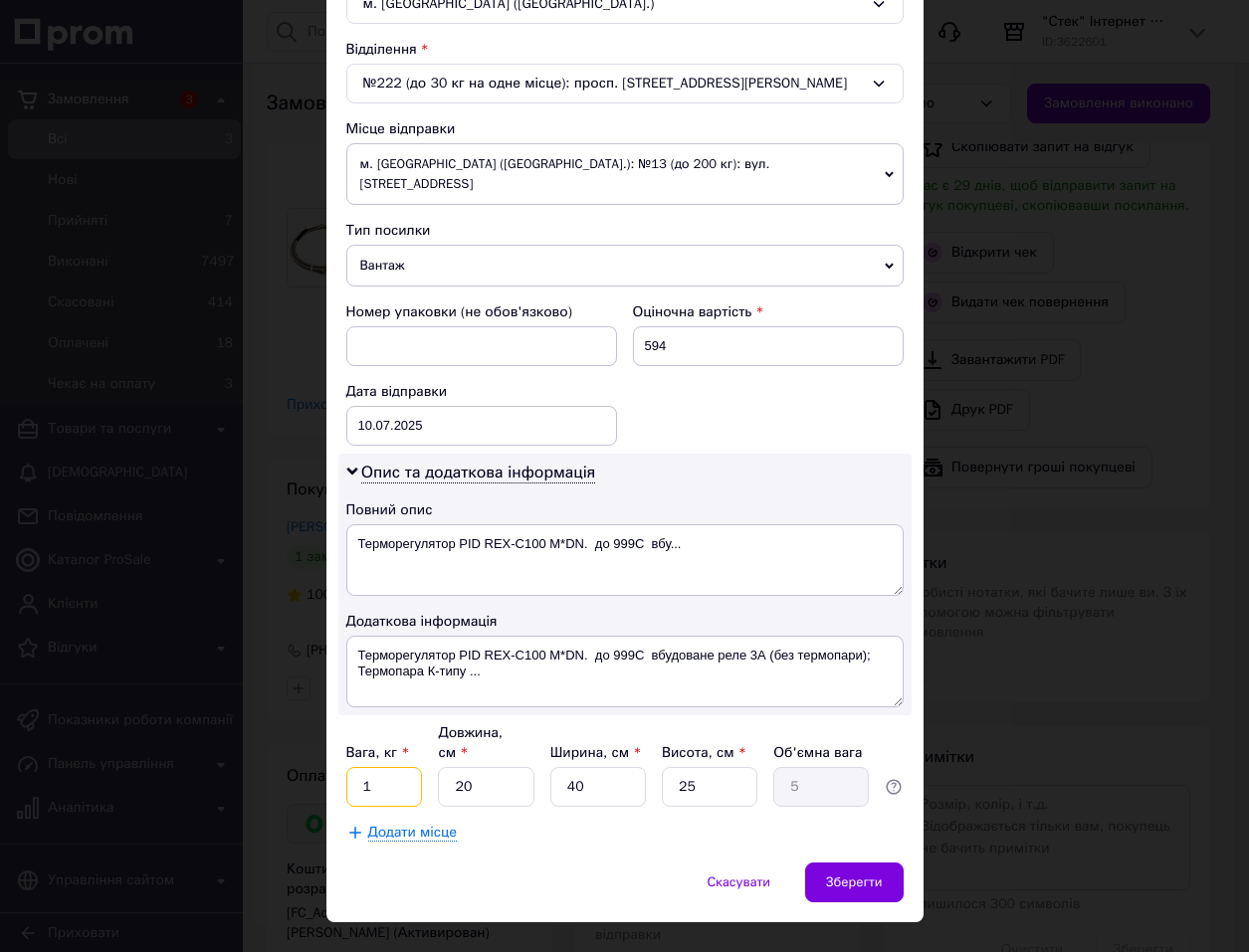 type on "1" 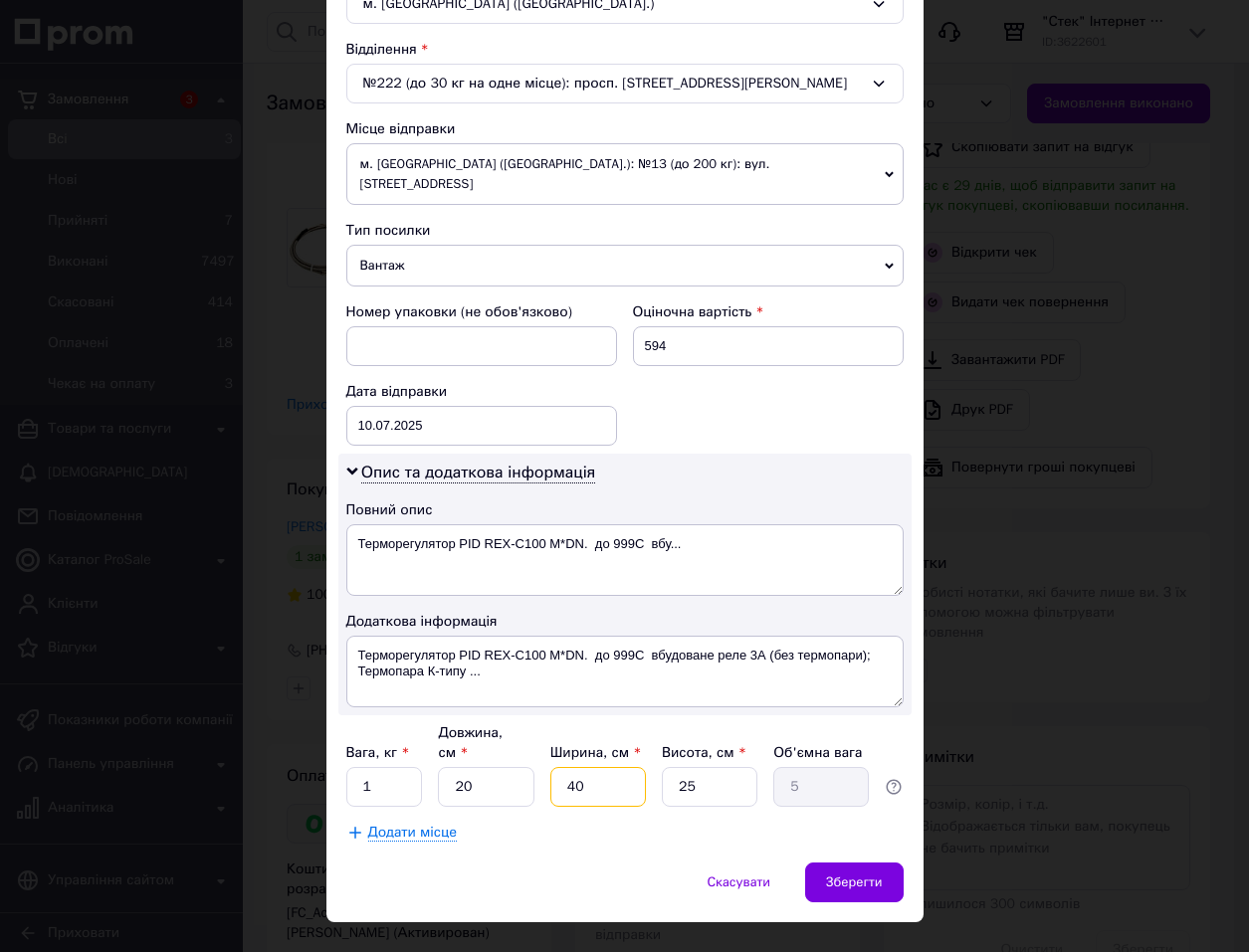 click on "40" at bounding box center (598, 787) 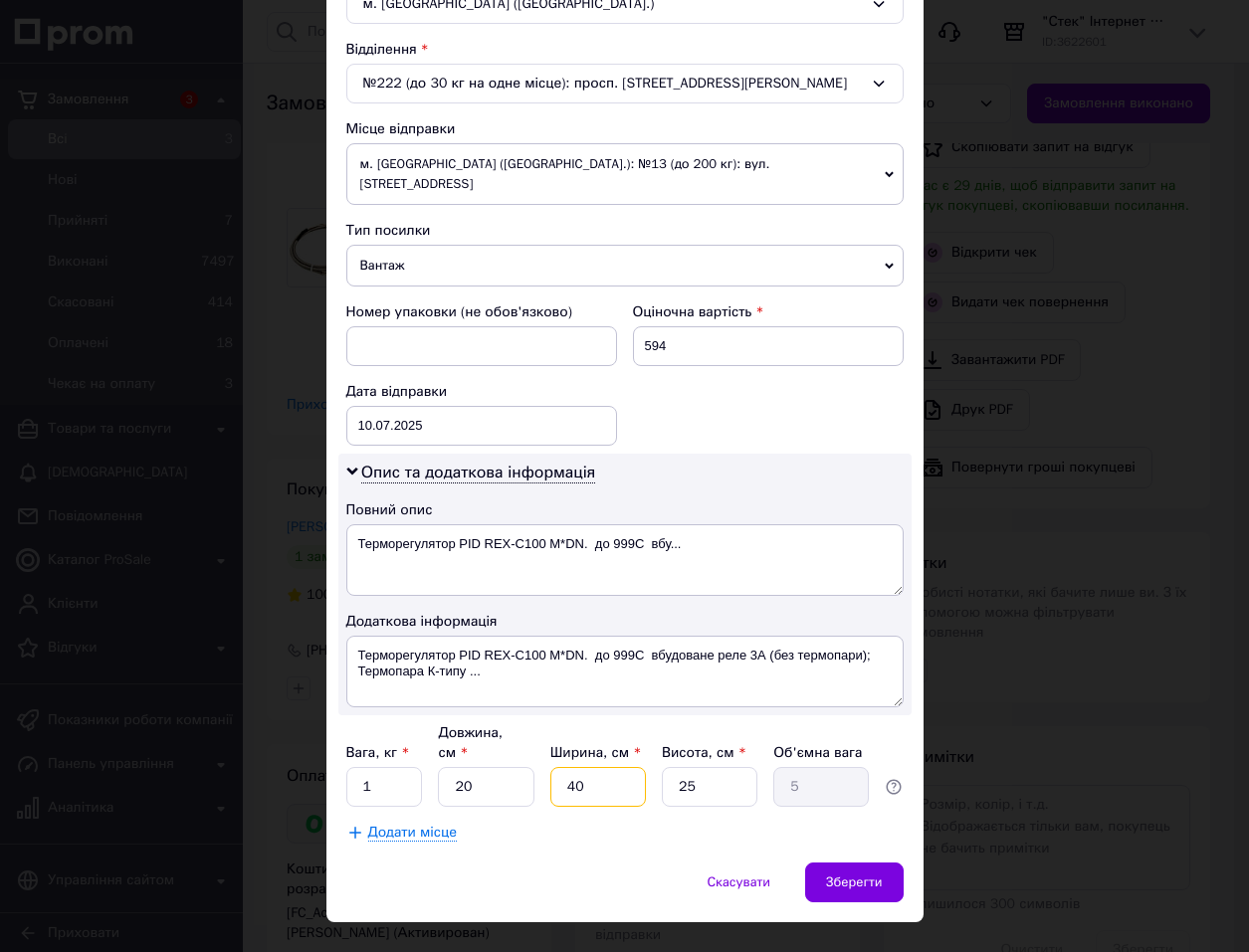type on "4" 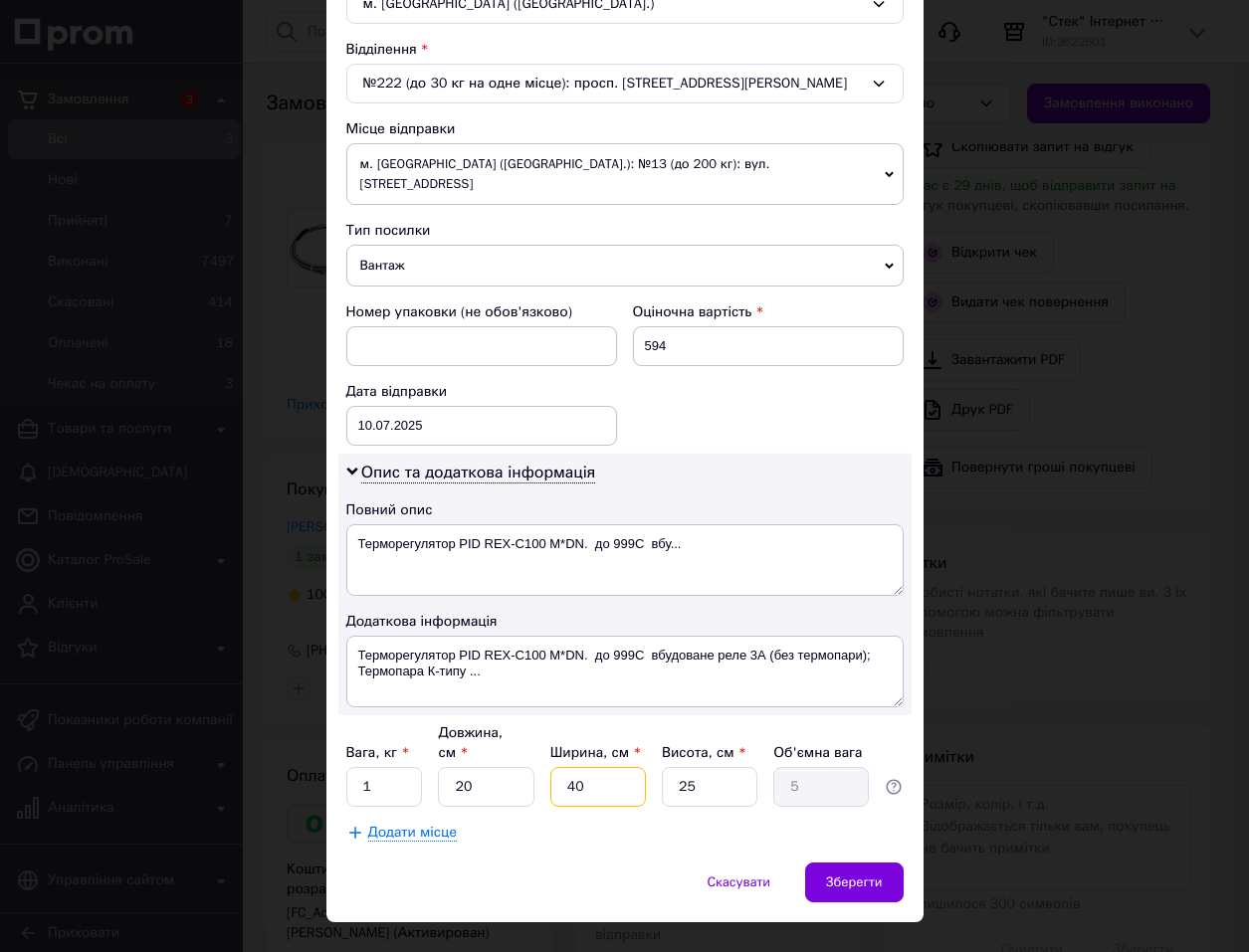 type on "0.5" 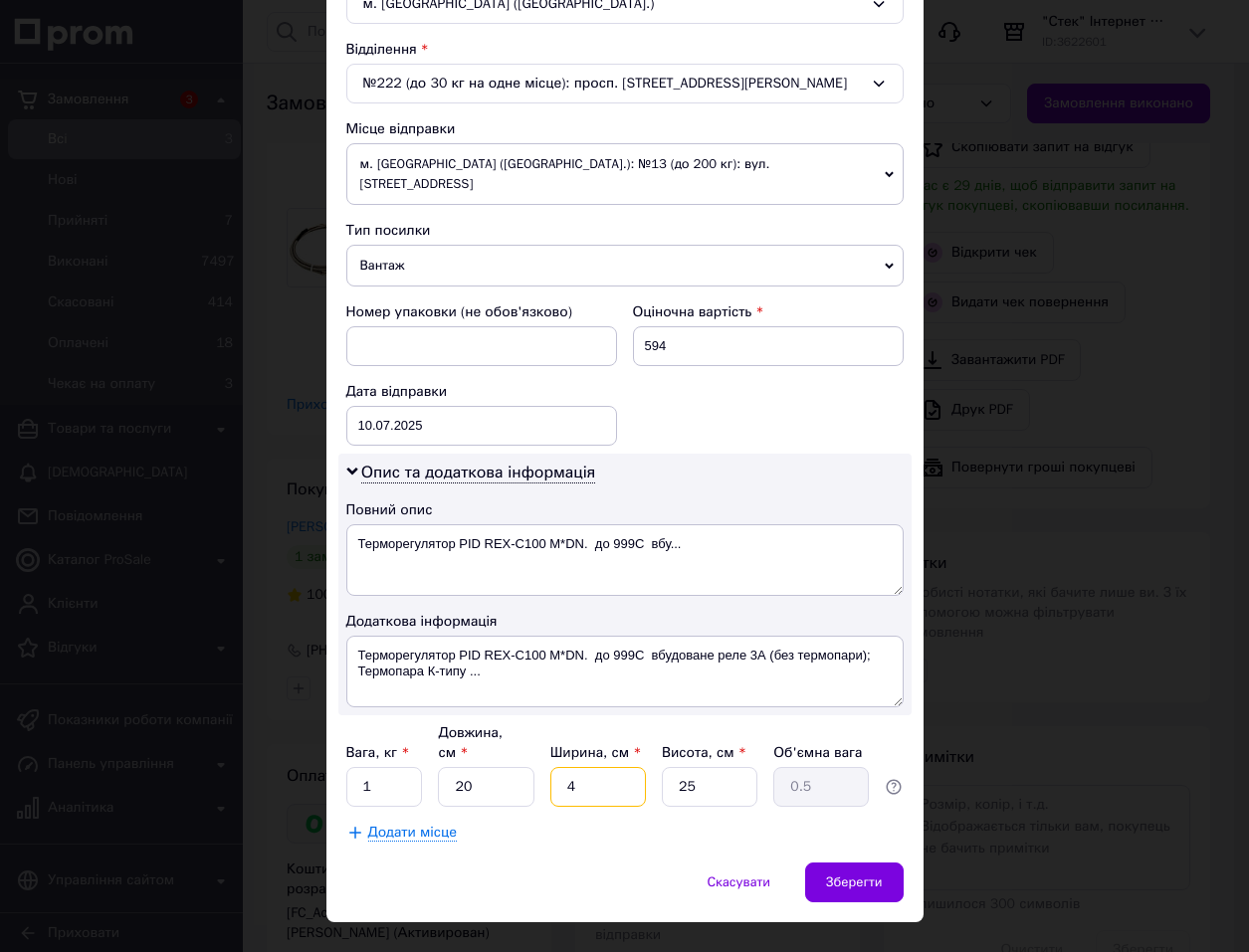 type 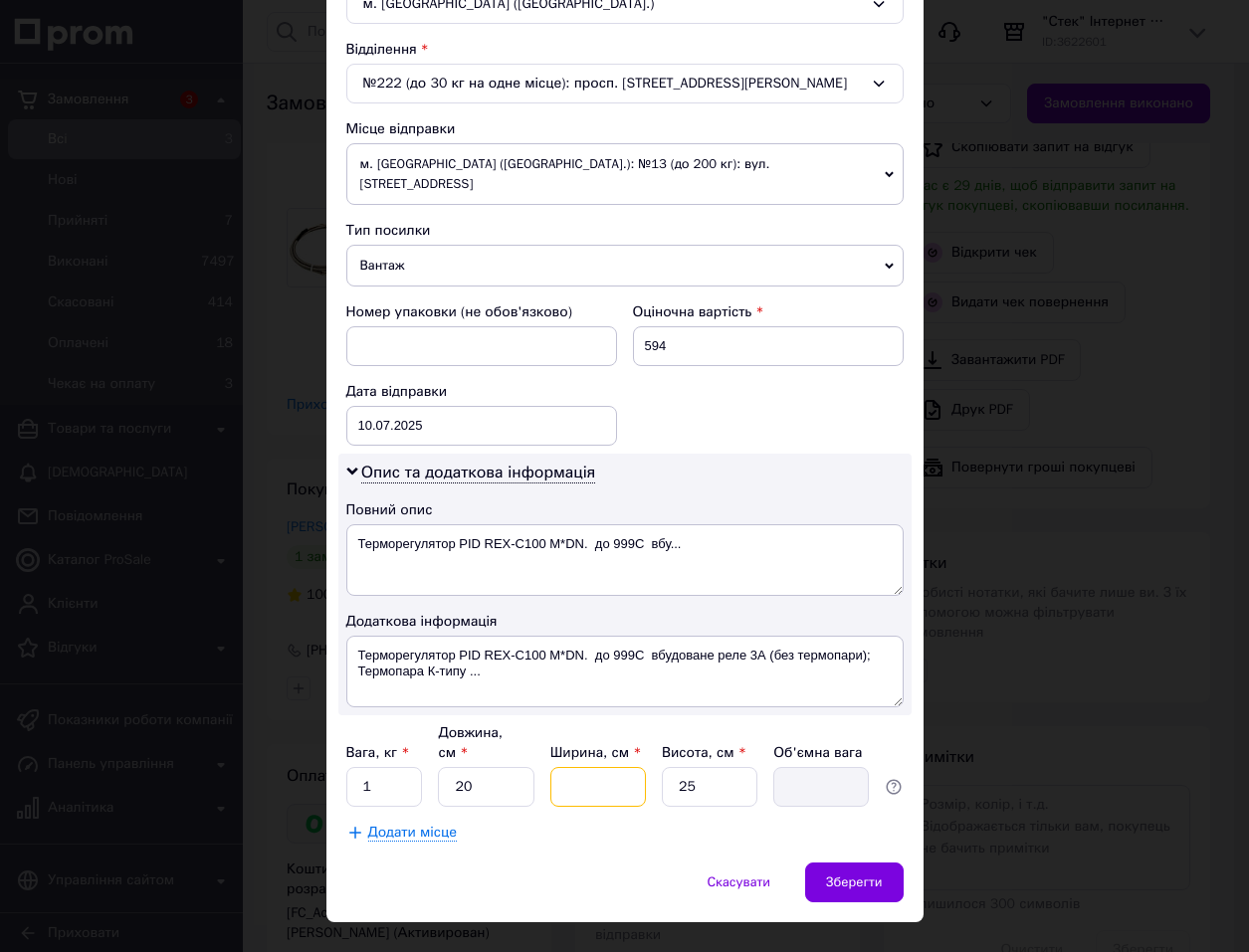 type on "1" 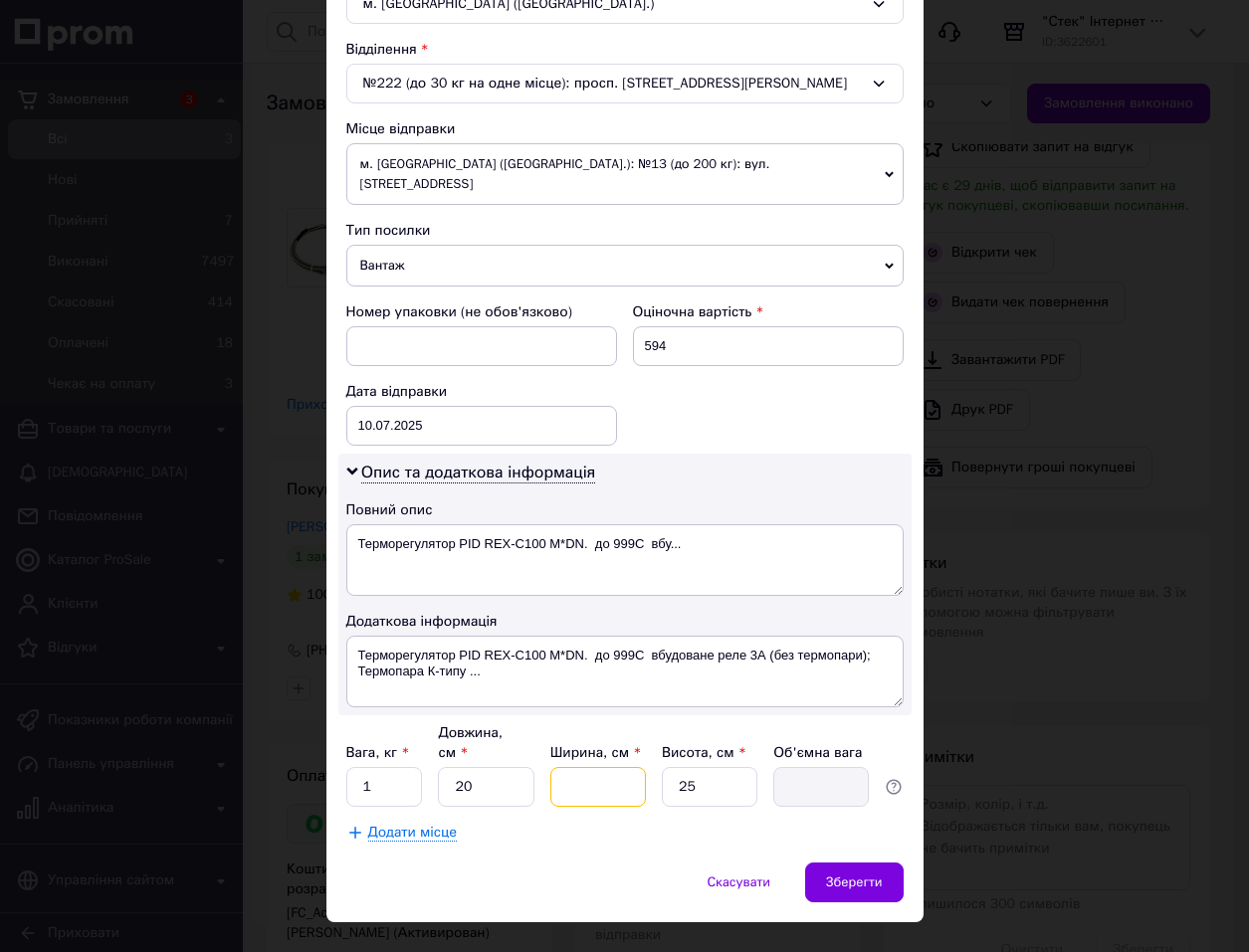 type on "0.13" 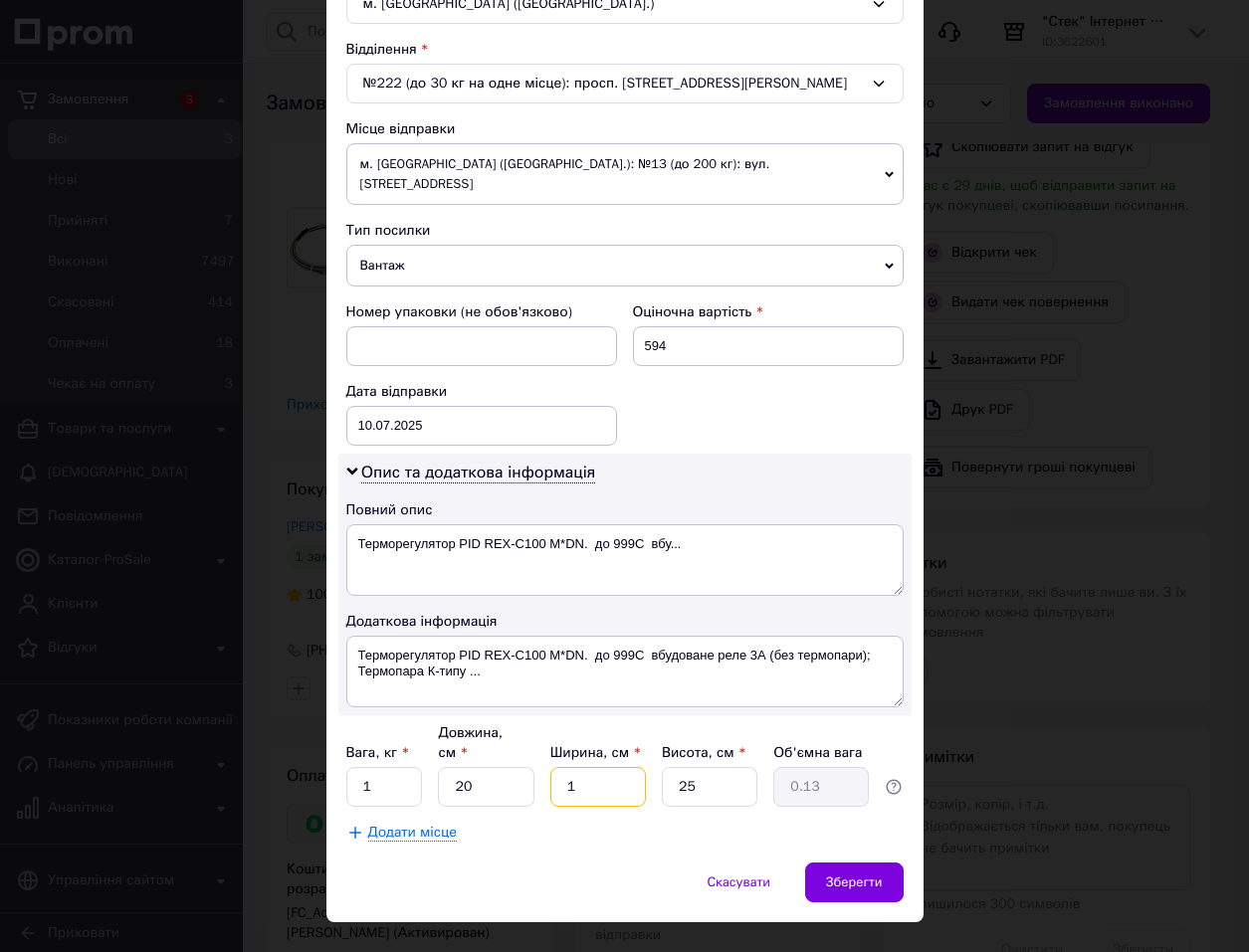 type on "10" 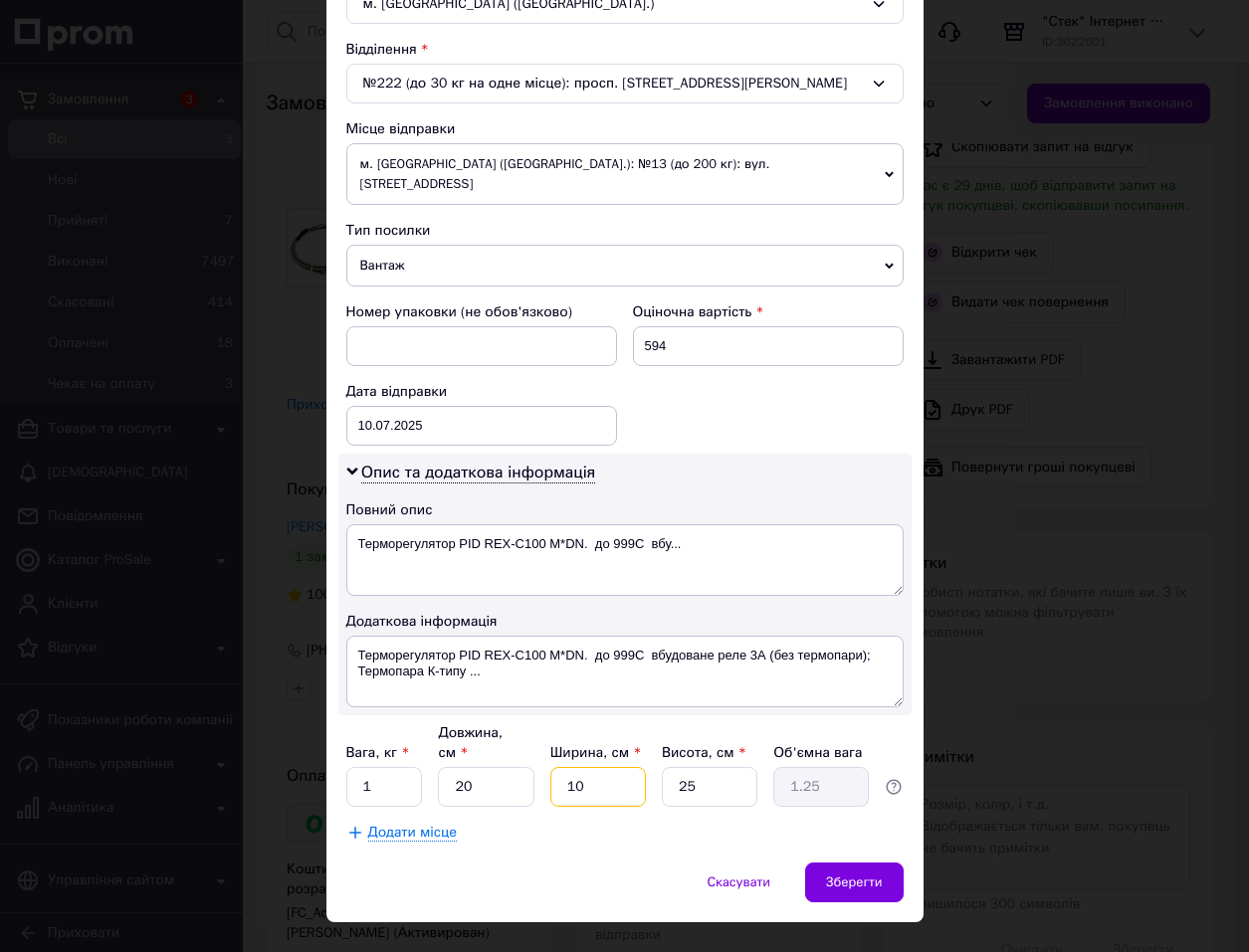 type on "10" 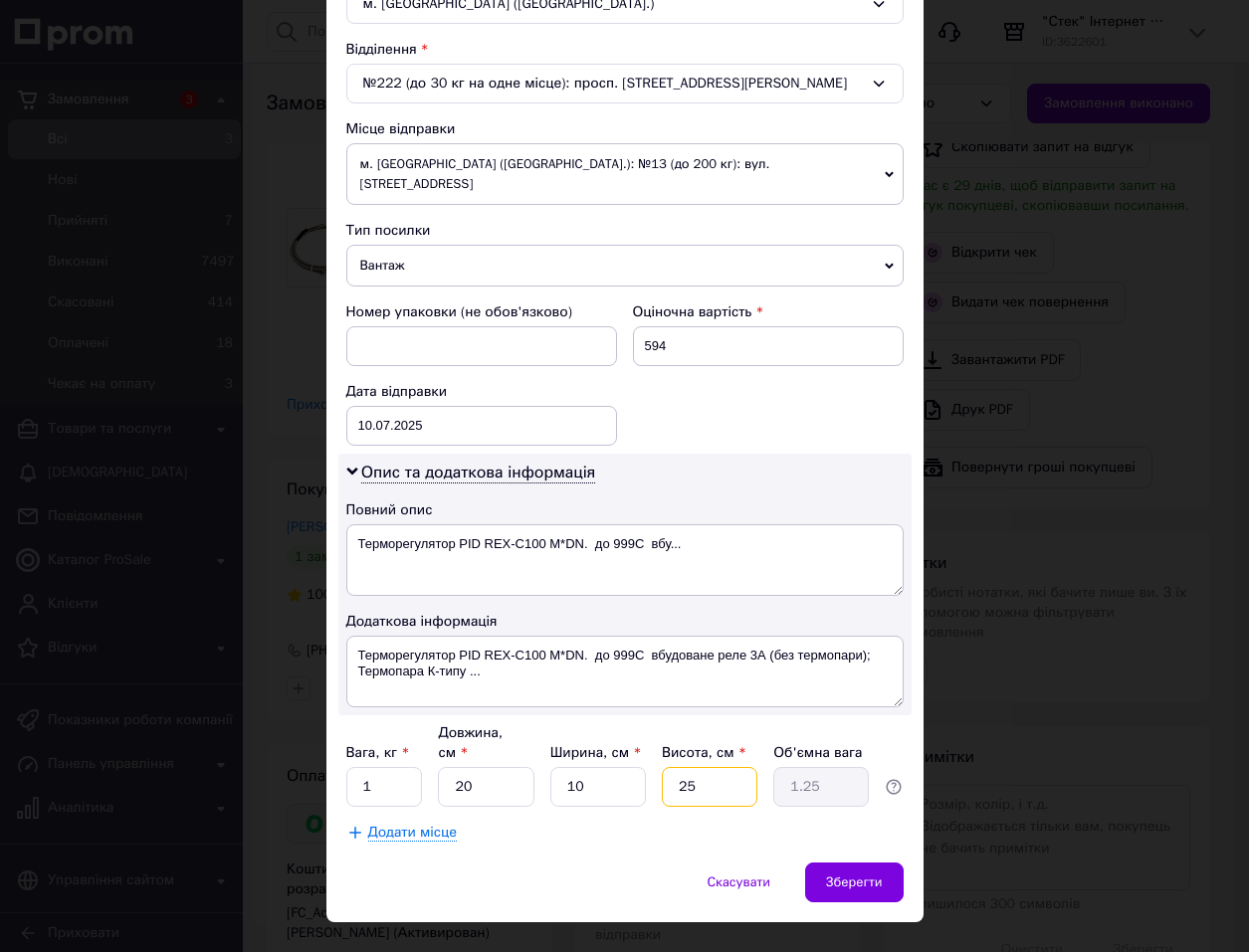 click on "25" at bounding box center (710, 787) 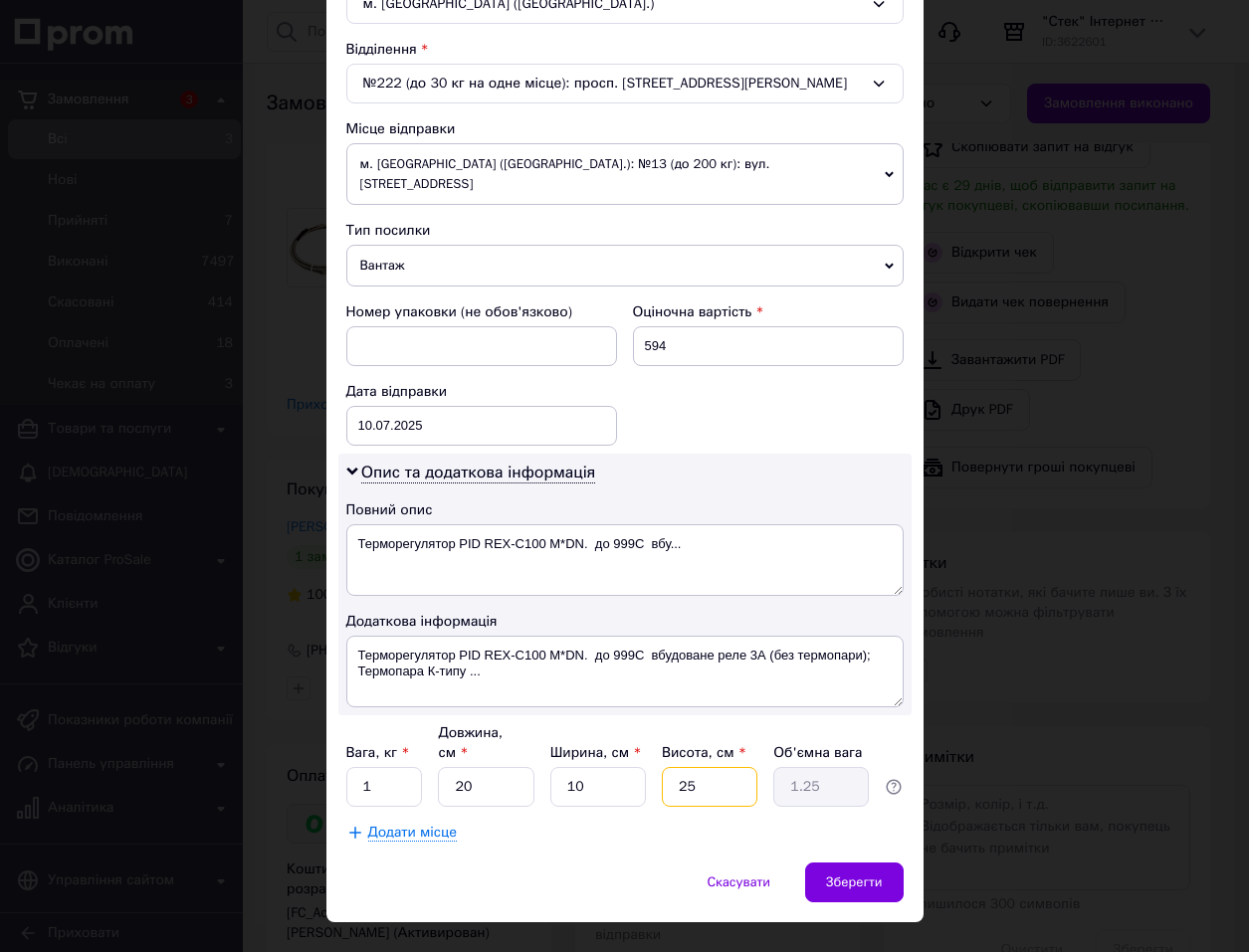 type on "2" 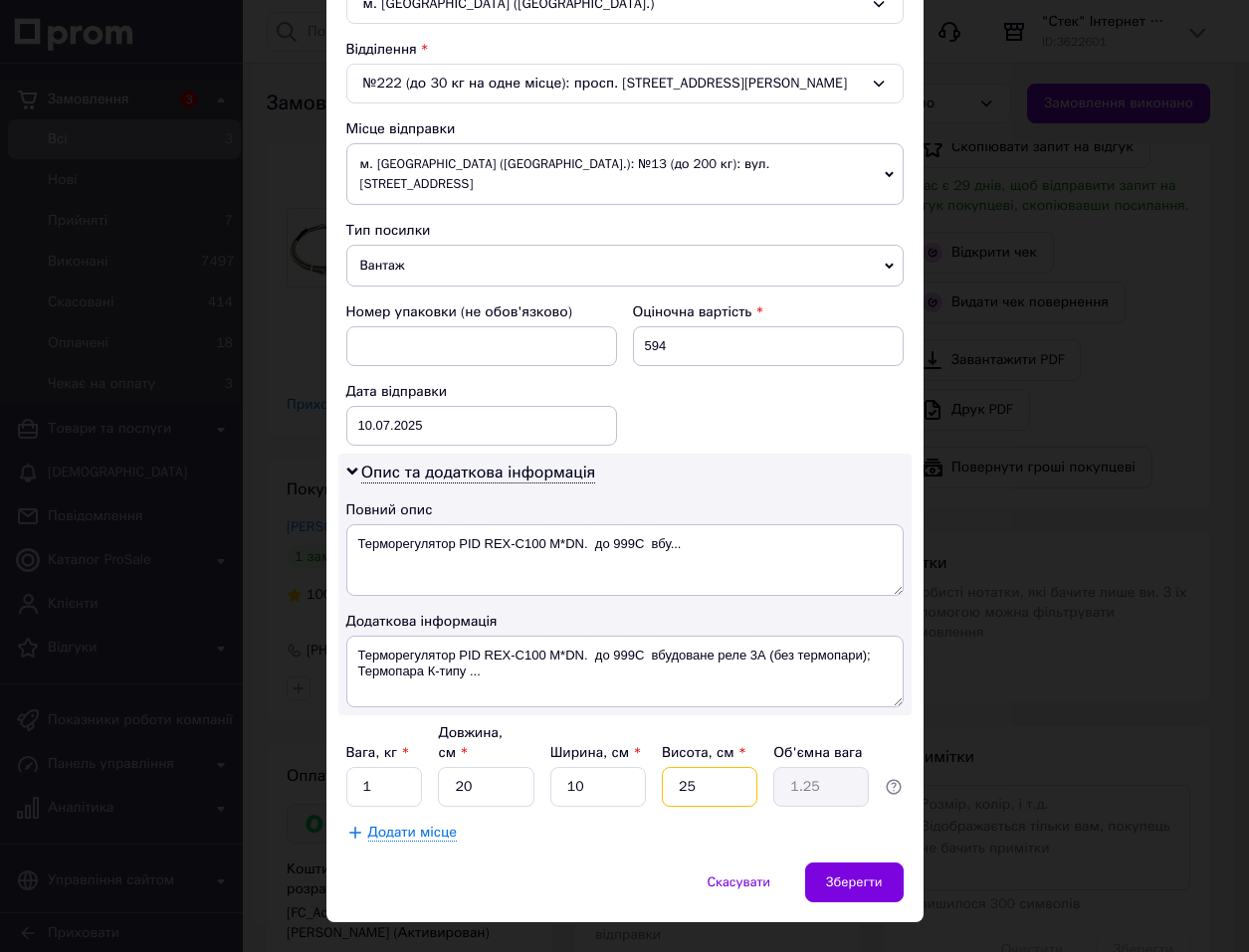 type on "0.1" 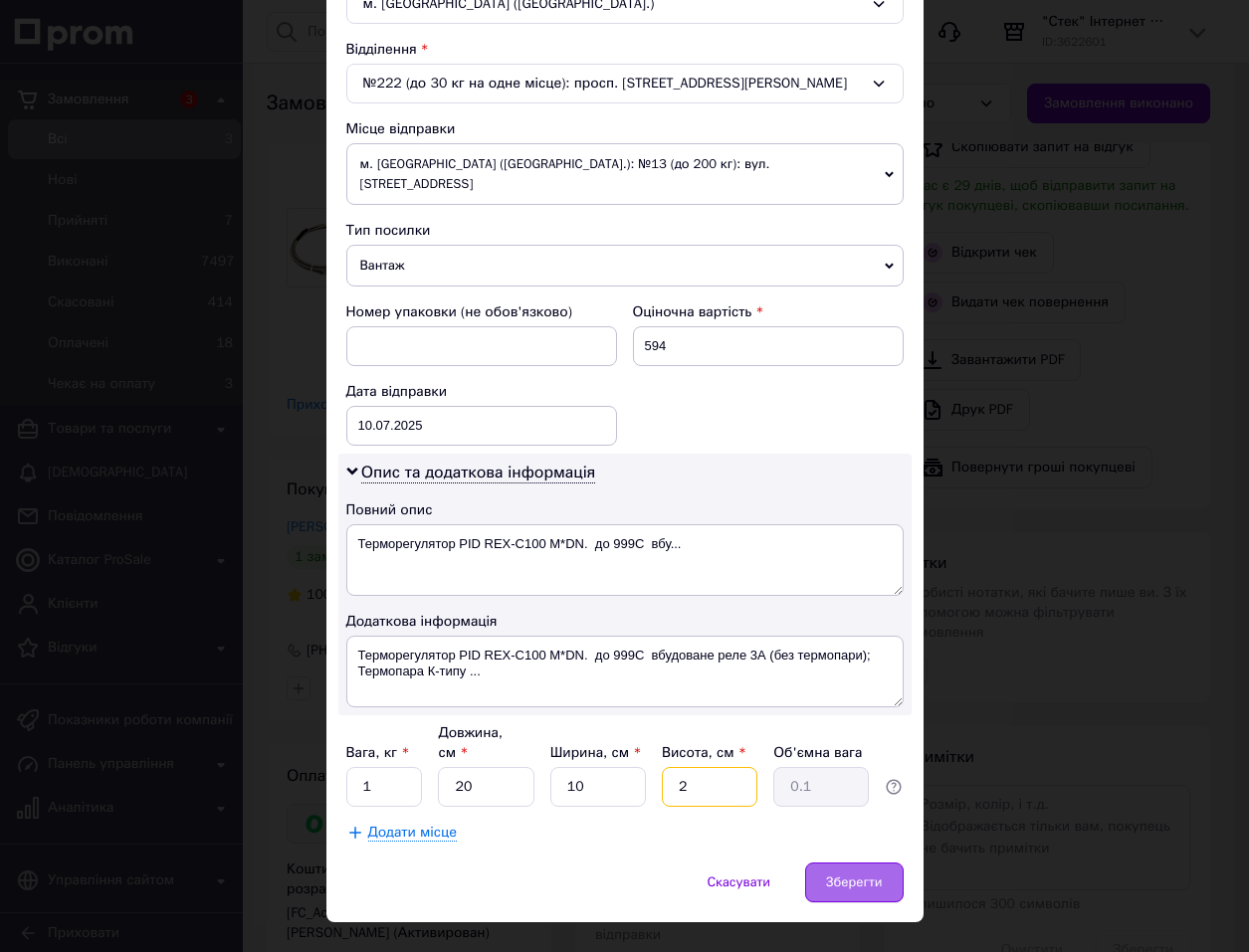 type on "2" 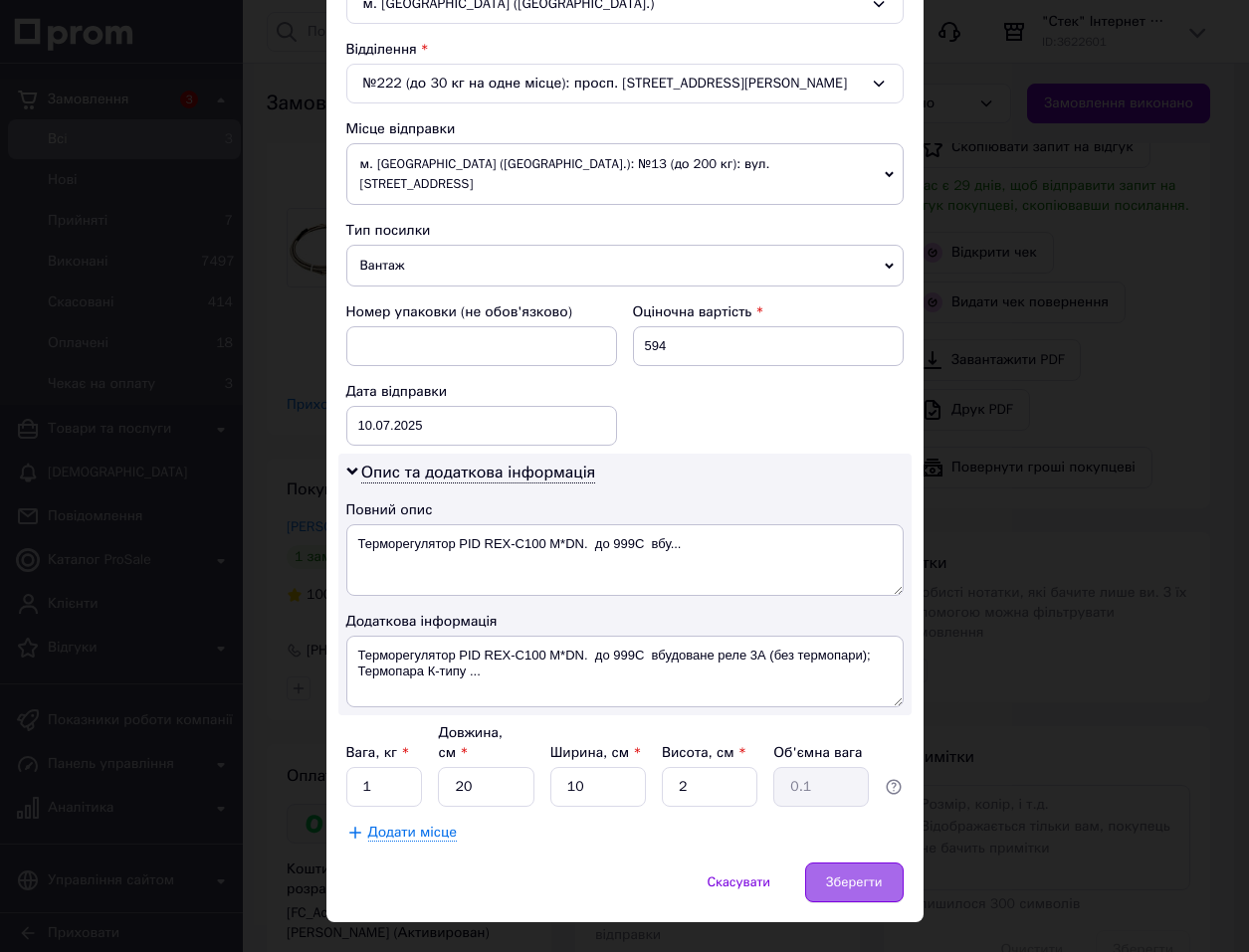 click on "Зберегти" at bounding box center (854, 882) 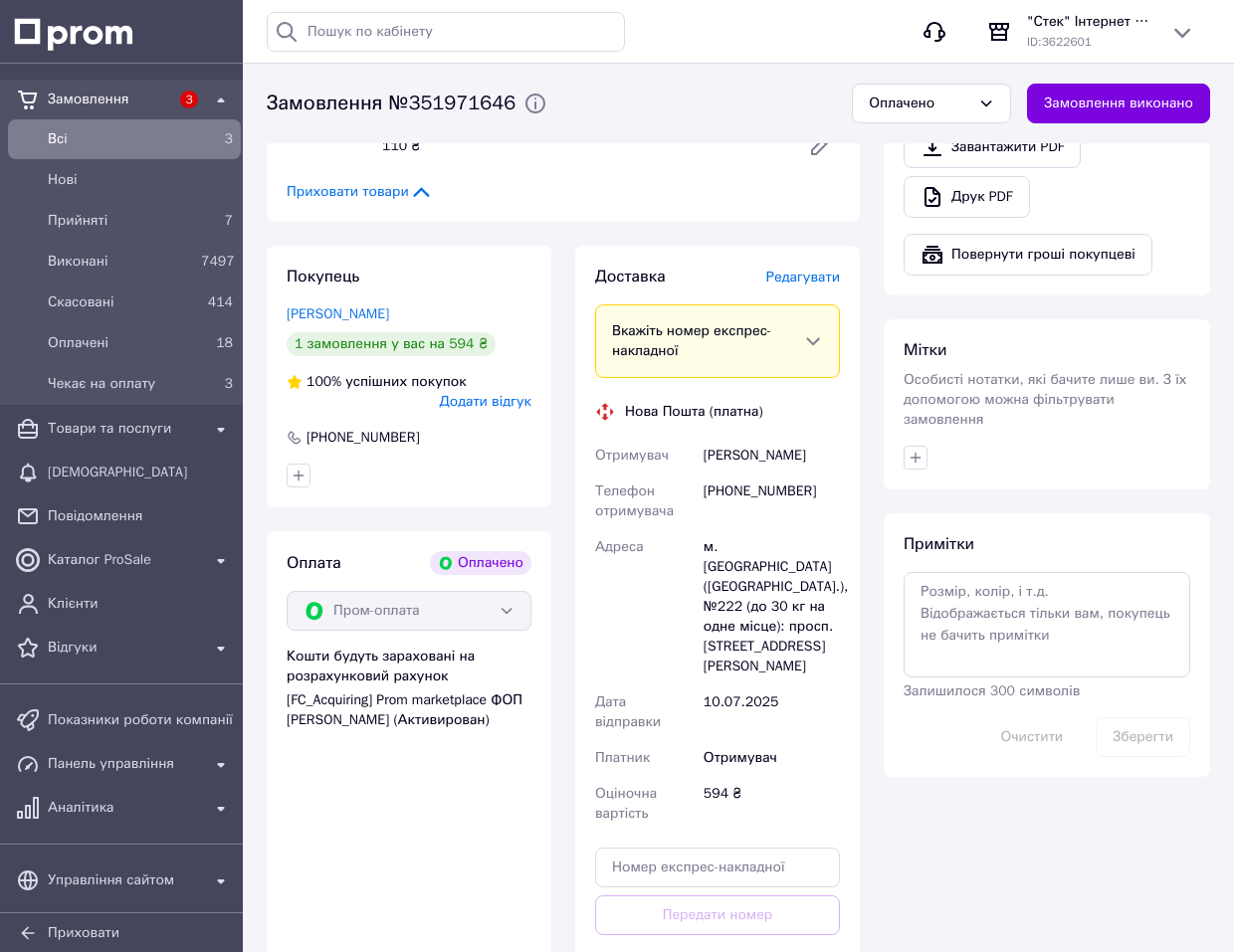 scroll, scrollTop: 995, scrollLeft: 0, axis: vertical 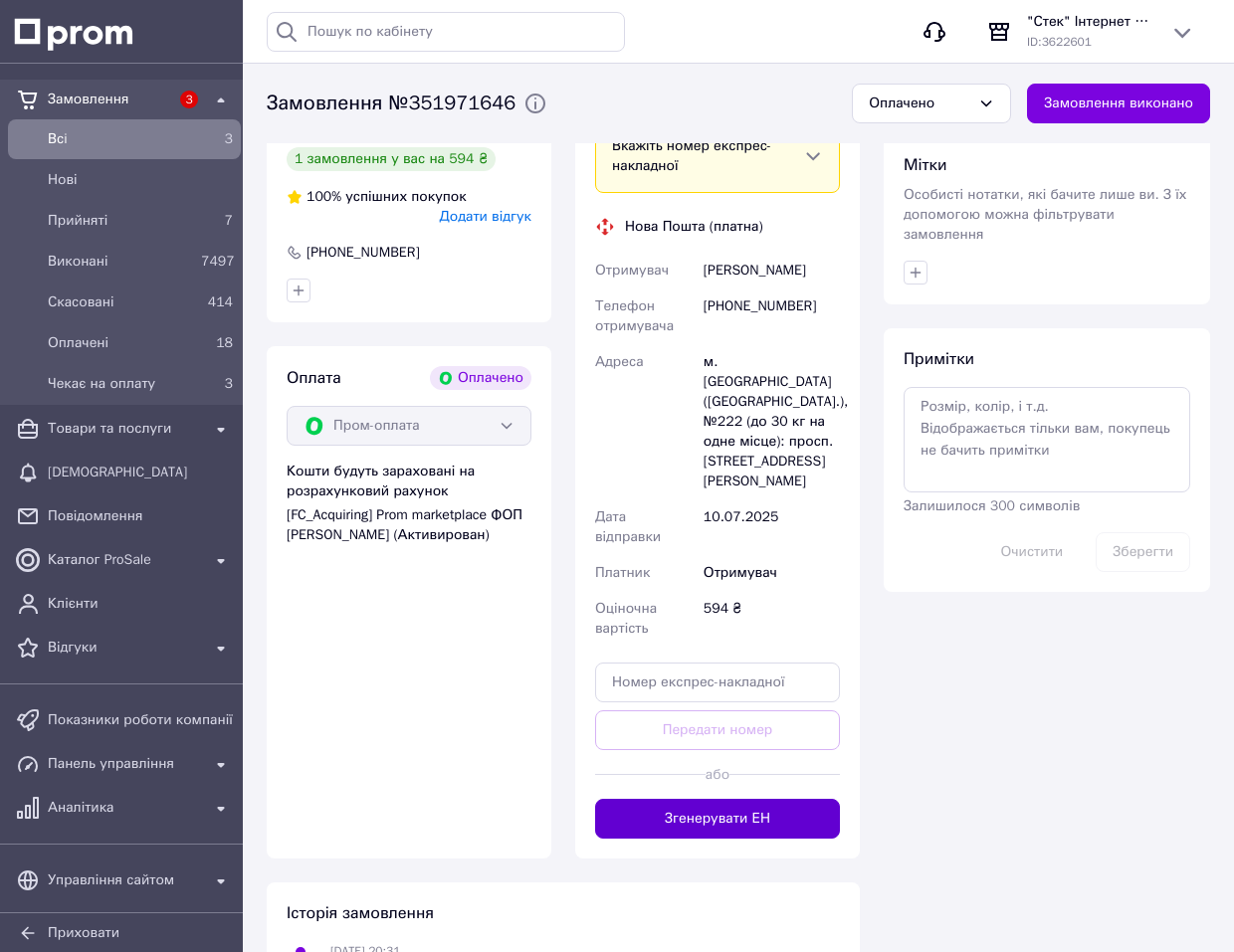 click on "Згенерувати ЕН" at bounding box center [718, 819] 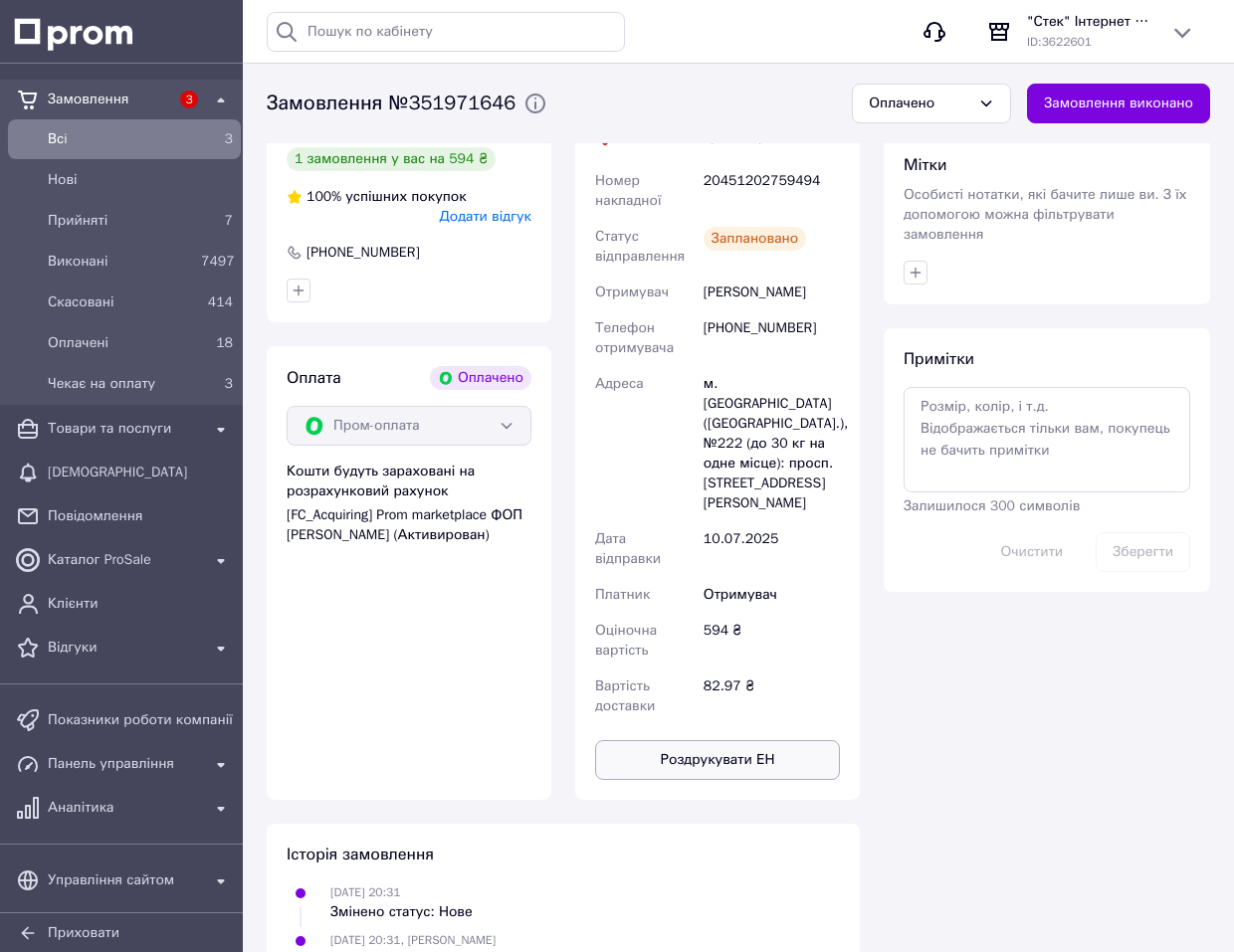 click on "Роздрукувати ЕН" at bounding box center [718, 760] 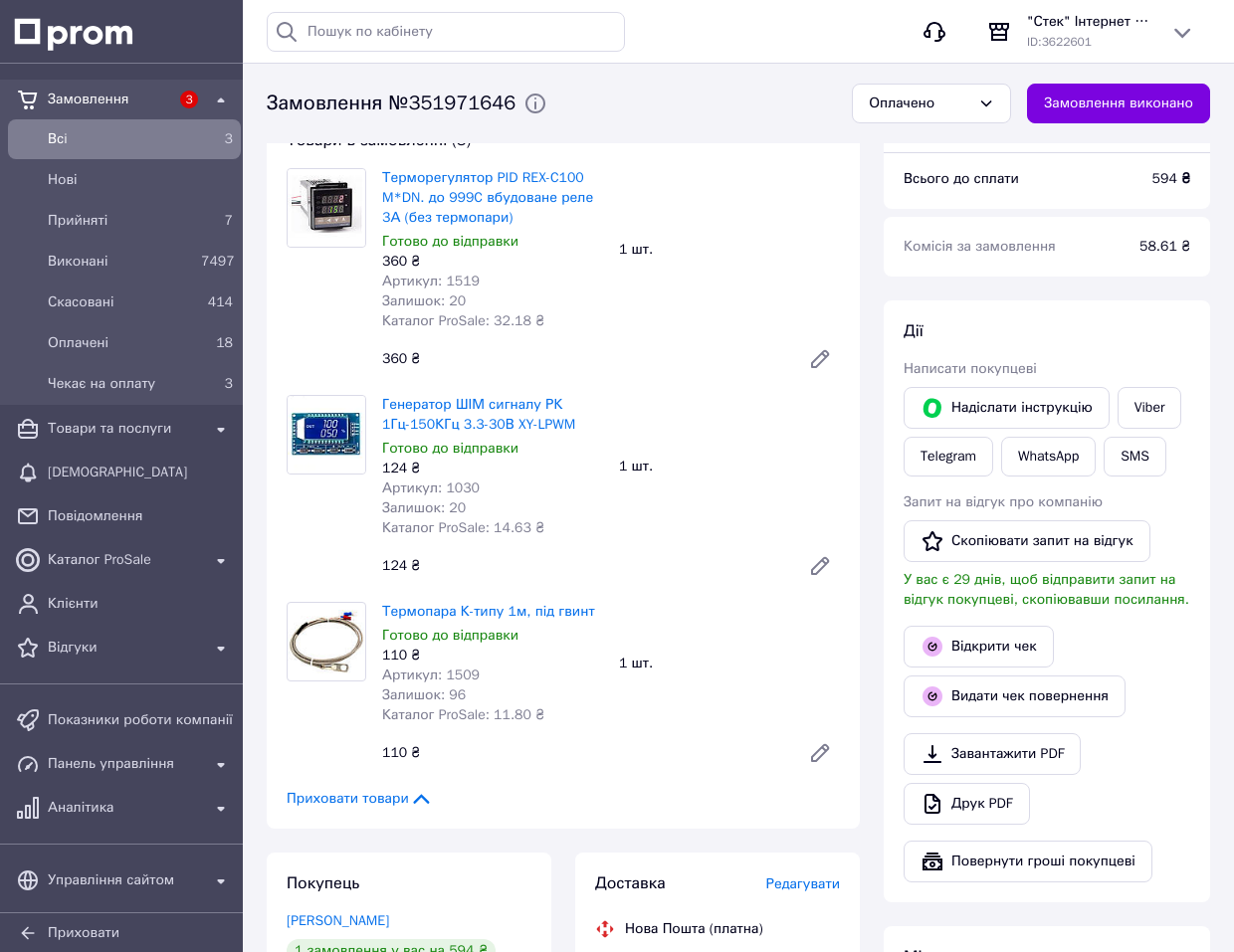 scroll, scrollTop: 199, scrollLeft: 0, axis: vertical 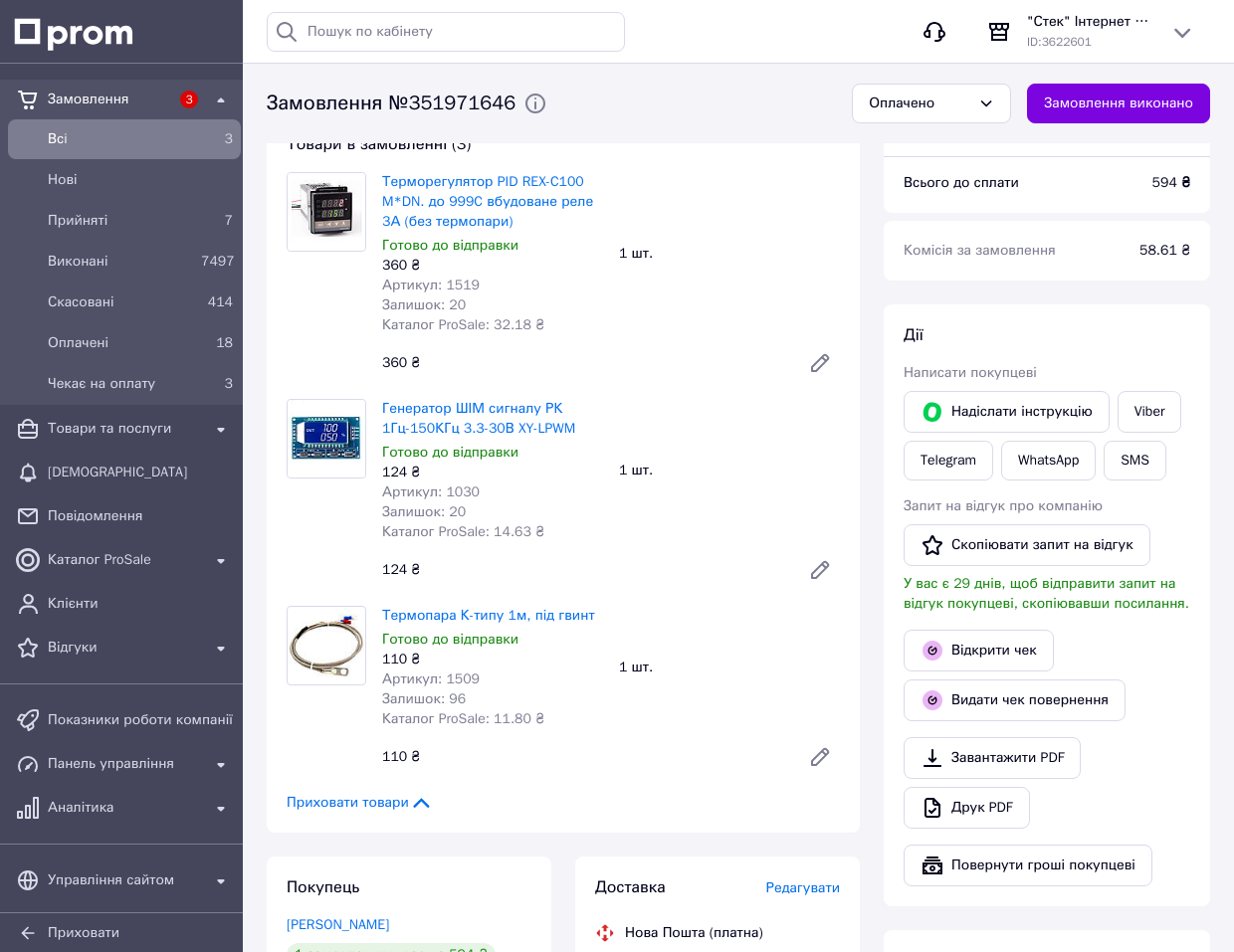 click on "Всi" at bounding box center [120, 139] 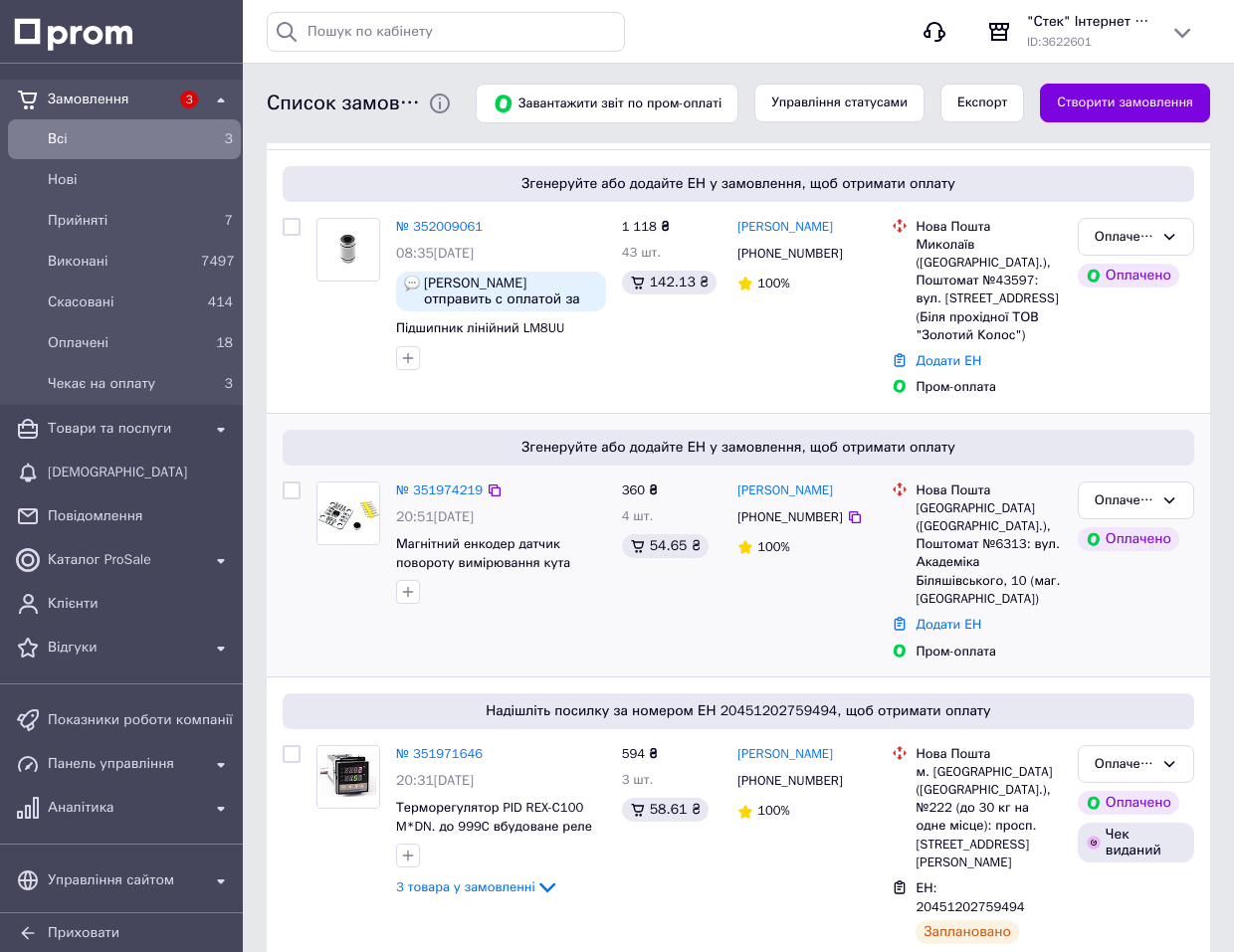 scroll, scrollTop: 298, scrollLeft: 0, axis: vertical 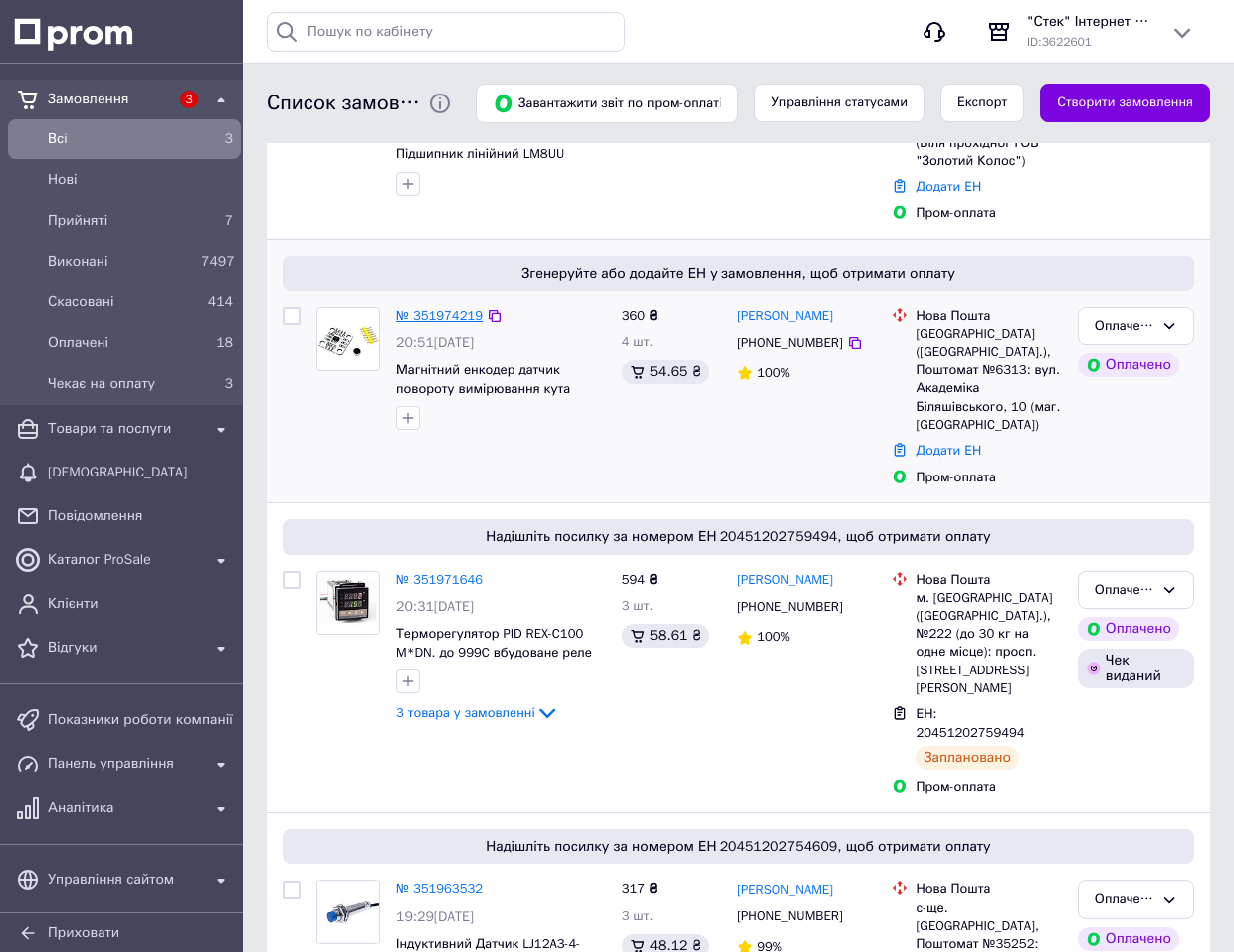 click on "№ 351974219" at bounding box center [439, 315] 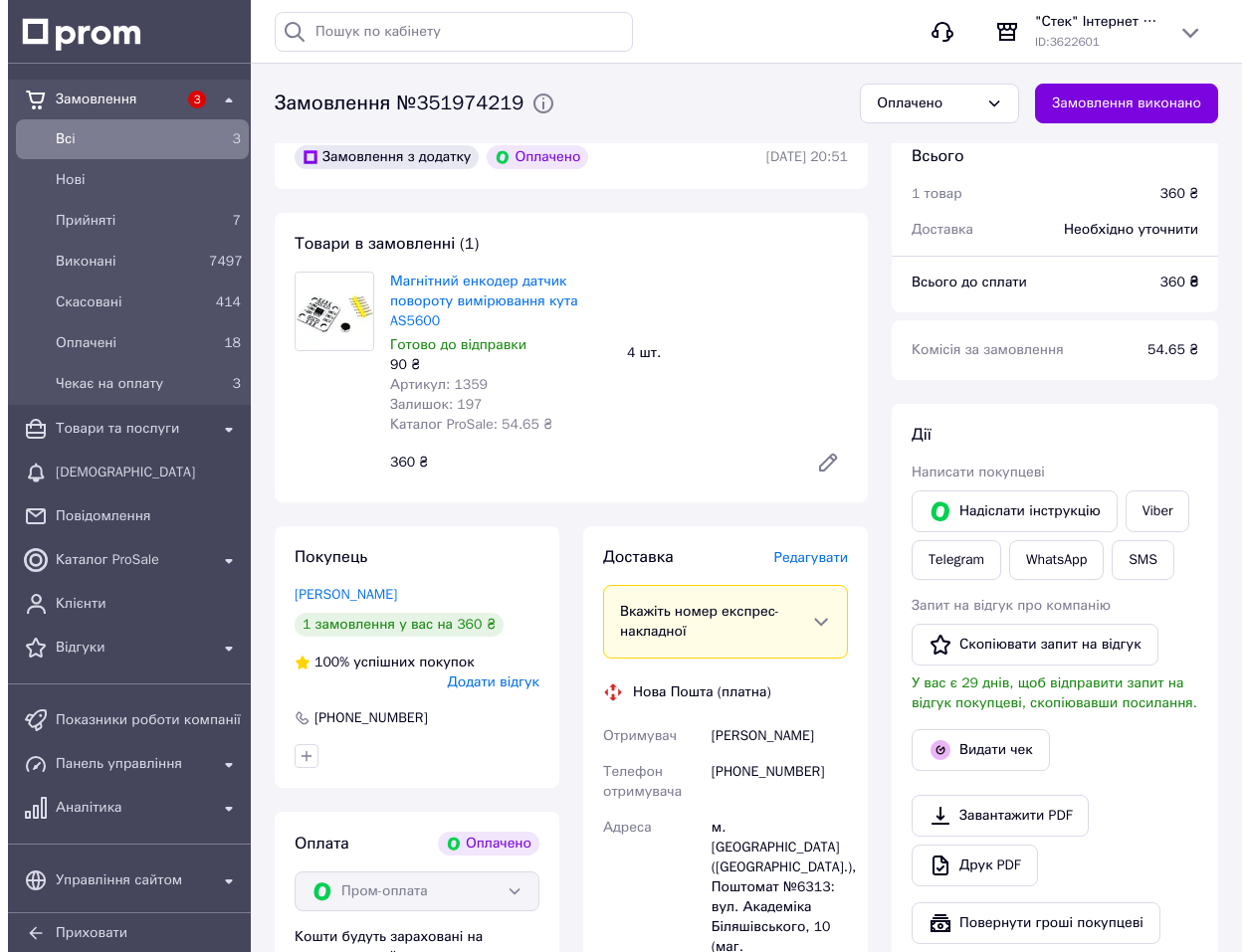 scroll, scrollTop: 0, scrollLeft: 0, axis: both 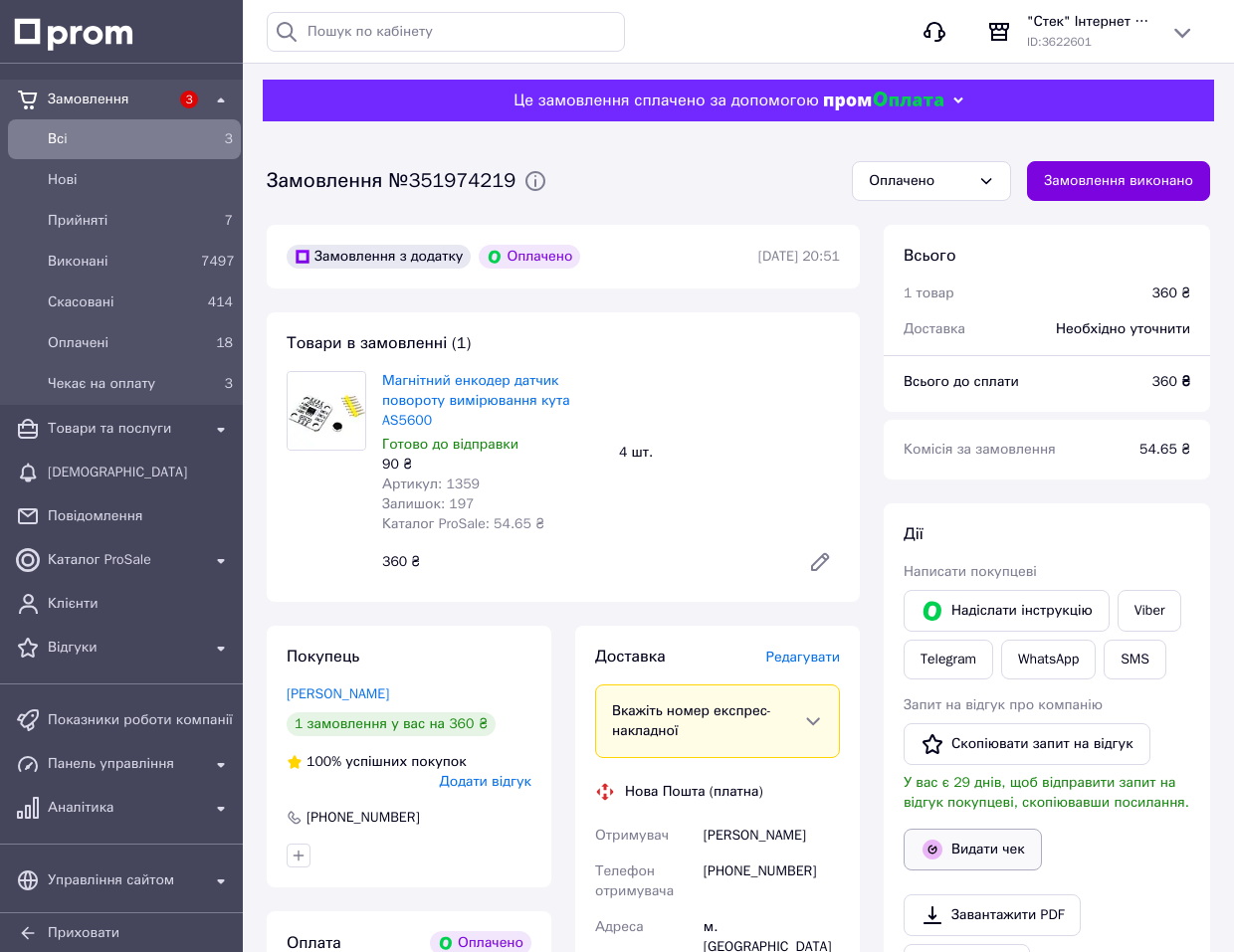 click on "Видати чек" at bounding box center [972, 850] 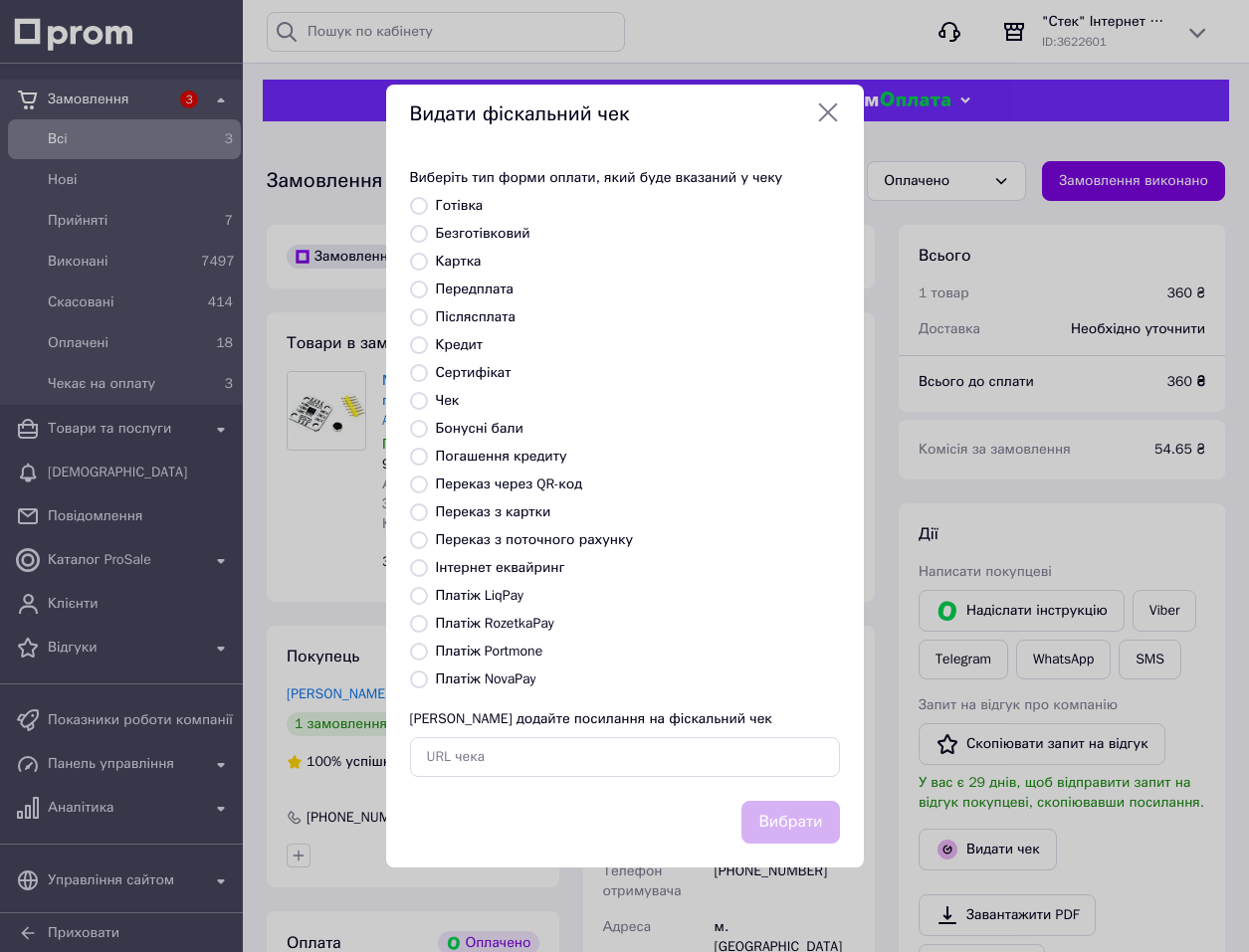 click on "Платіж RozetkaPay" at bounding box center [419, 624] 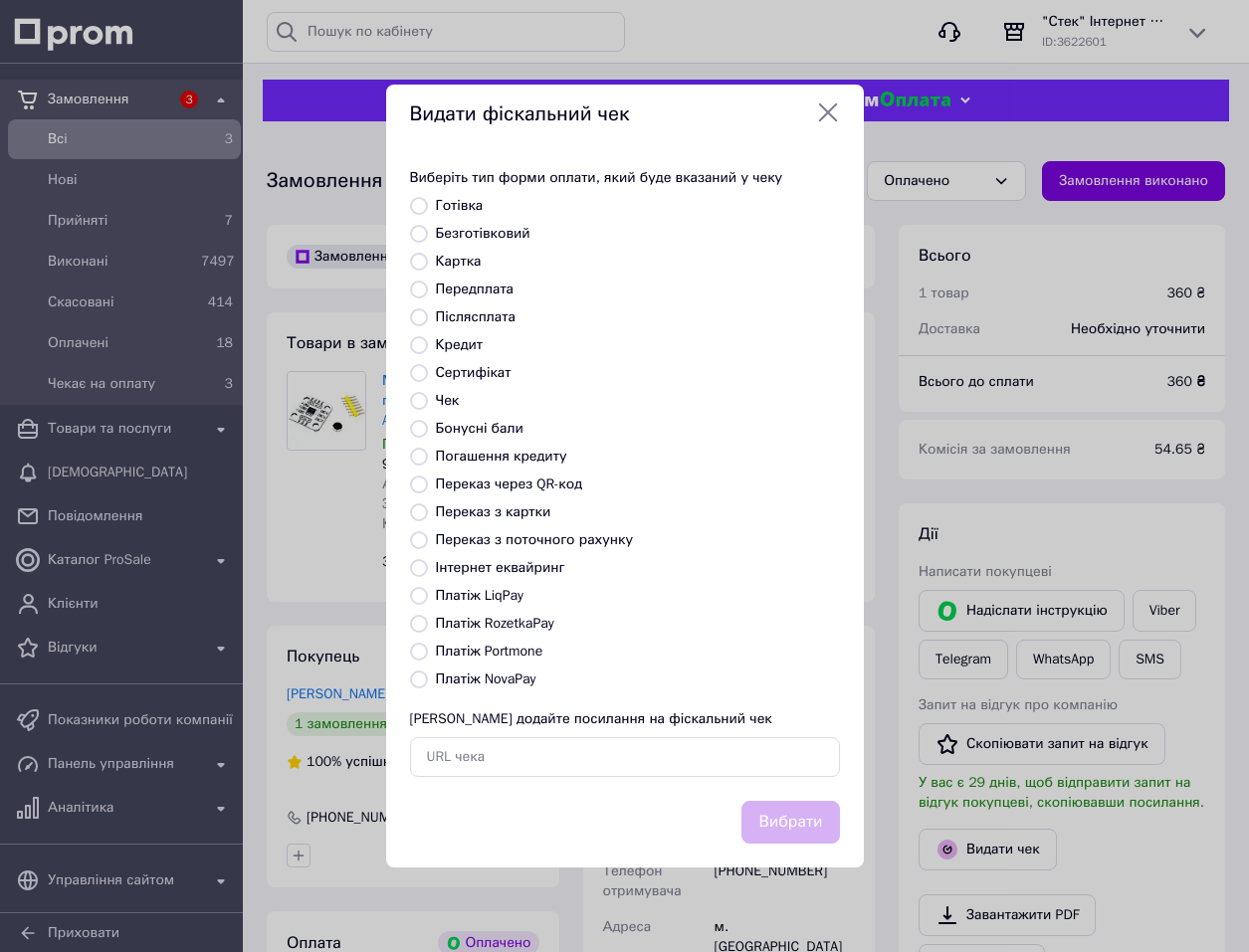 radio on "true" 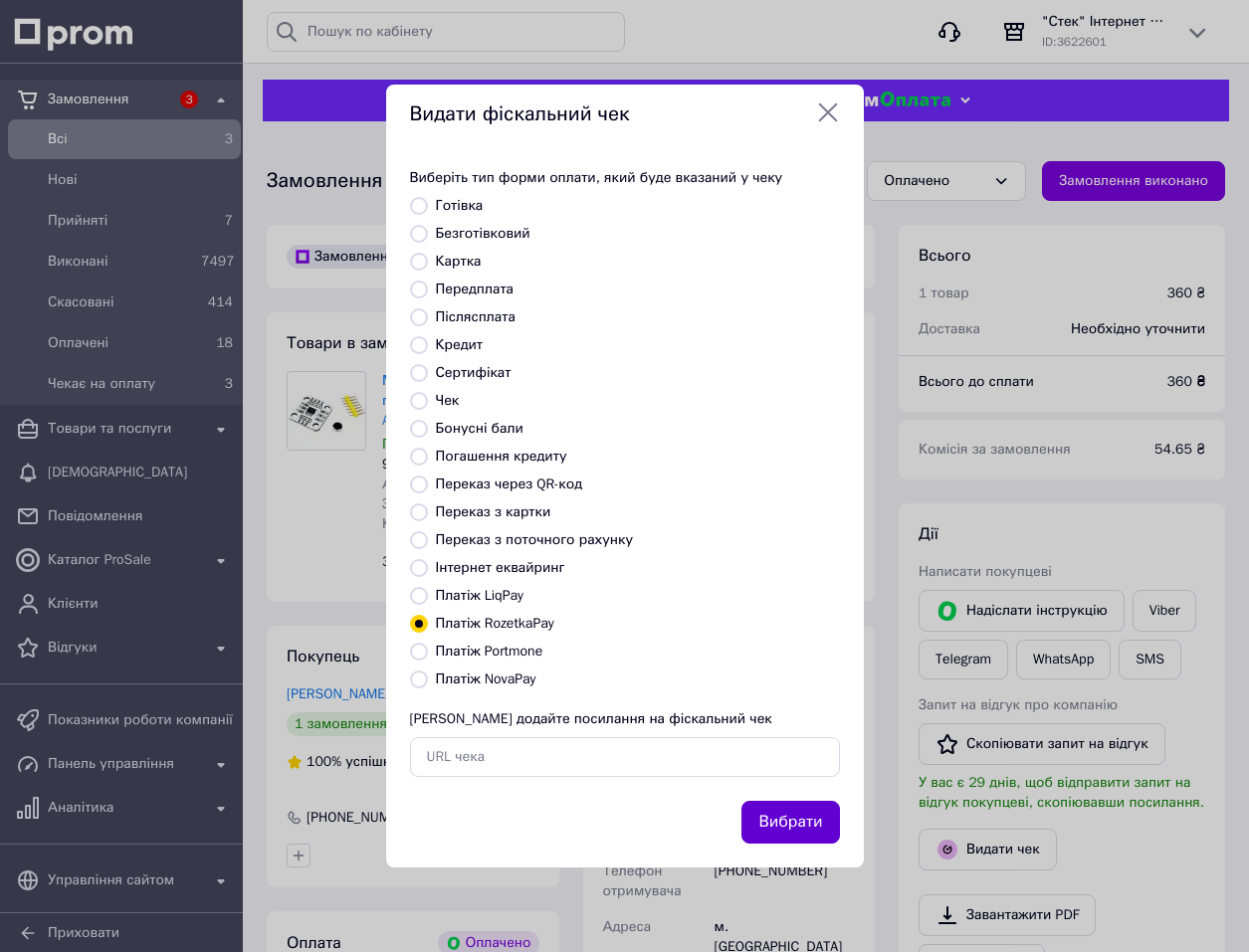 click on "Вибрати" at bounding box center [790, 822] 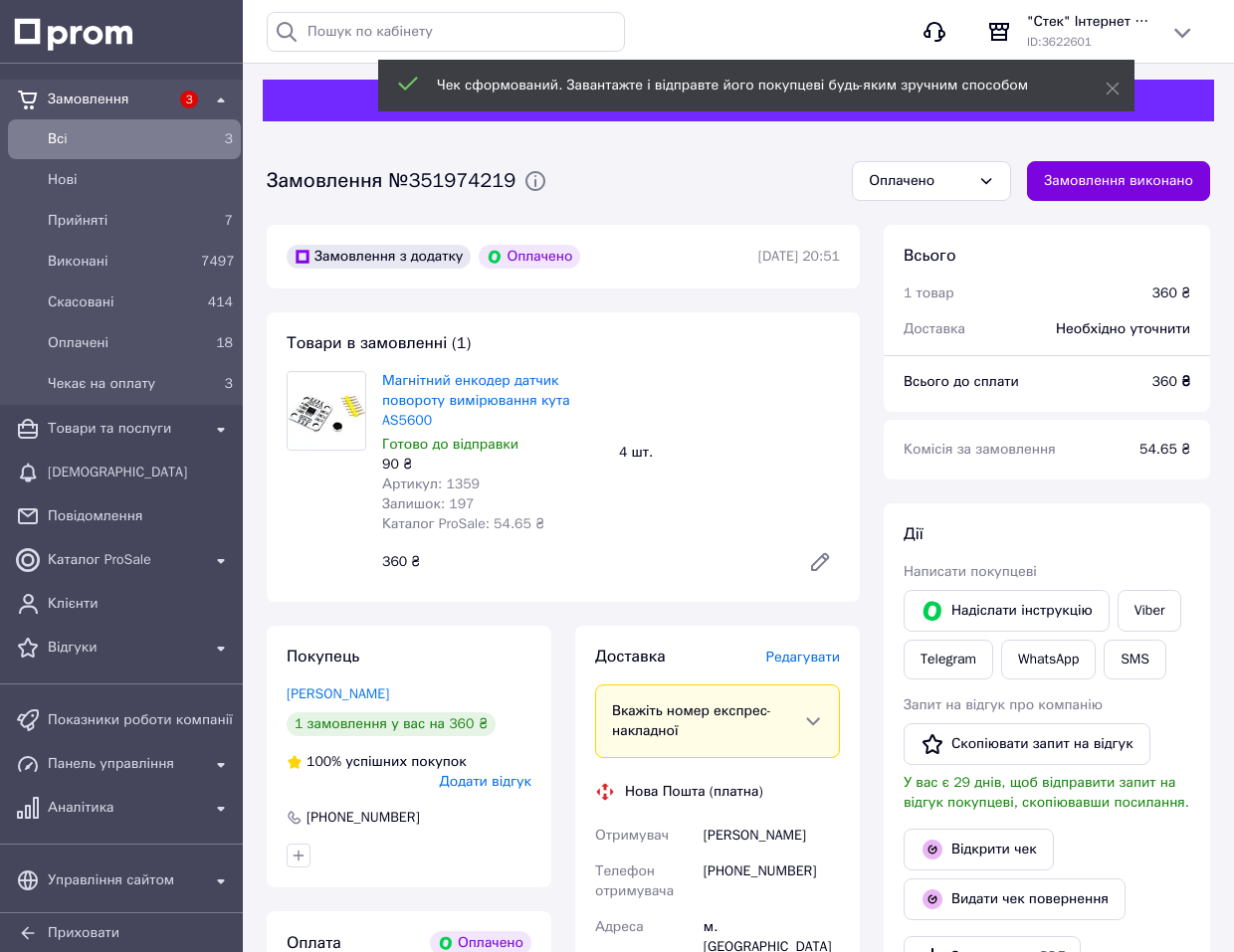 click on "Відкрити чек" at bounding box center (978, 850) 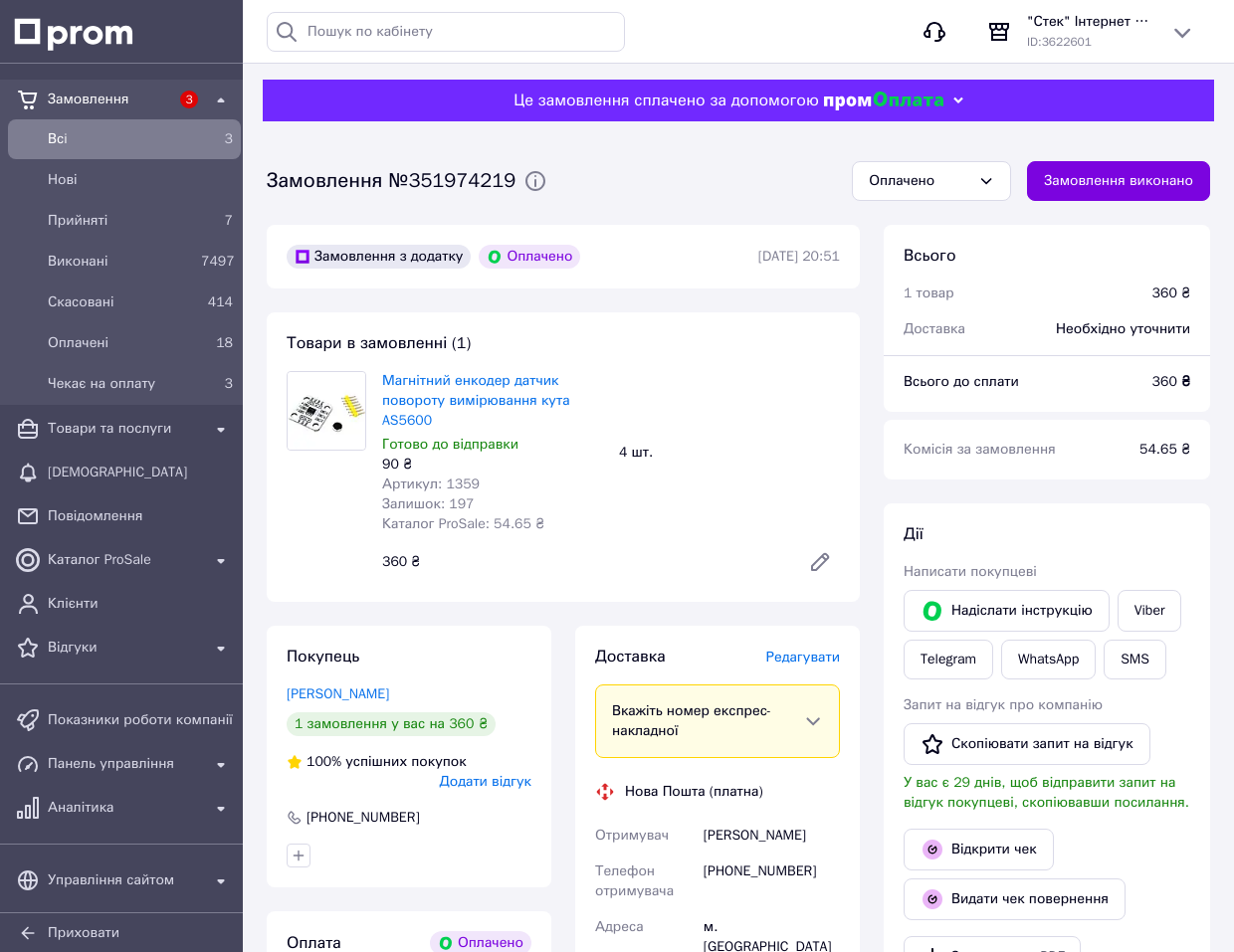 click on "Редагувати" at bounding box center (803, 657) 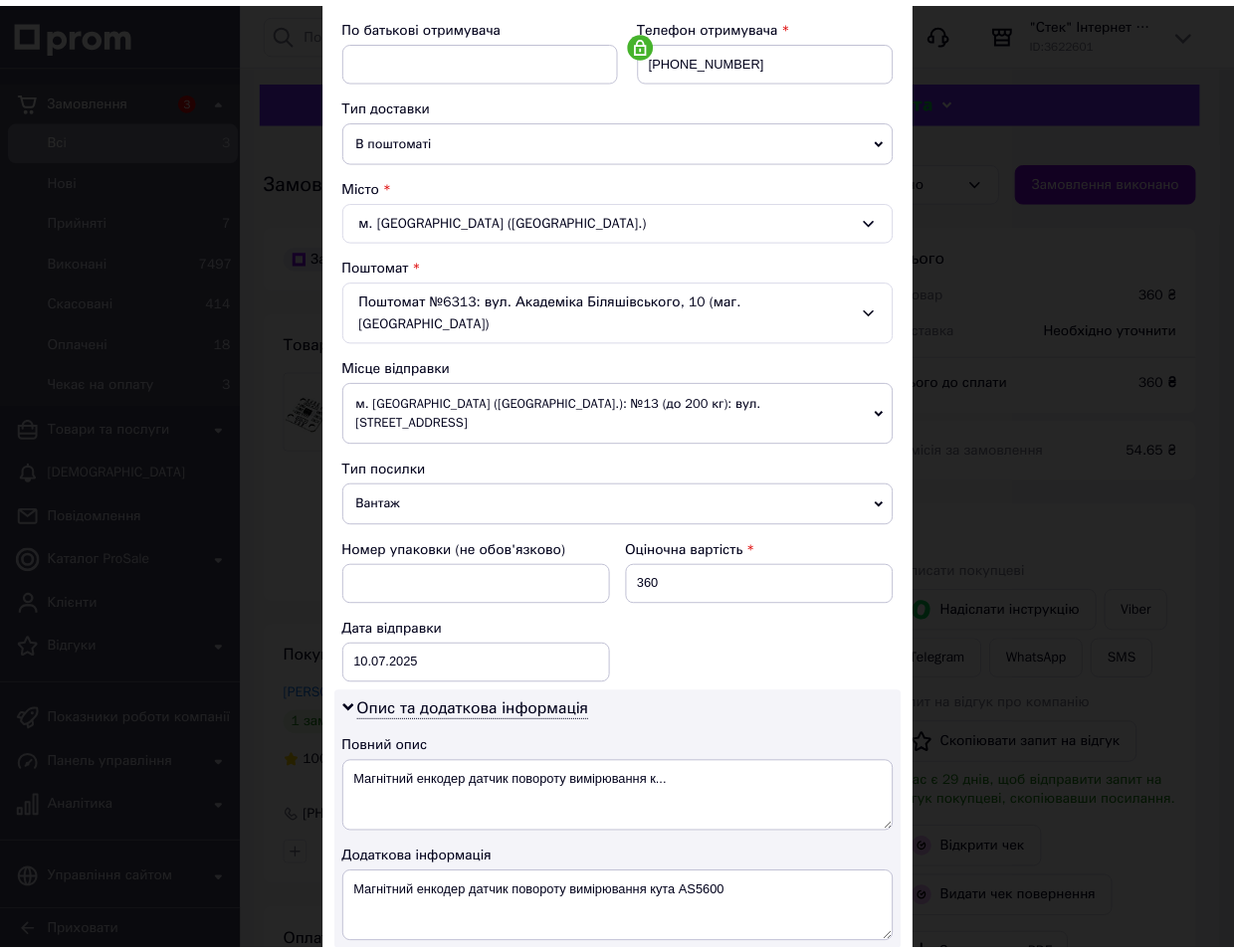 scroll, scrollTop: 592, scrollLeft: 0, axis: vertical 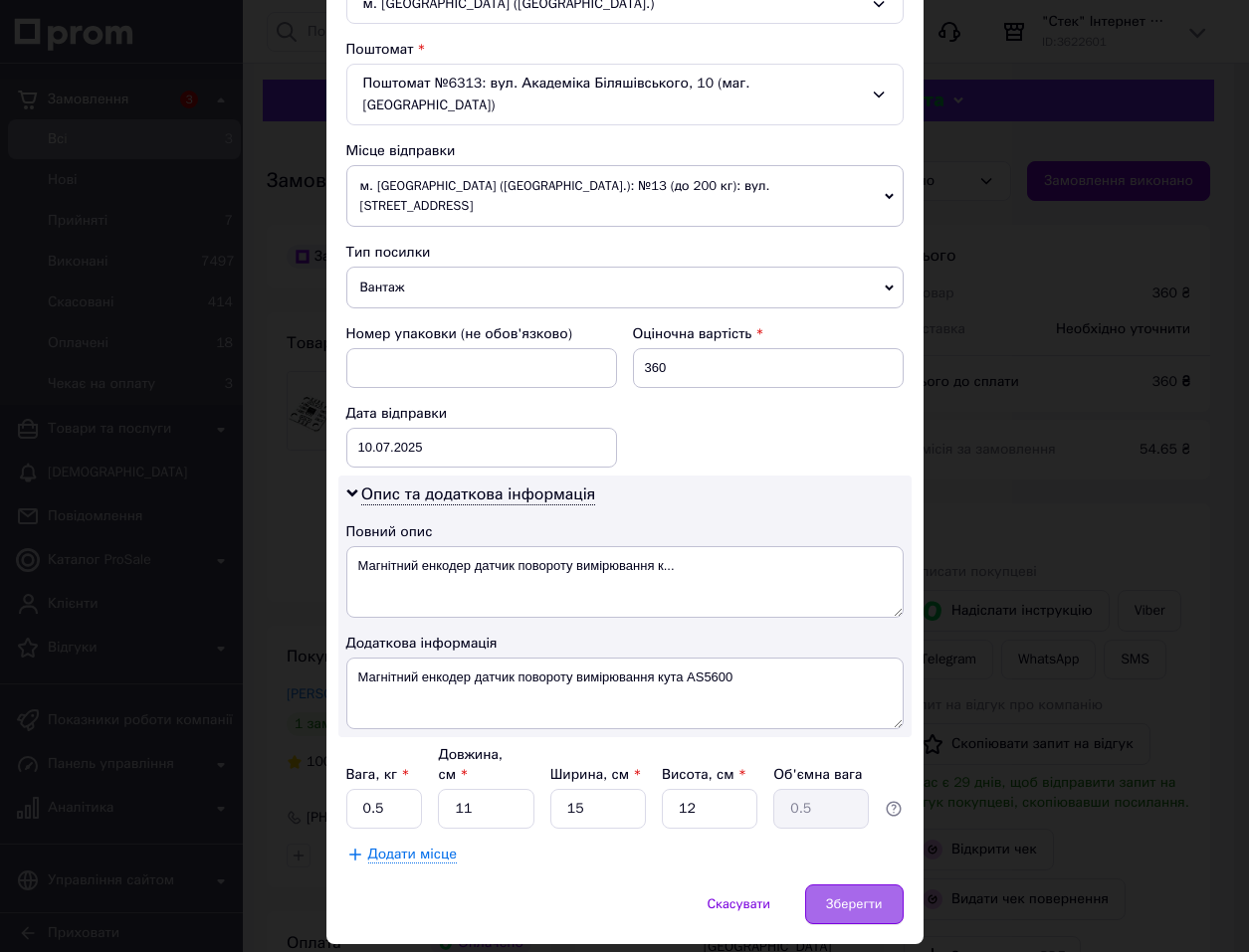 click on "Зберегти" at bounding box center (854, 904) 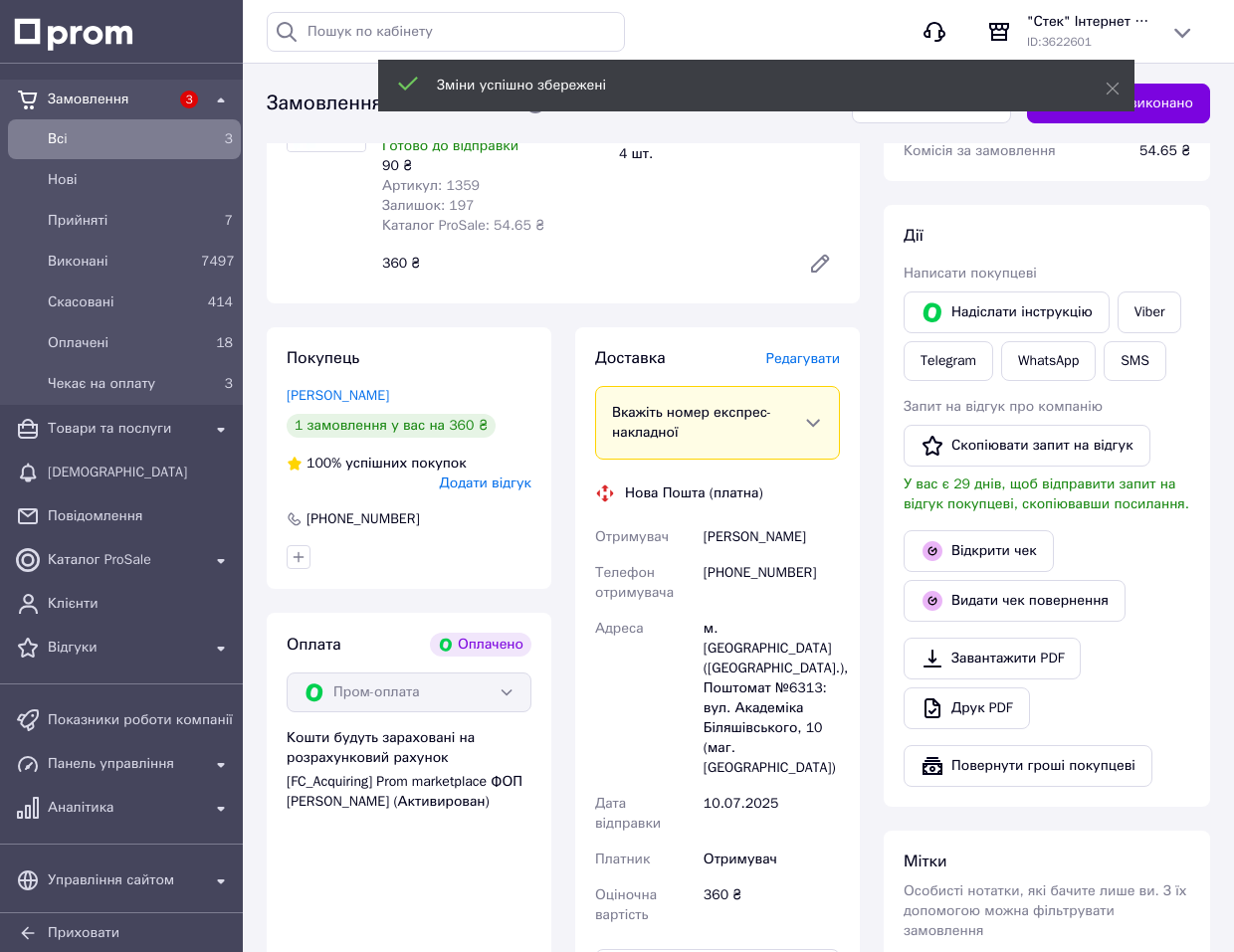 scroll, scrollTop: 597, scrollLeft: 0, axis: vertical 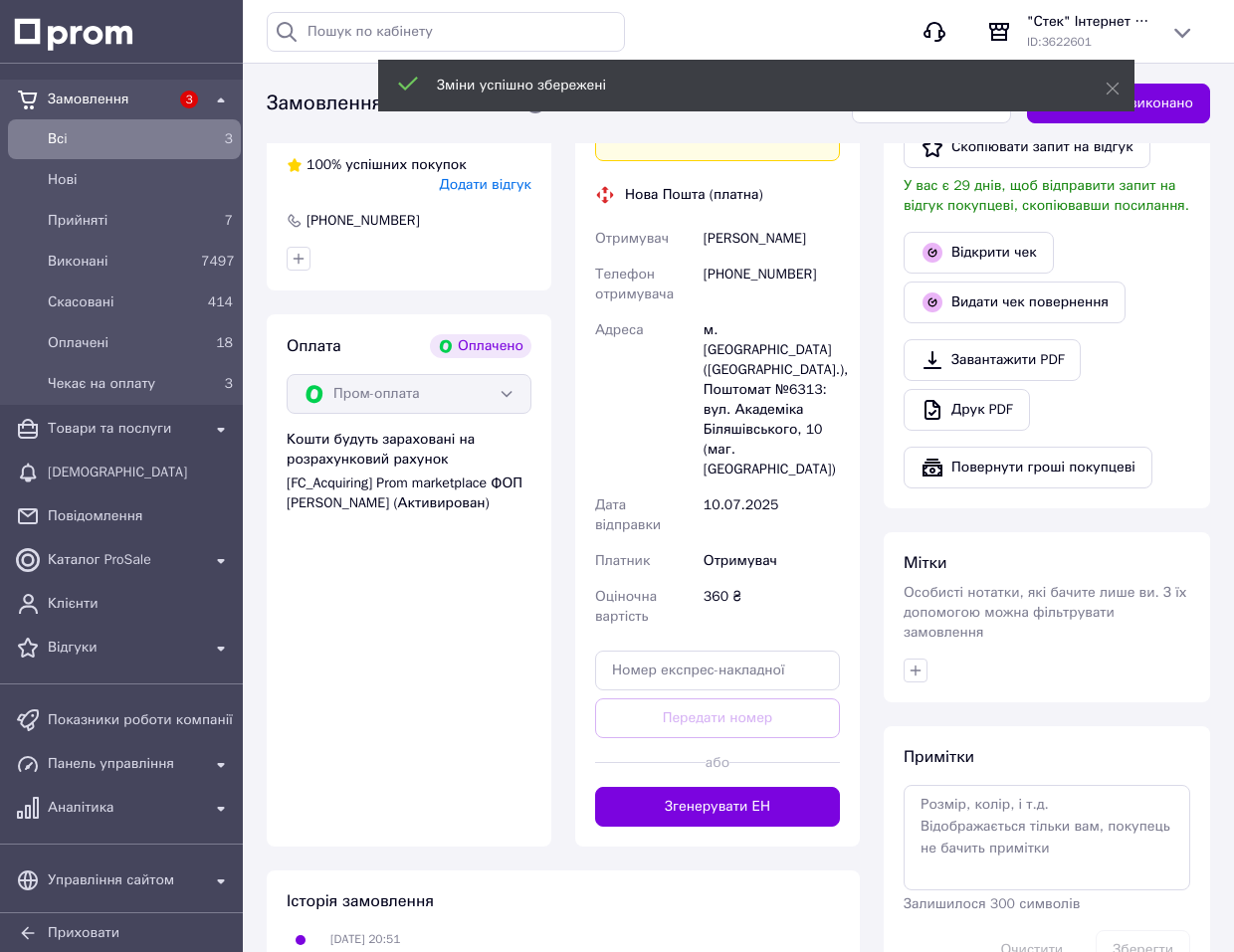click on "Згенерувати ЕН" at bounding box center [718, 807] 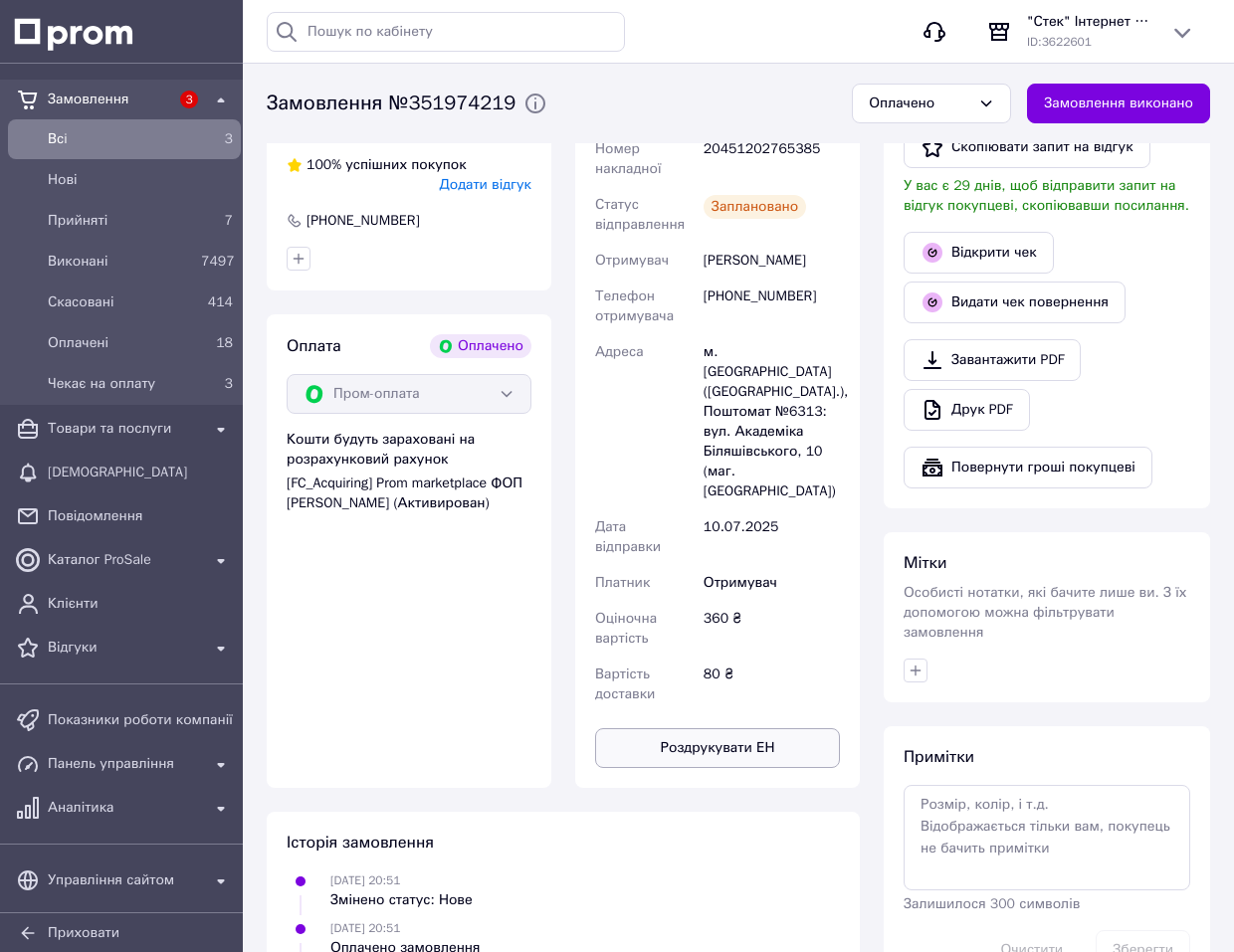 click on "Роздрукувати ЕН" at bounding box center (718, 748) 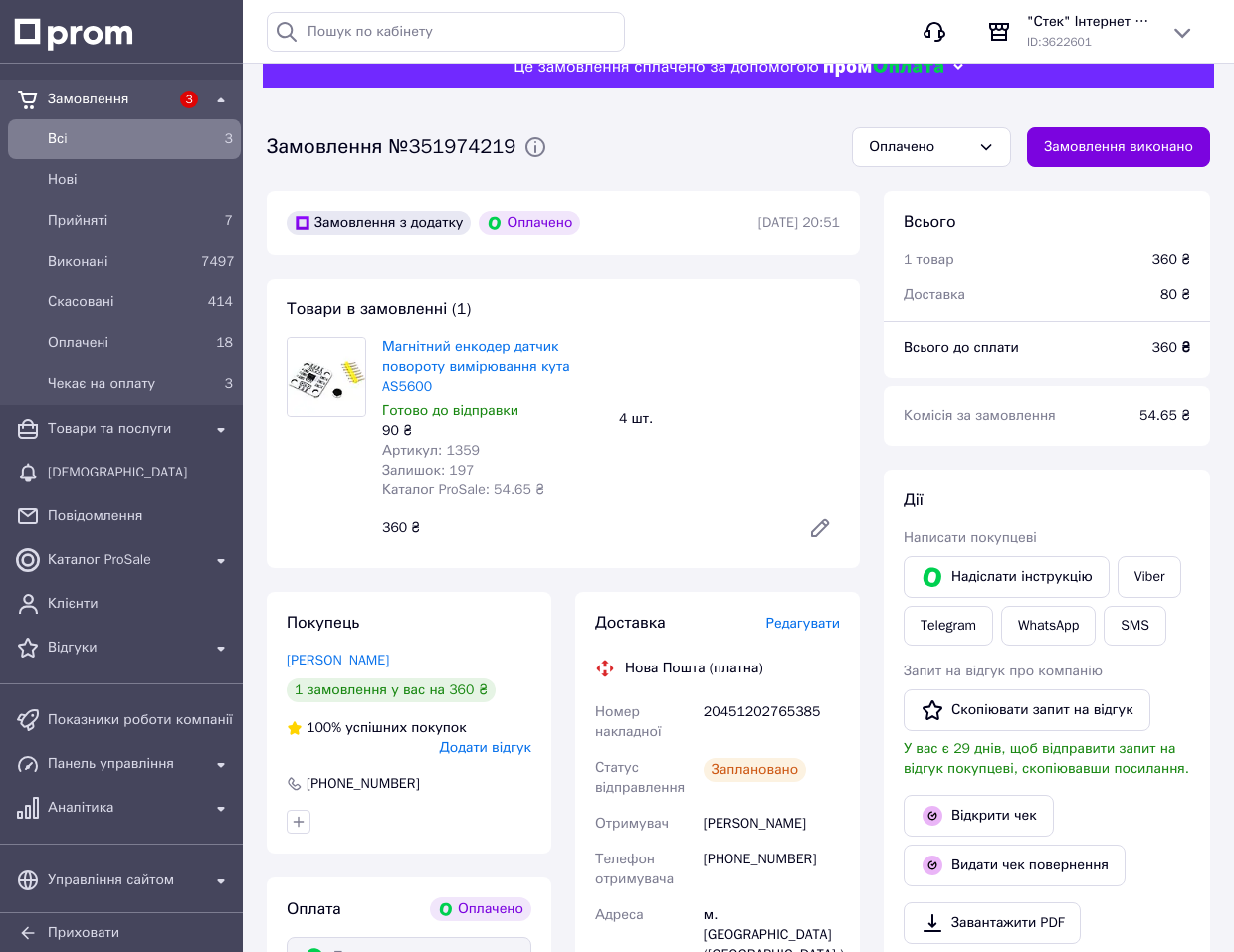 scroll, scrollTop: 0, scrollLeft: 0, axis: both 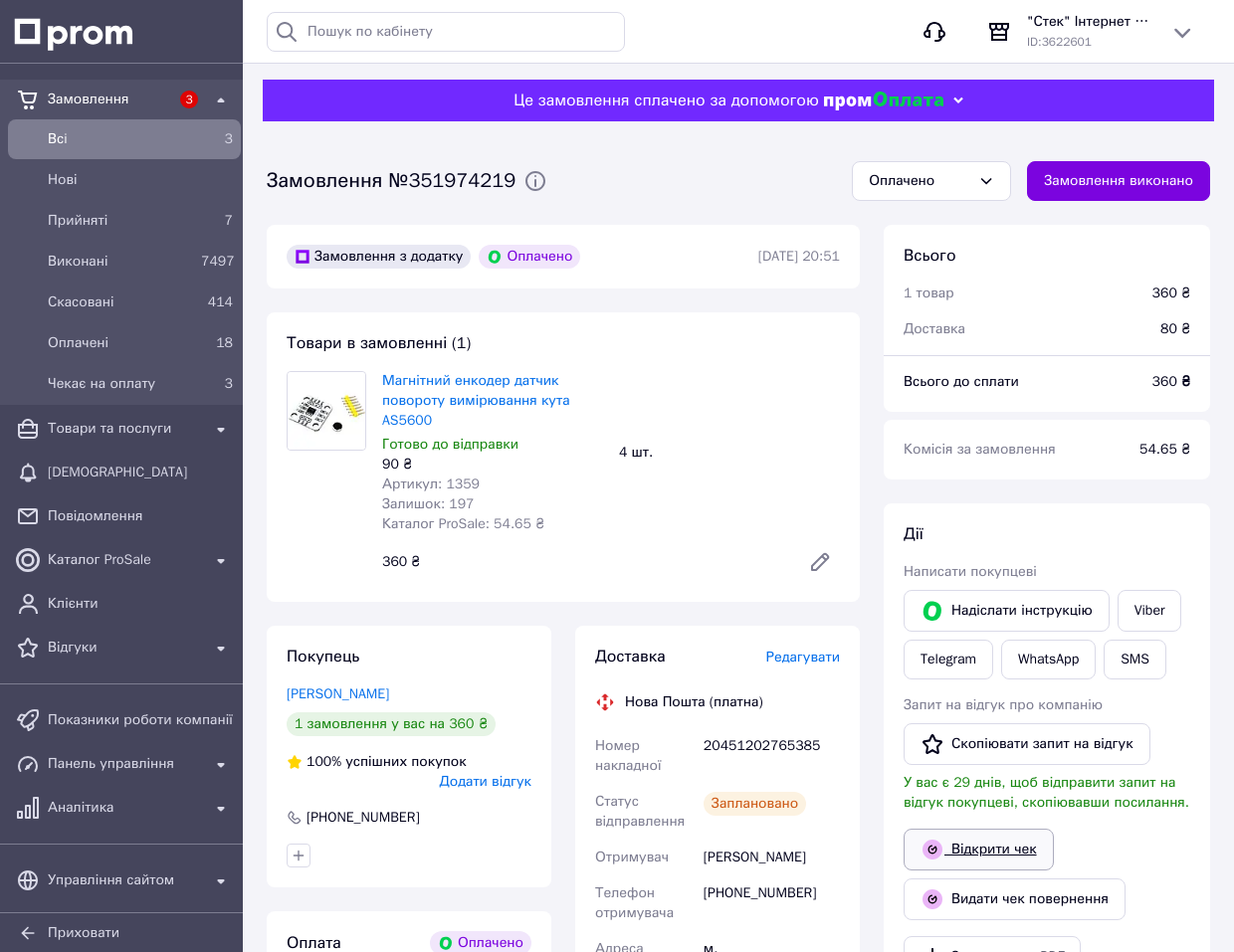 click on "Відкрити чек" at bounding box center (978, 850) 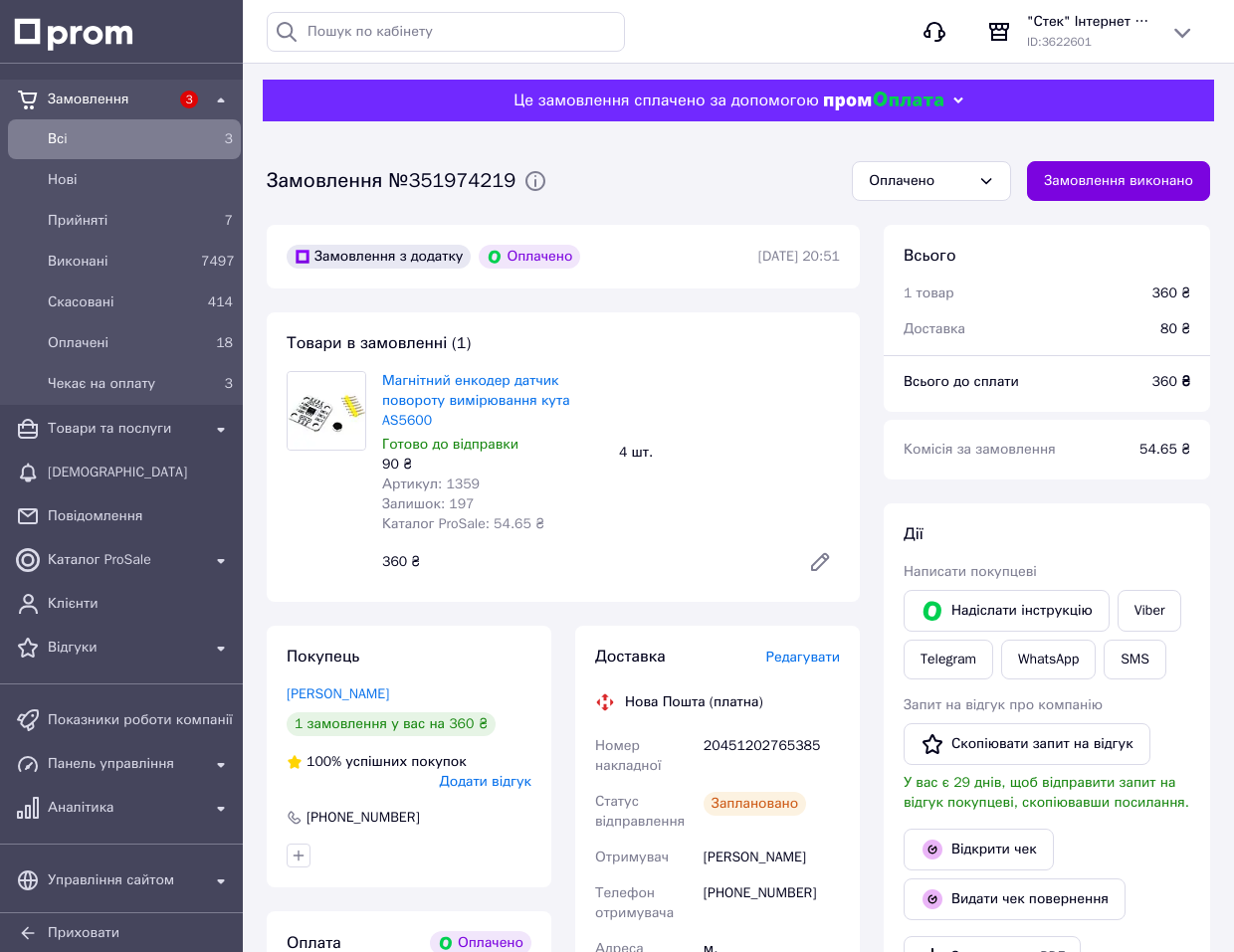 click on "Всi" at bounding box center (120, 139) 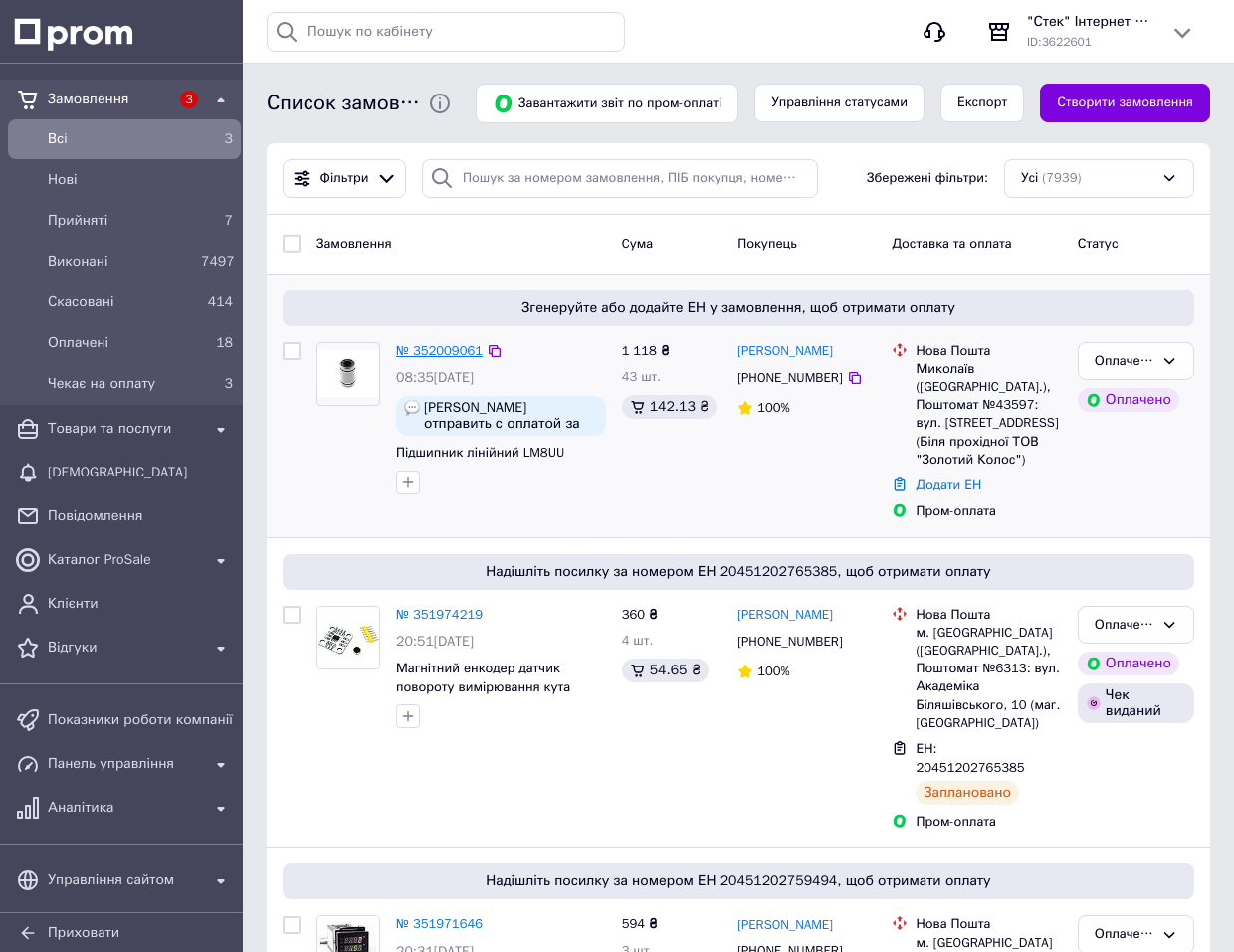 click on "№ 352009061" at bounding box center [439, 350] 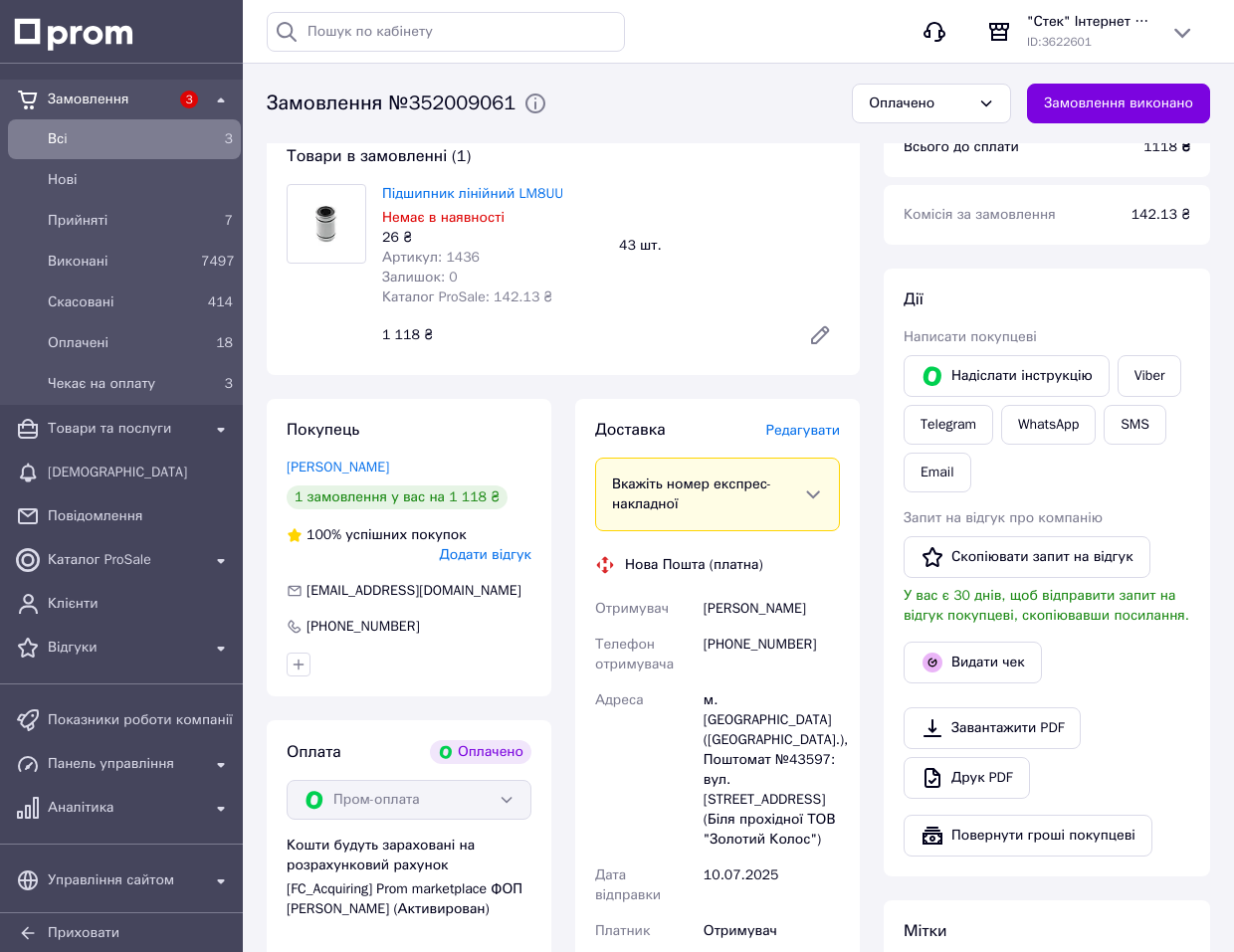 scroll, scrollTop: 199, scrollLeft: 0, axis: vertical 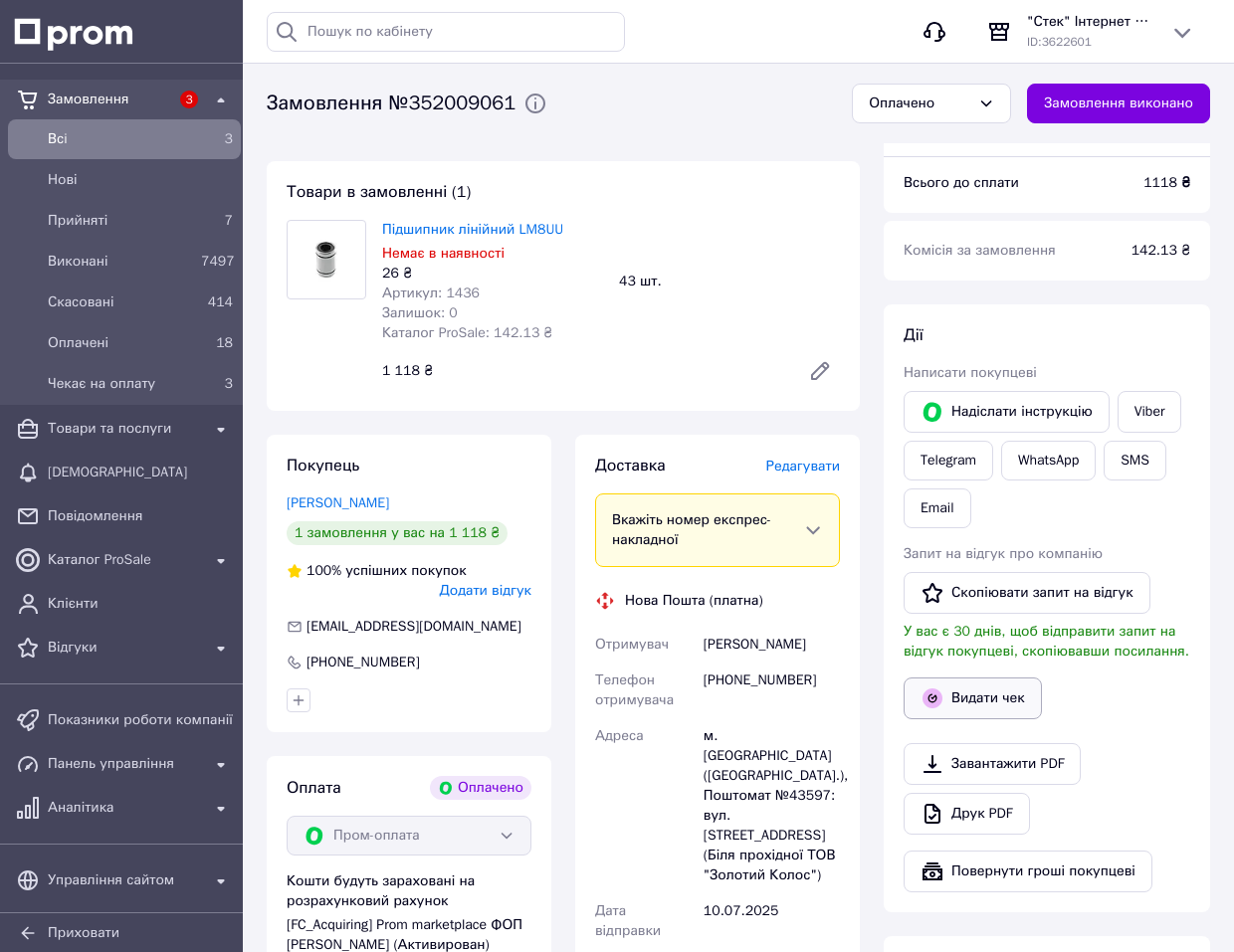 click on "Видати чек" at bounding box center [972, 698] 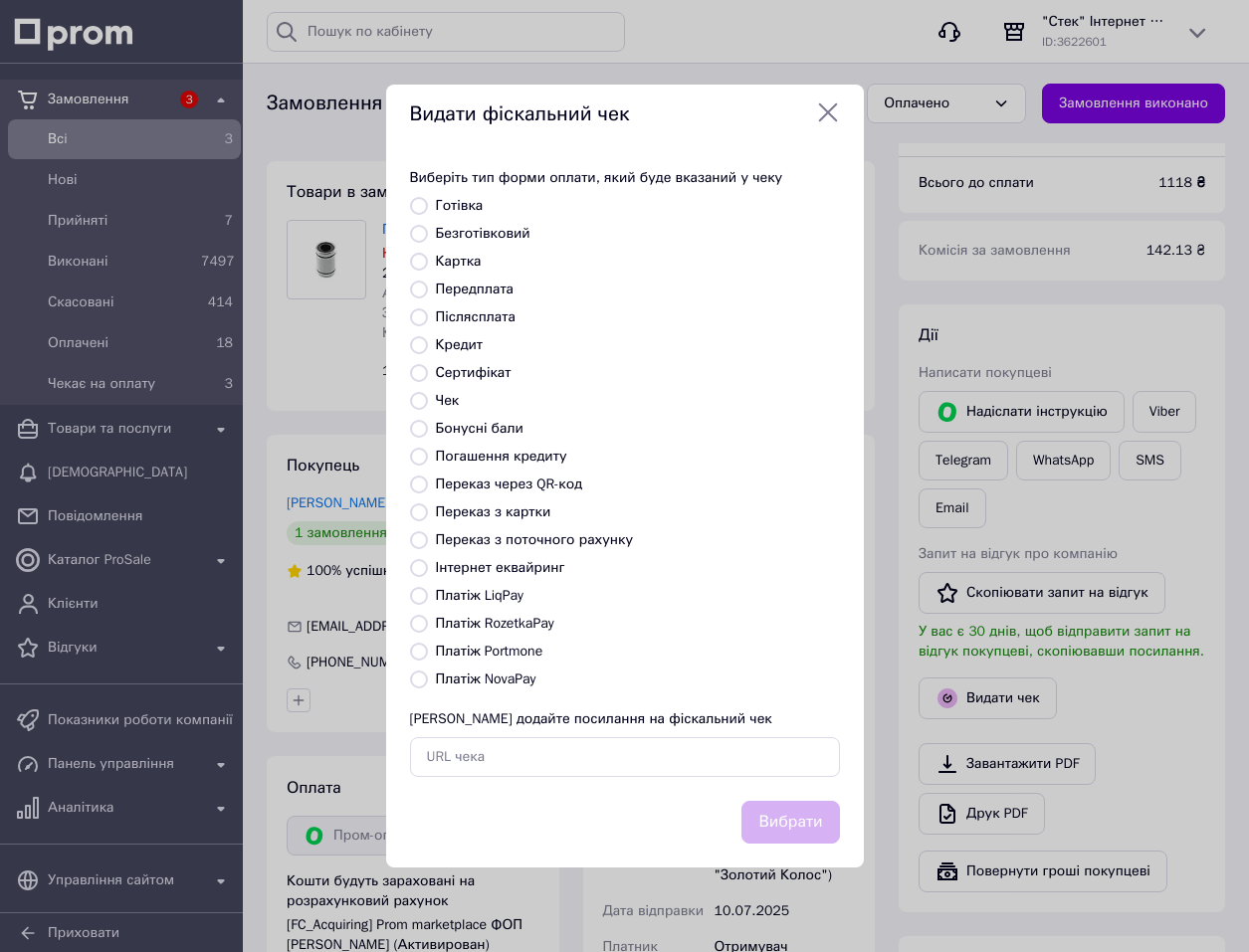 click on "Платіж RozetkaPay" at bounding box center [419, 624] 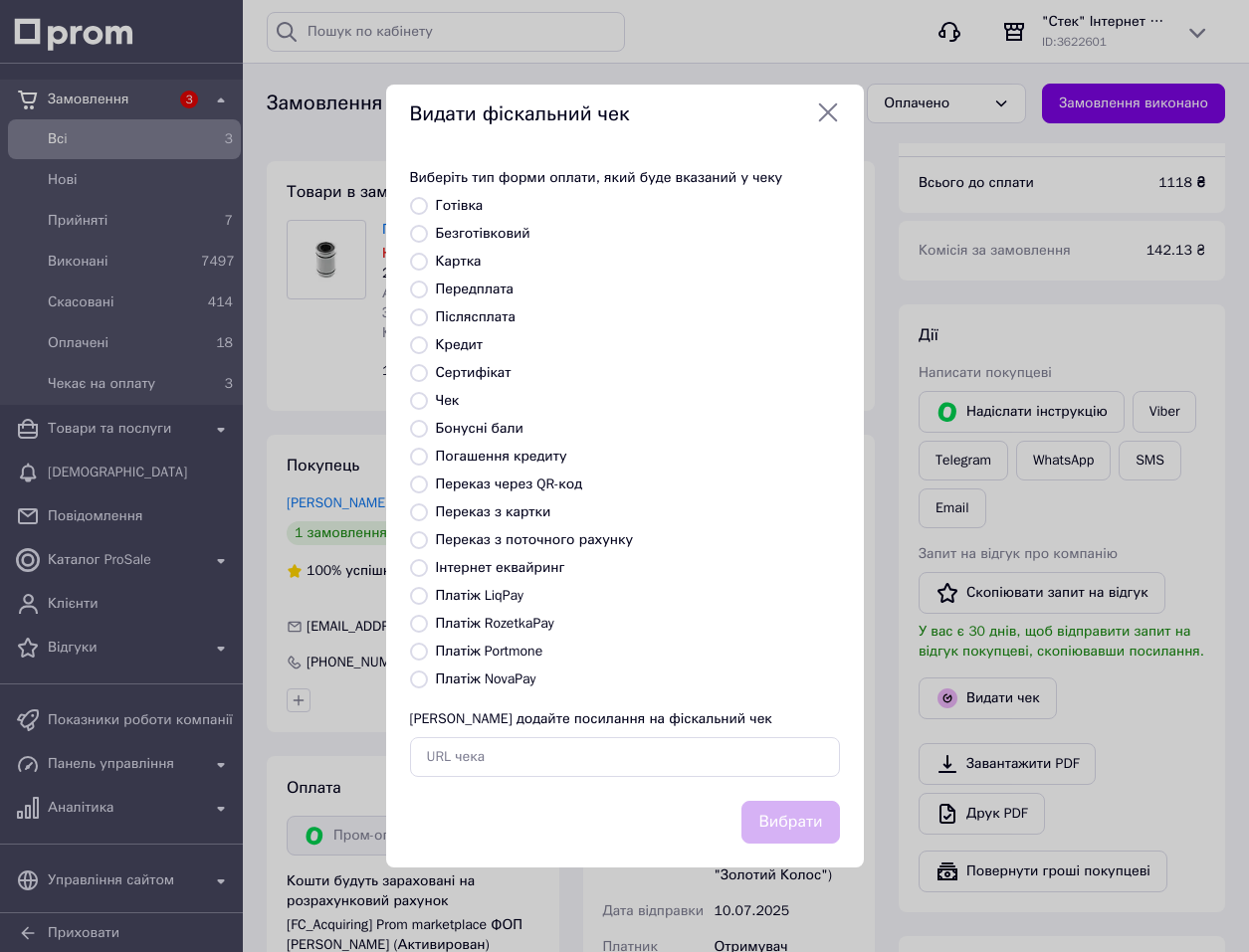 radio on "true" 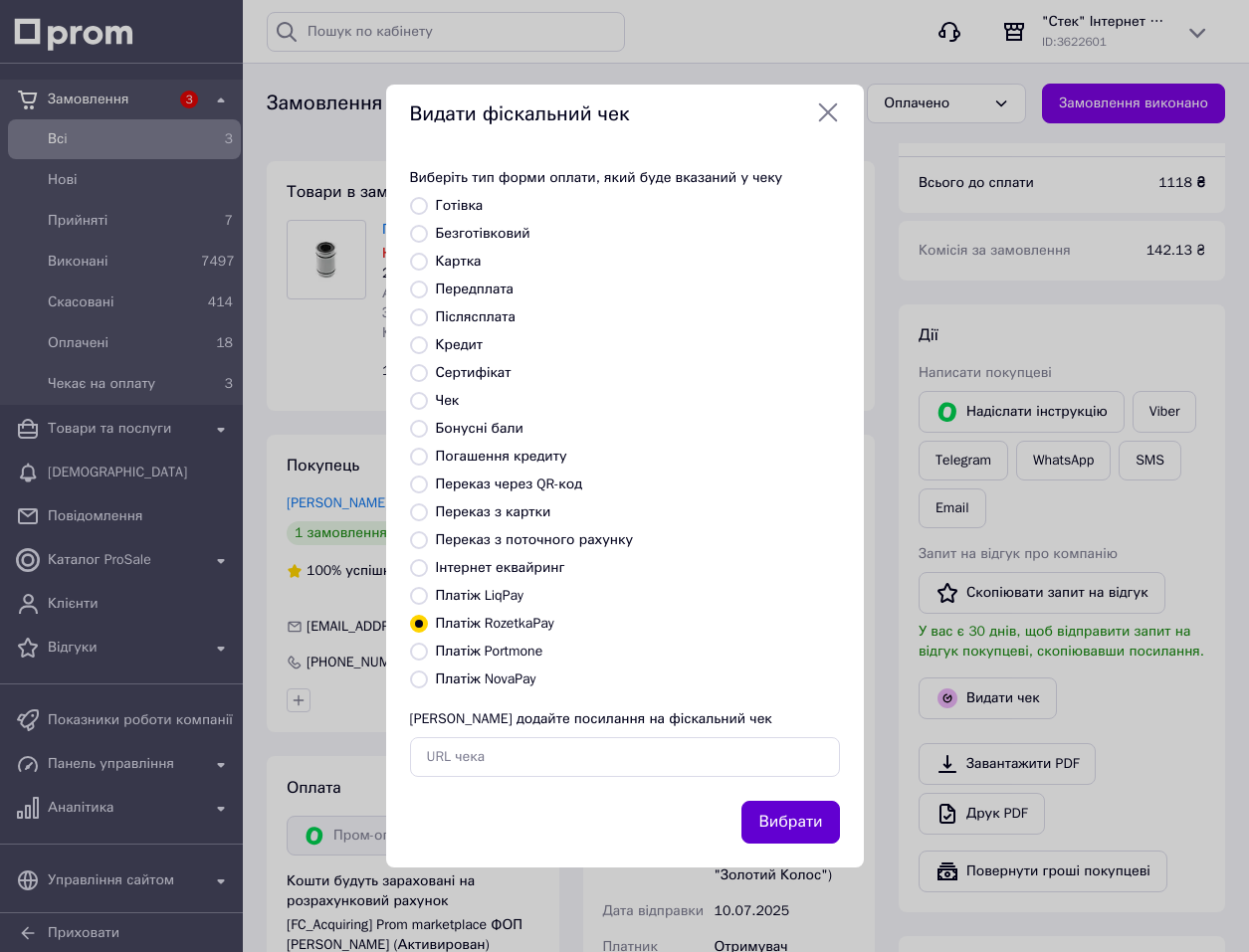 click on "Вибрати" at bounding box center (790, 822) 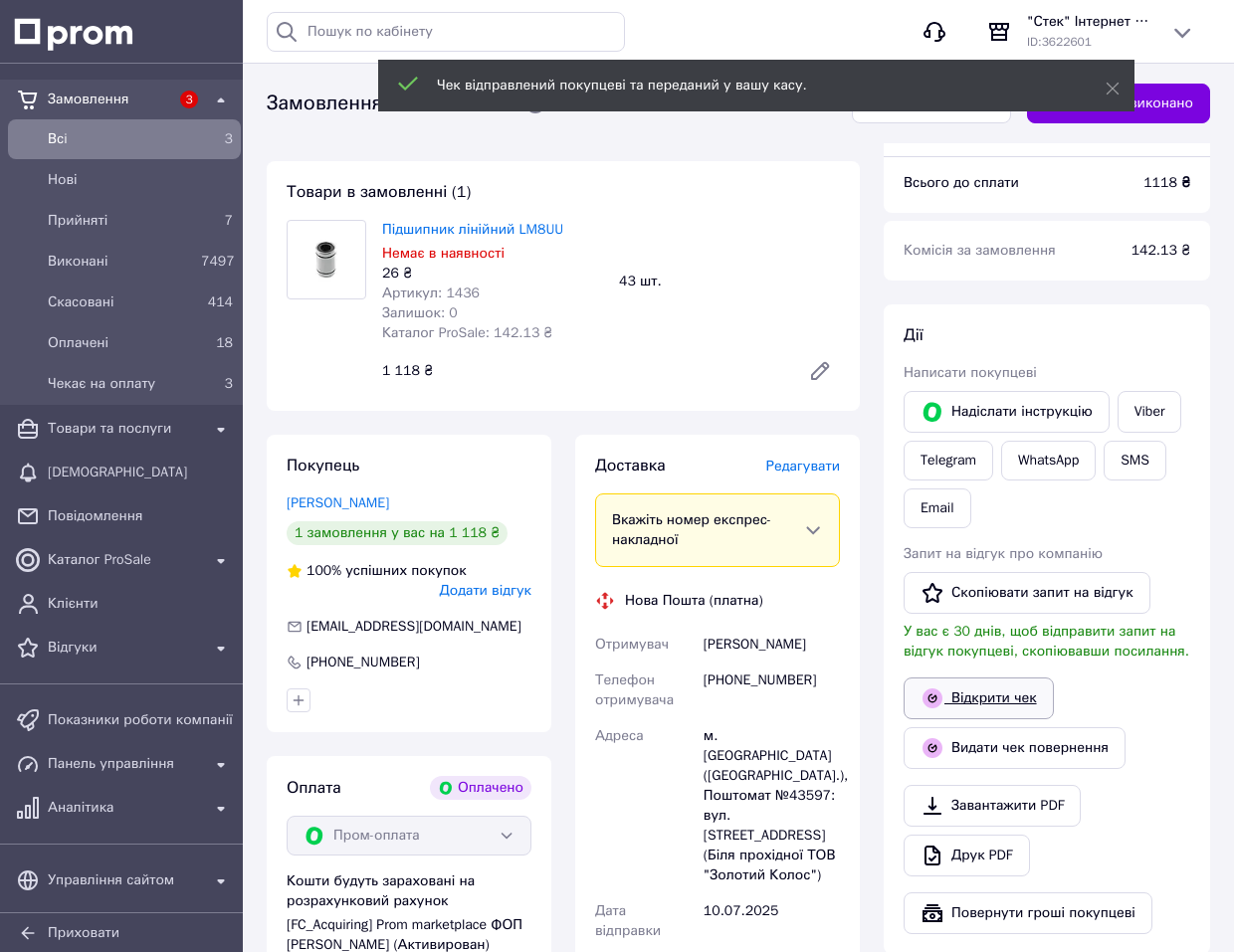 click on "Відкрити чек" at bounding box center [978, 698] 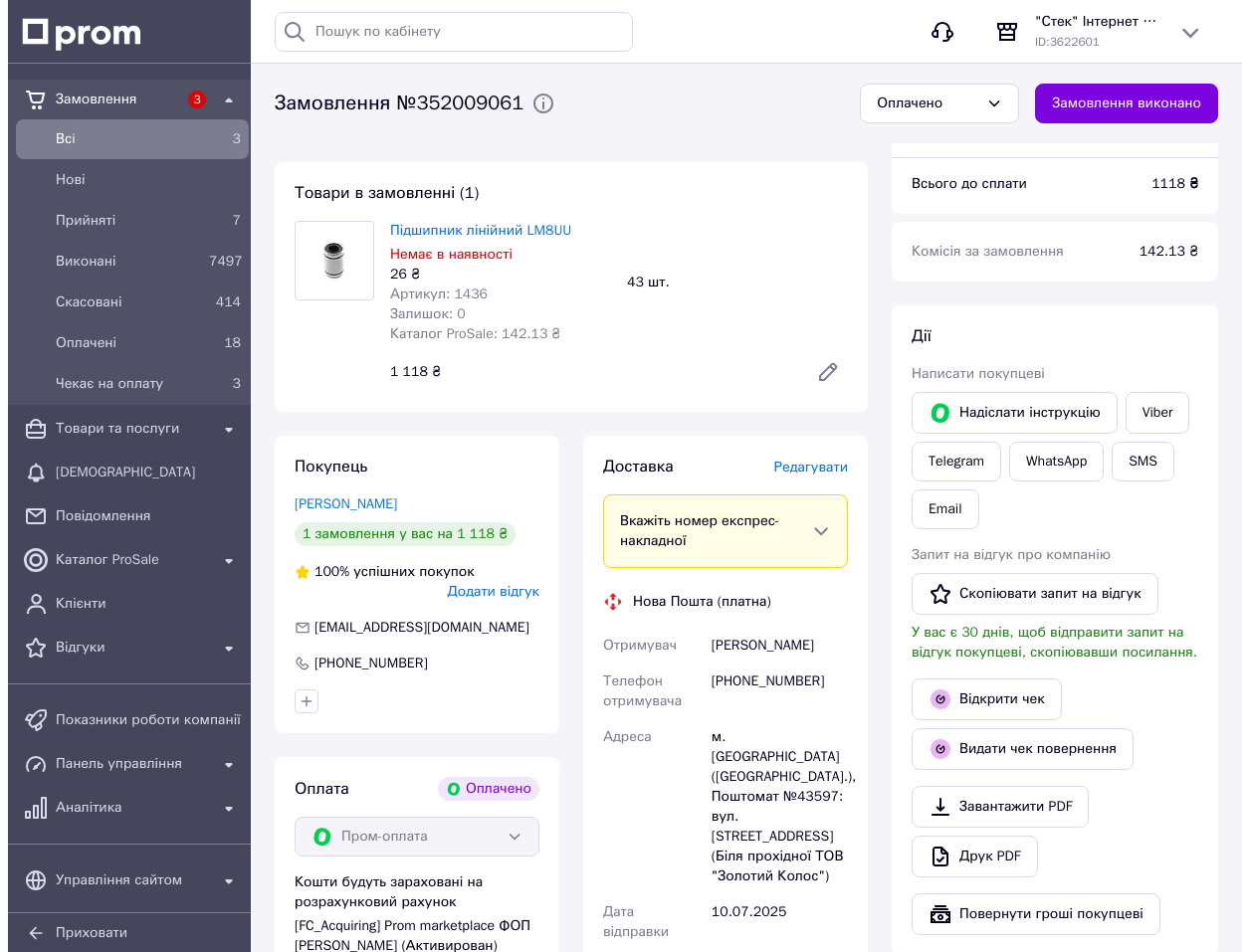 scroll, scrollTop: 199, scrollLeft: 0, axis: vertical 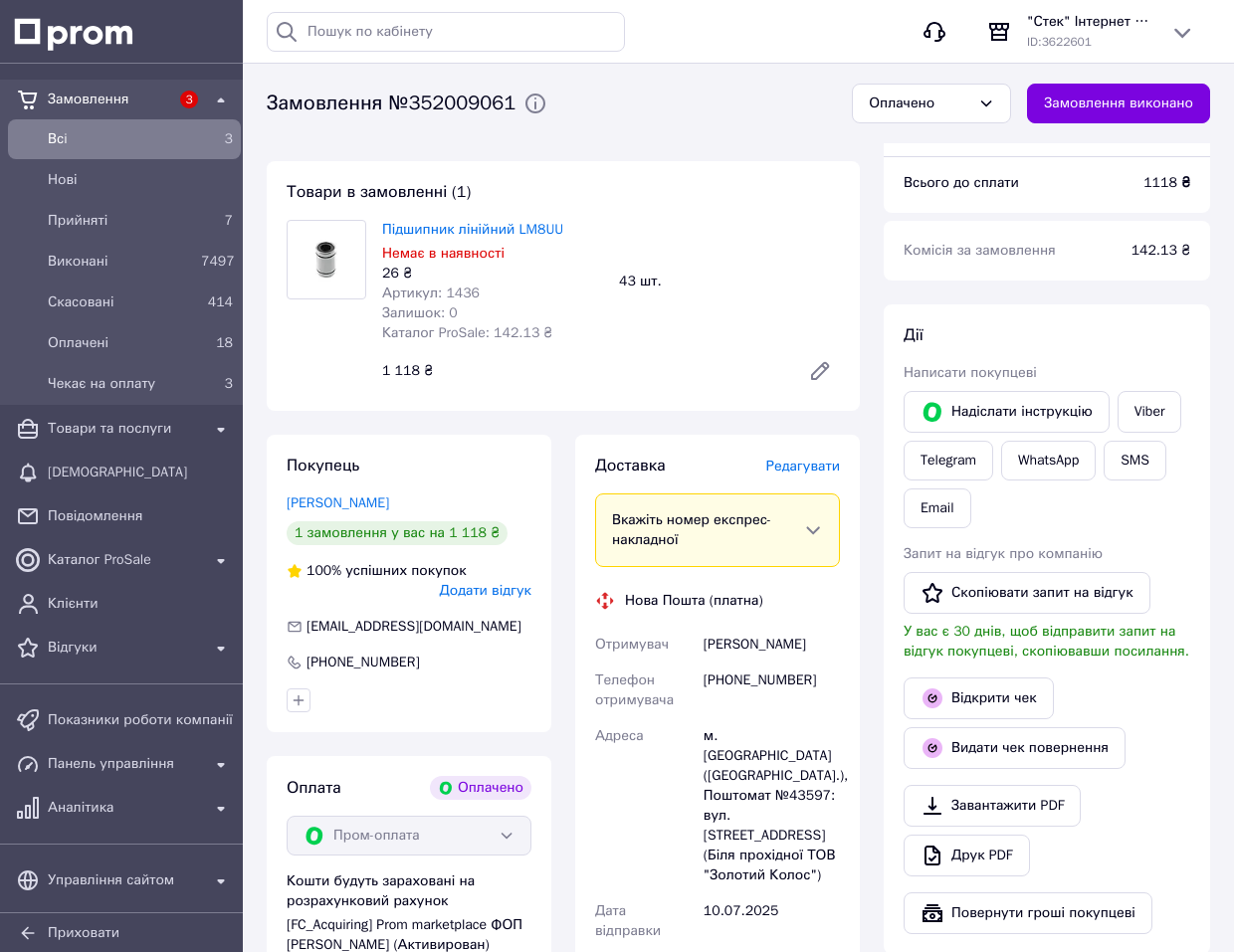 click on "Редагувати" at bounding box center [803, 466] 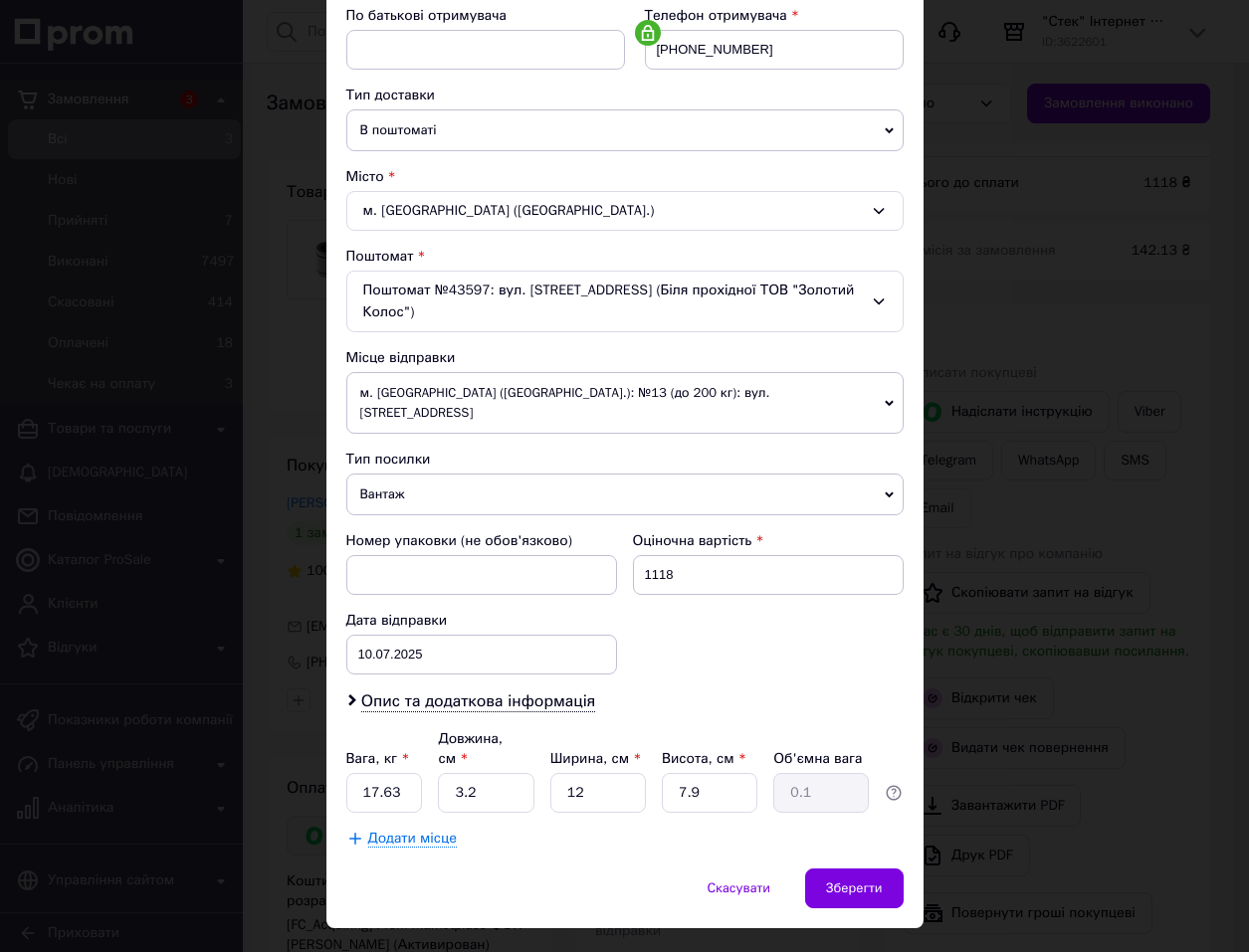 scroll, scrollTop: 391, scrollLeft: 0, axis: vertical 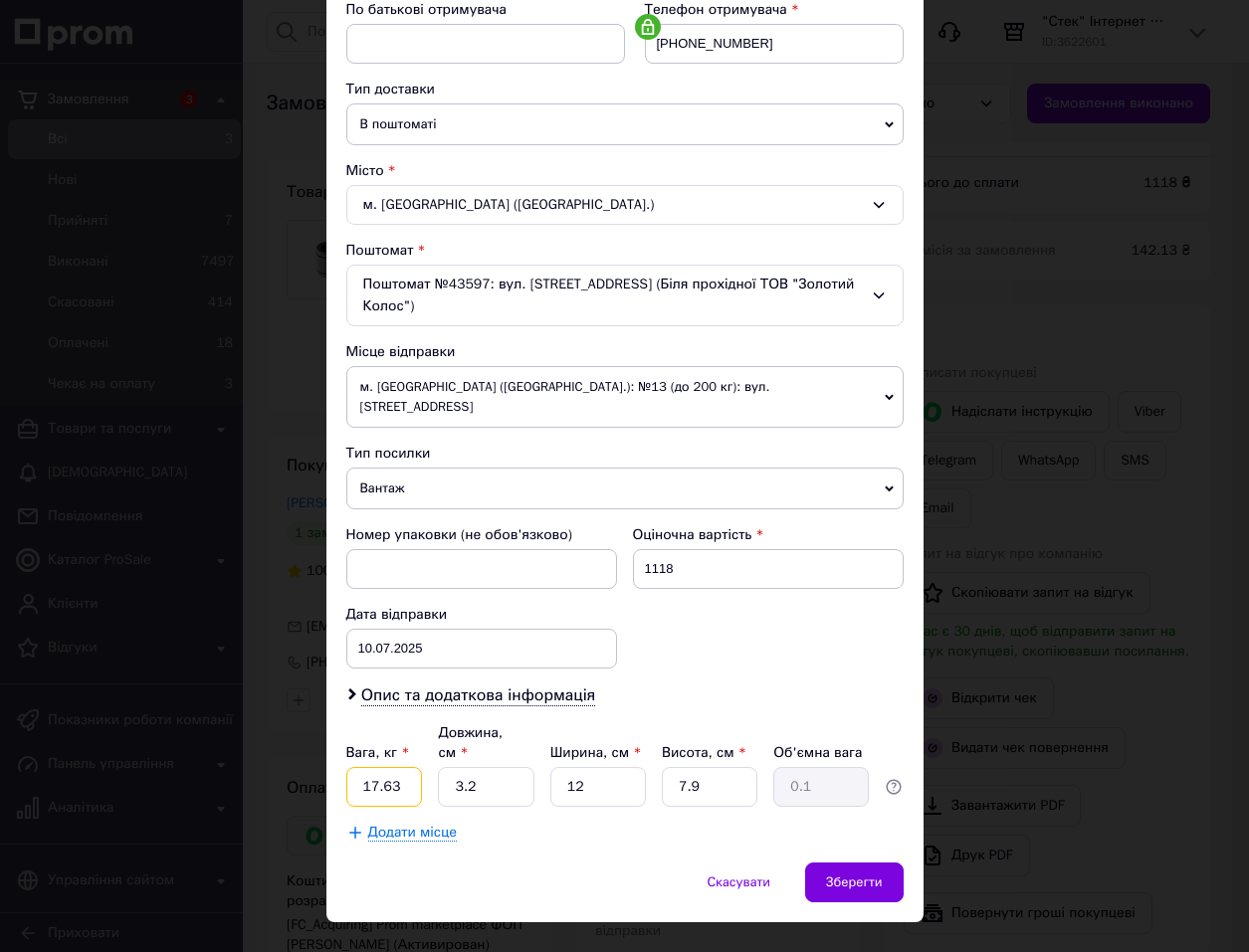 click on "17.63" at bounding box center [384, 787] 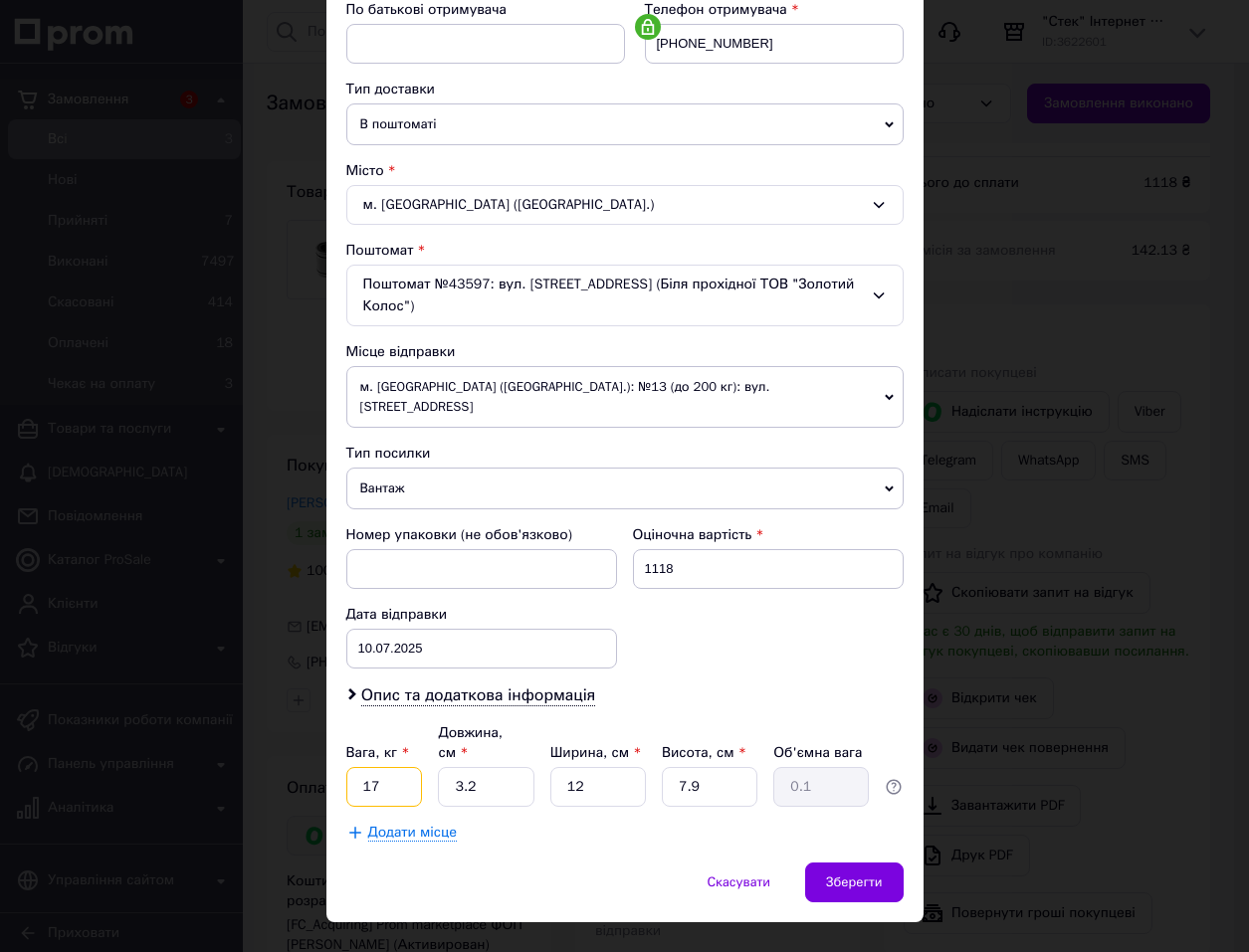 type on "1" 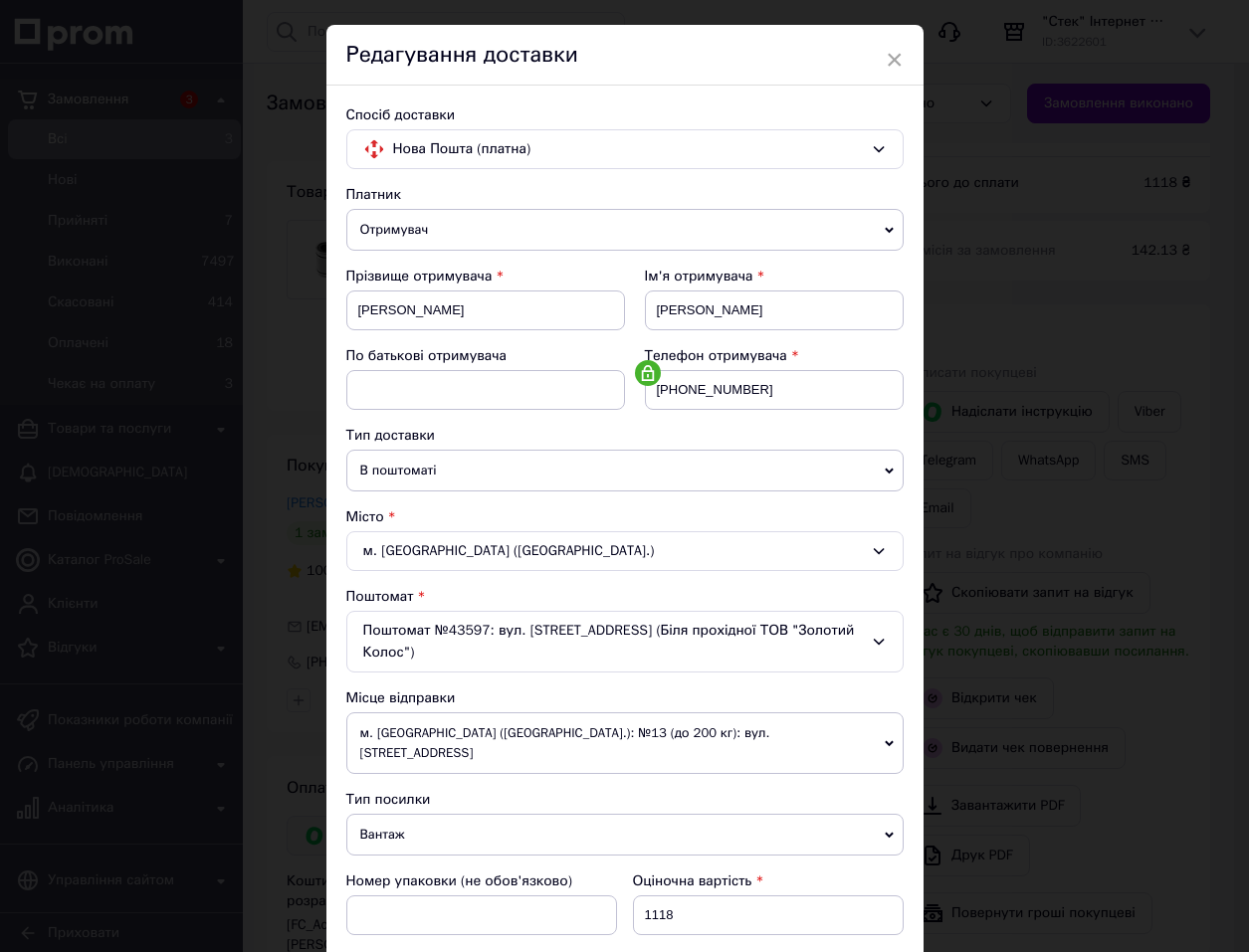 scroll, scrollTop: 0, scrollLeft: 0, axis: both 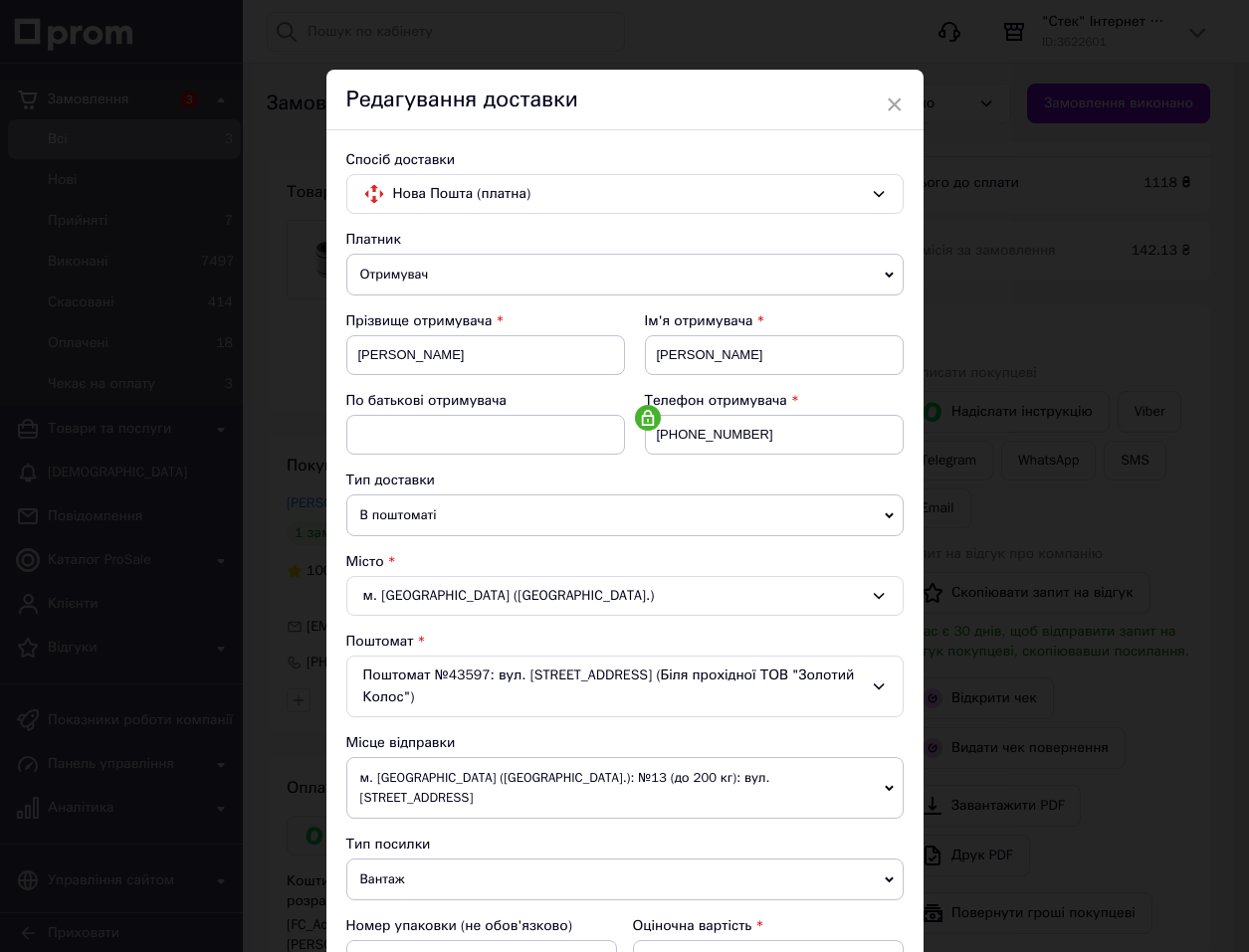 type on "1" 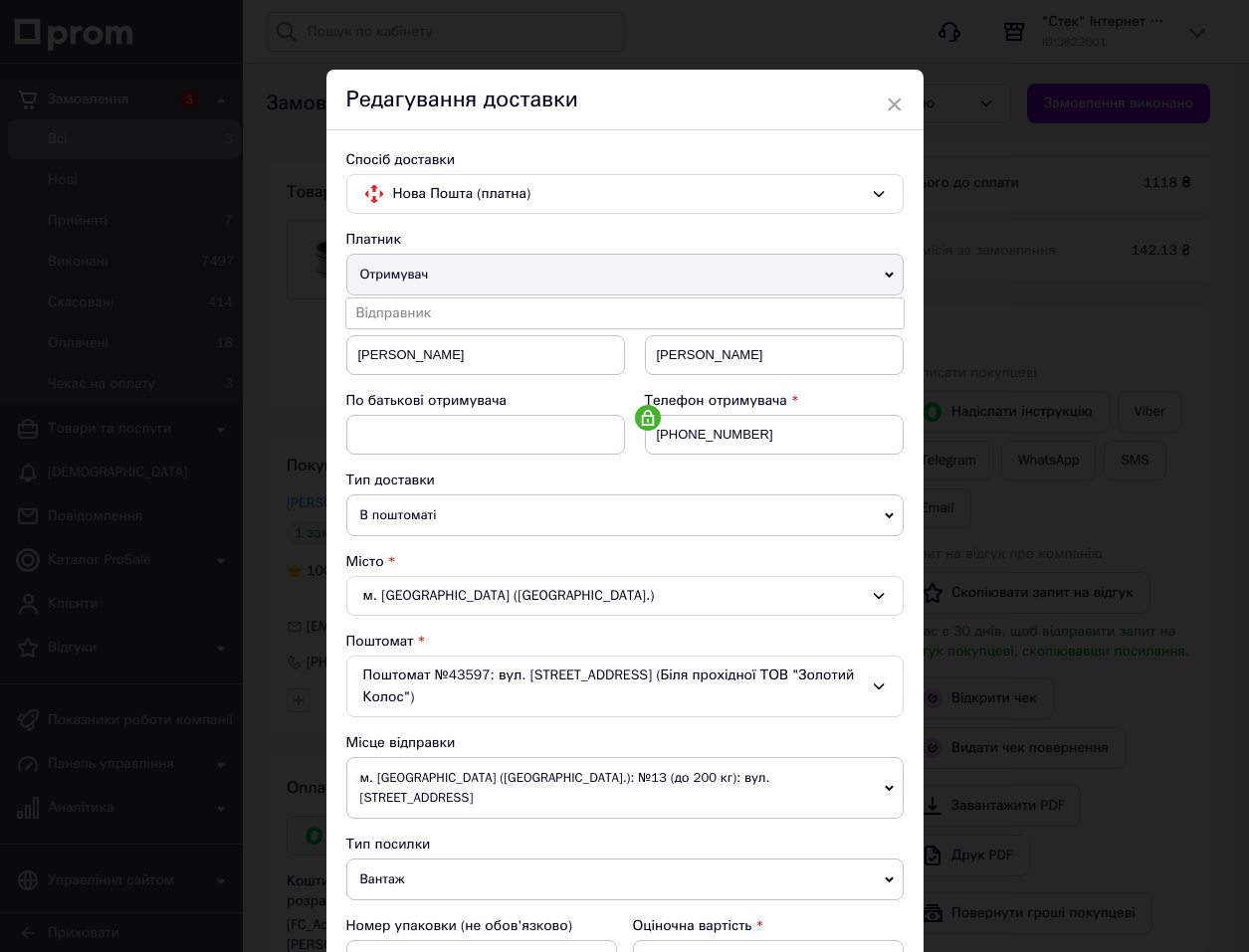 click 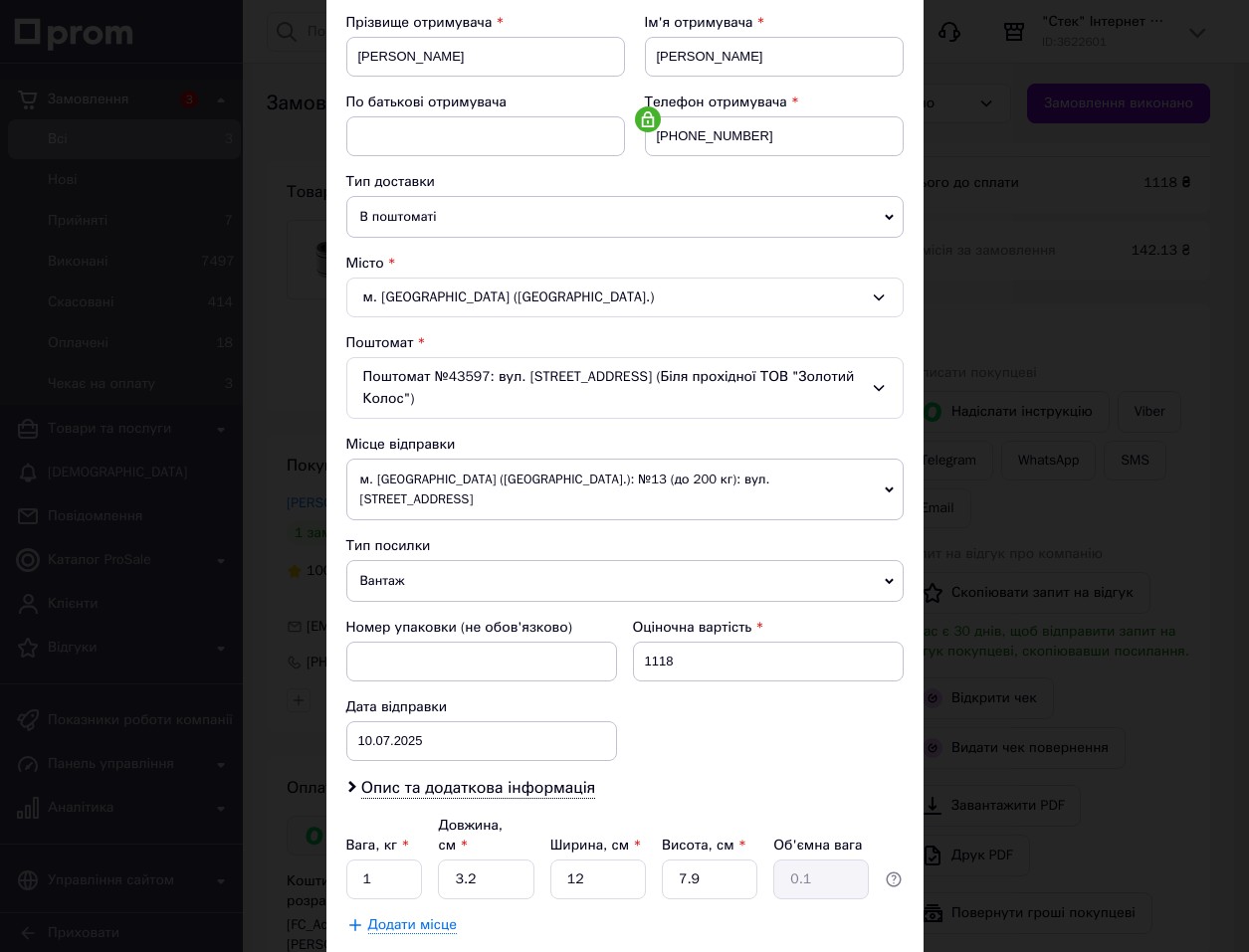 scroll, scrollTop: 391, scrollLeft: 0, axis: vertical 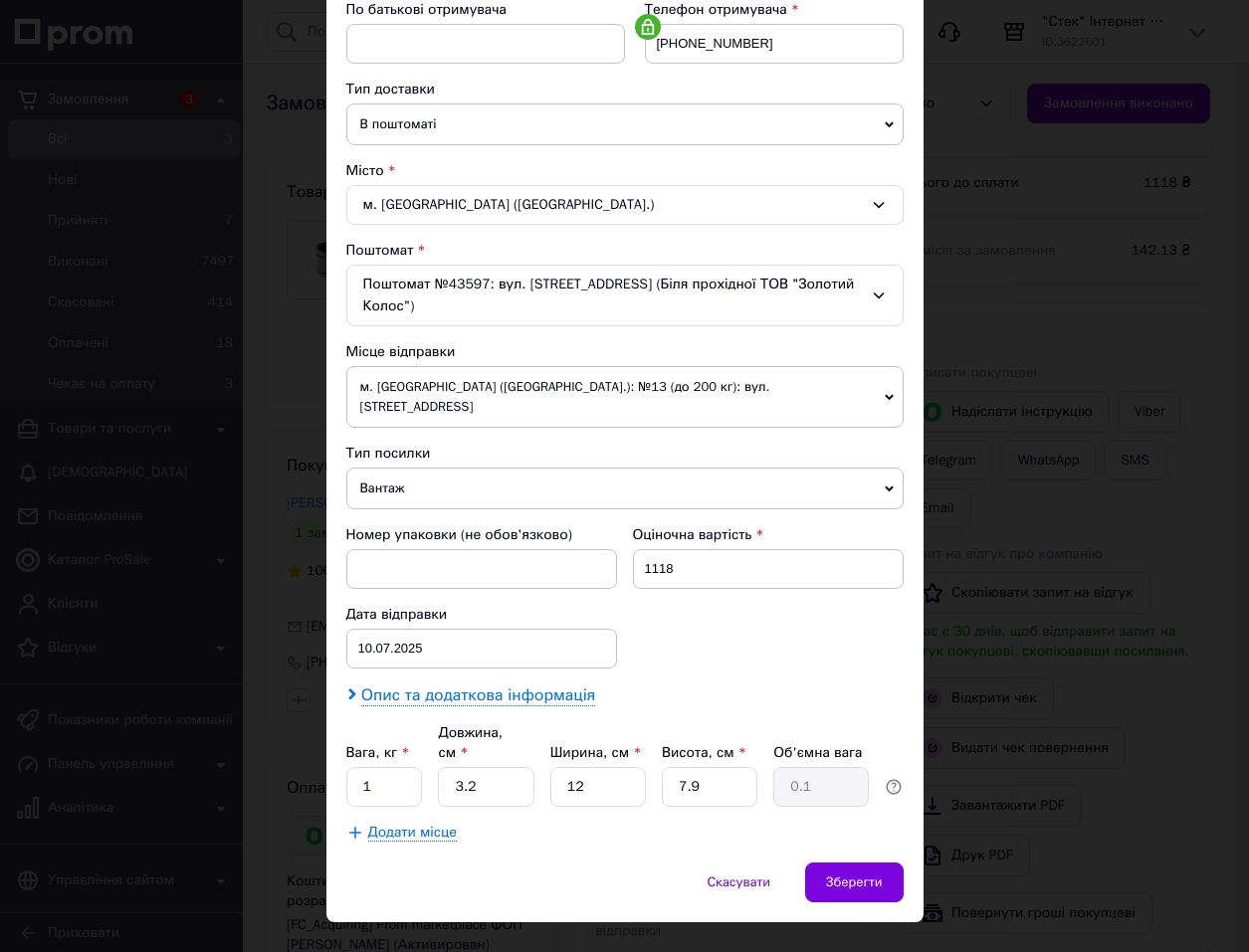 click 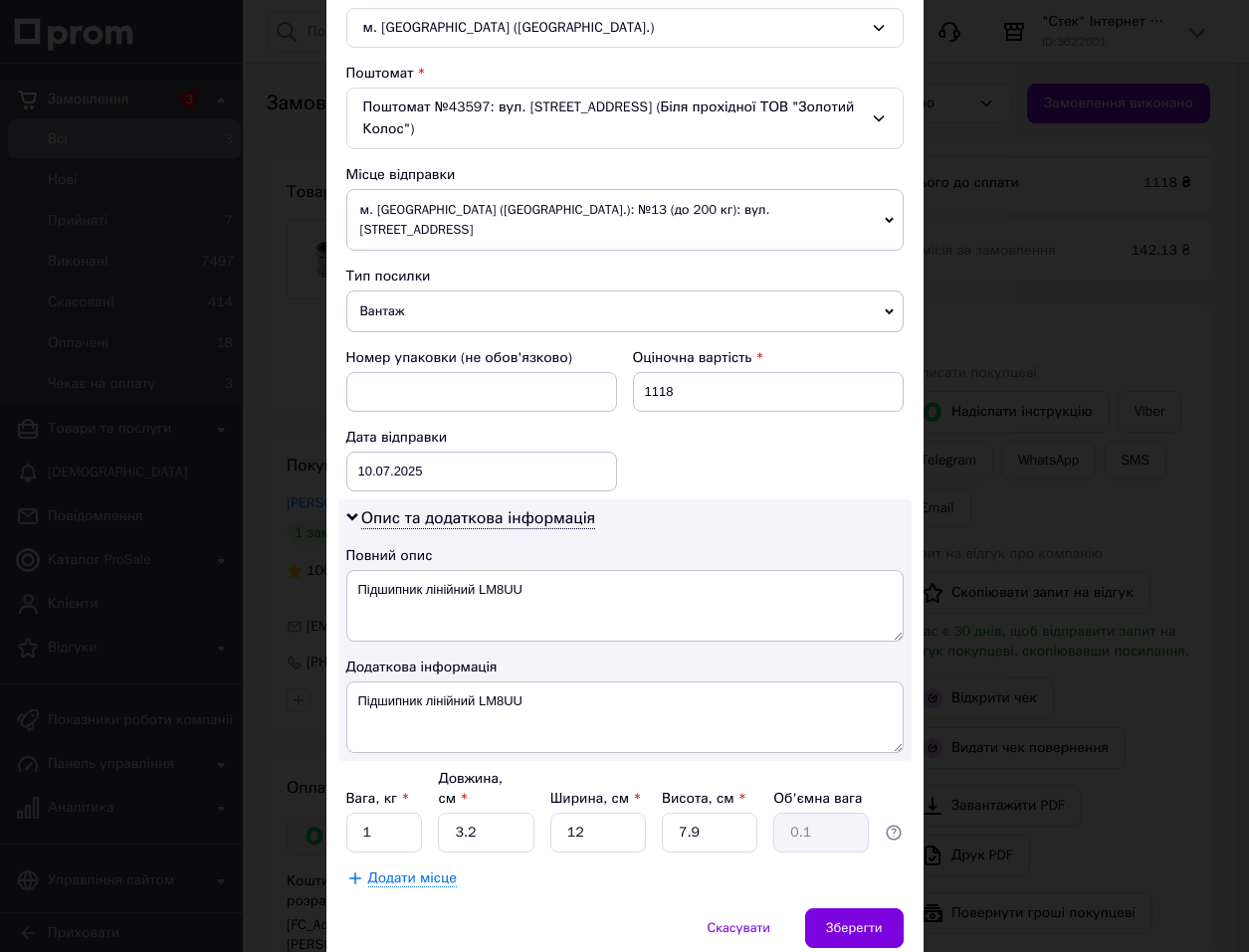scroll, scrollTop: 614, scrollLeft: 0, axis: vertical 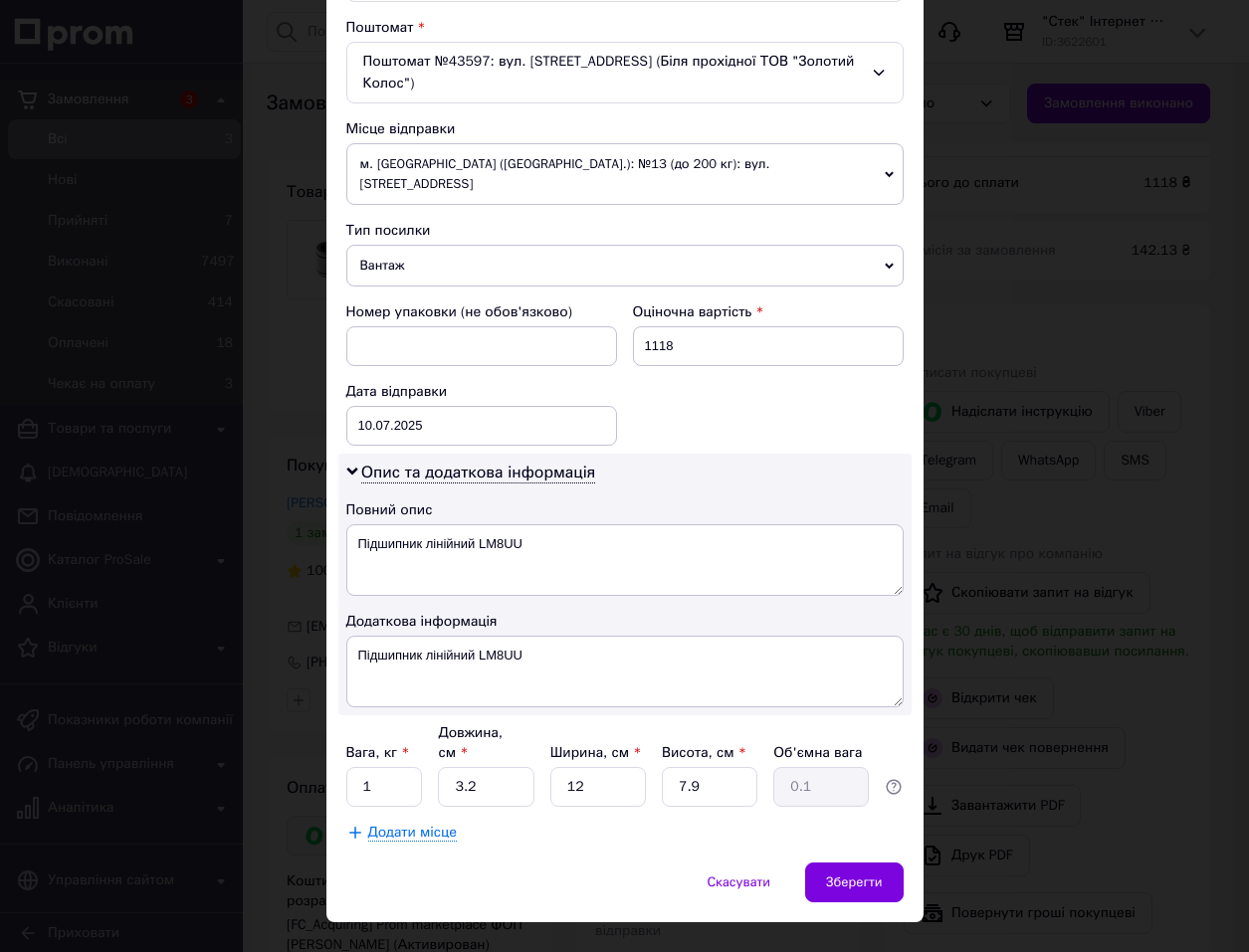 click on "Номер упаковки (не обов'язково) Оціночна вартість 1118 Дата відправки [DATE] < 2025 > < Июль > Пн Вт Ср Чт Пт Сб Вс 30 1 2 3 4 5 6 7 8 9 10 11 12 13 14 15 16 17 18 19 20 21 22 23 24 25 26 27 28 29 30 31 1 2 3 4 5 6 7 8 9 10" at bounding box center (625, 374) 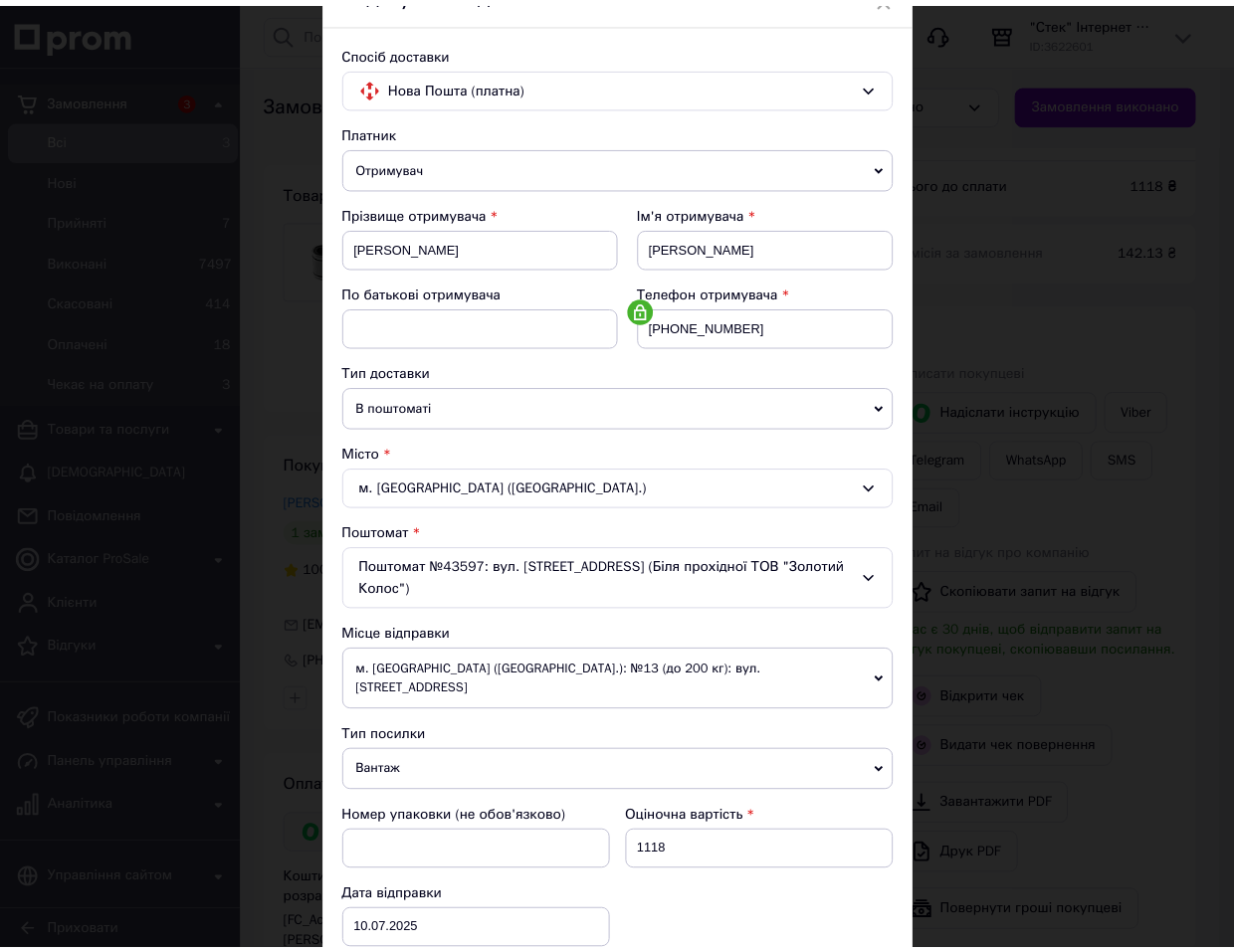 scroll, scrollTop: 0, scrollLeft: 0, axis: both 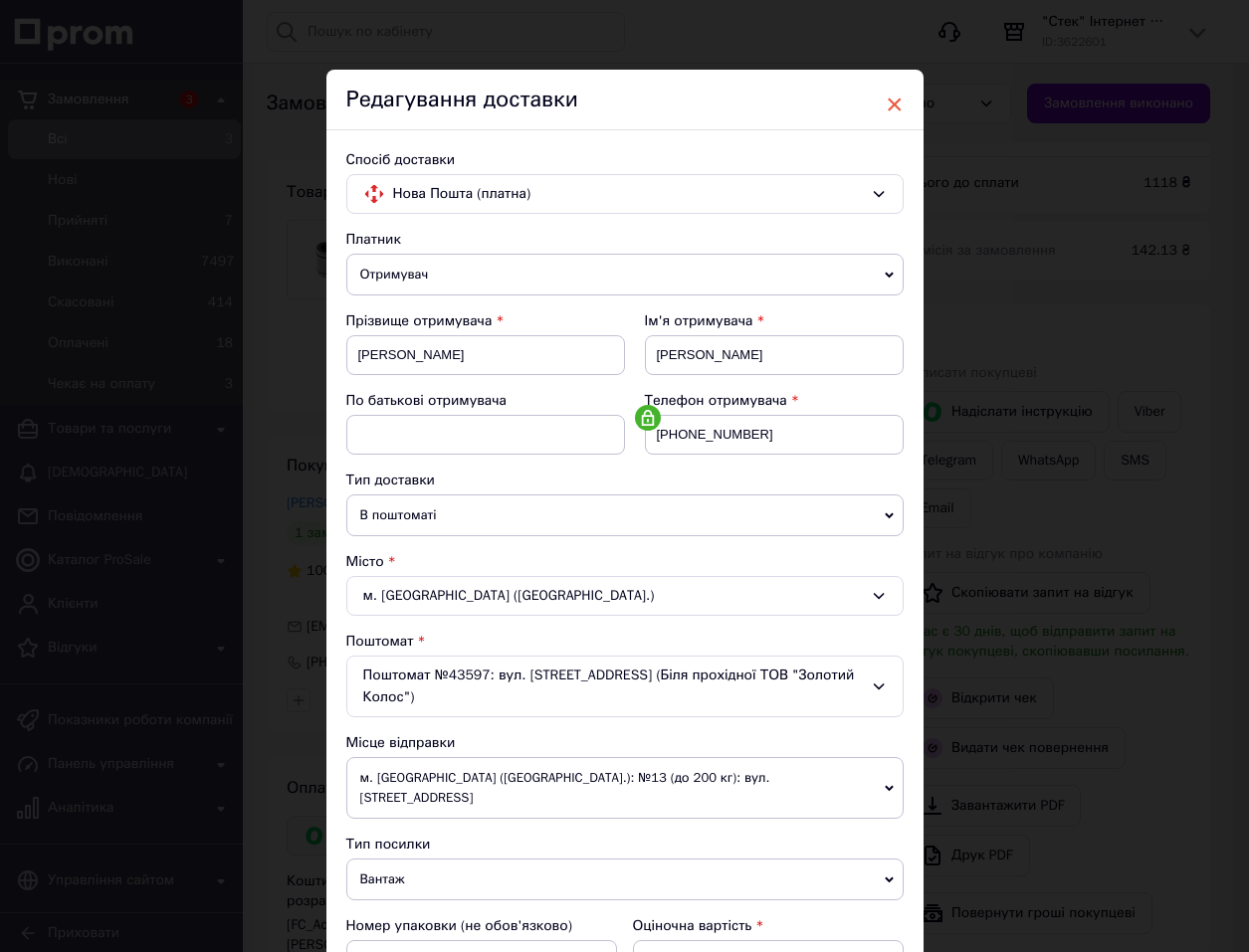 click on "×" at bounding box center (895, 104) 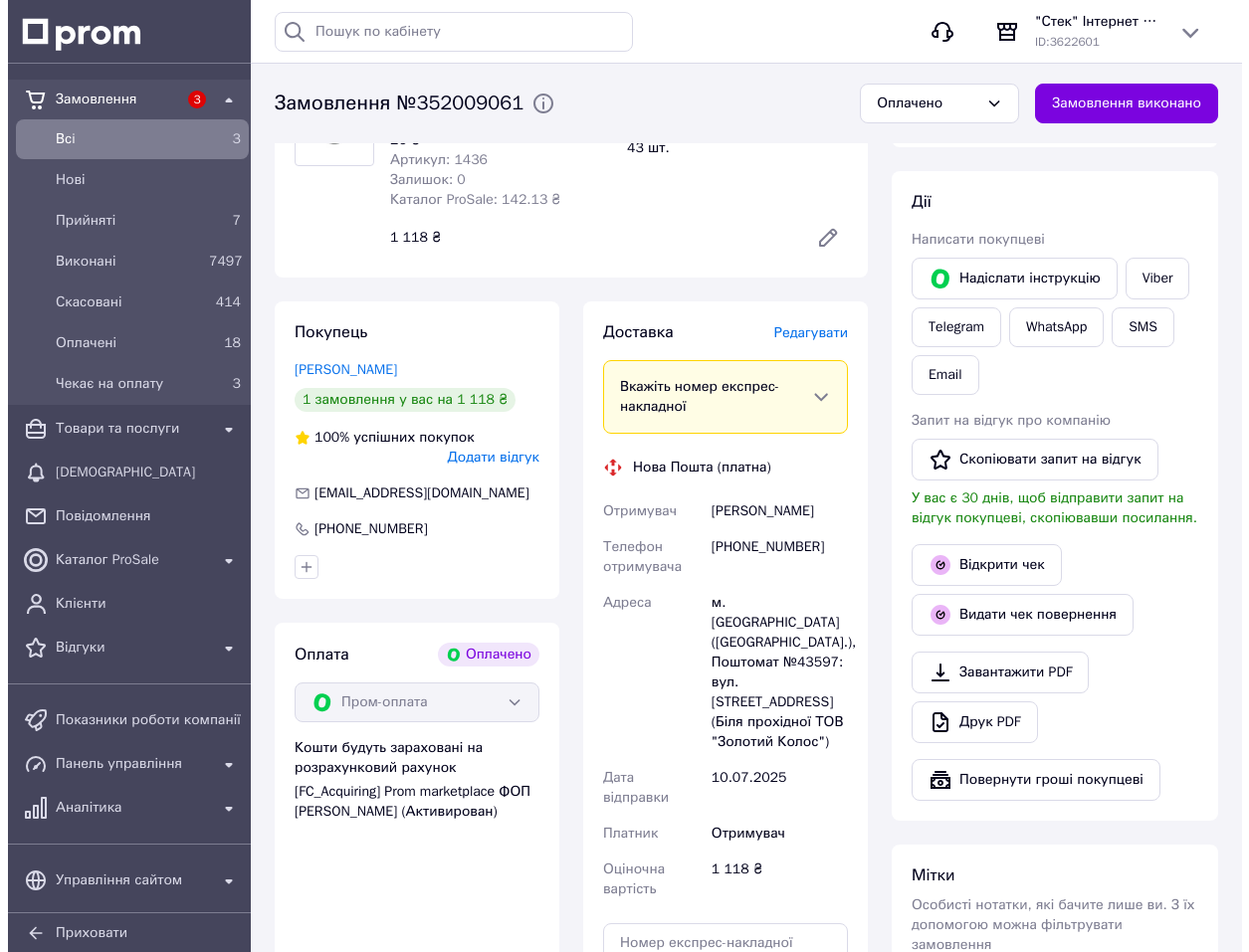scroll, scrollTop: 298, scrollLeft: 0, axis: vertical 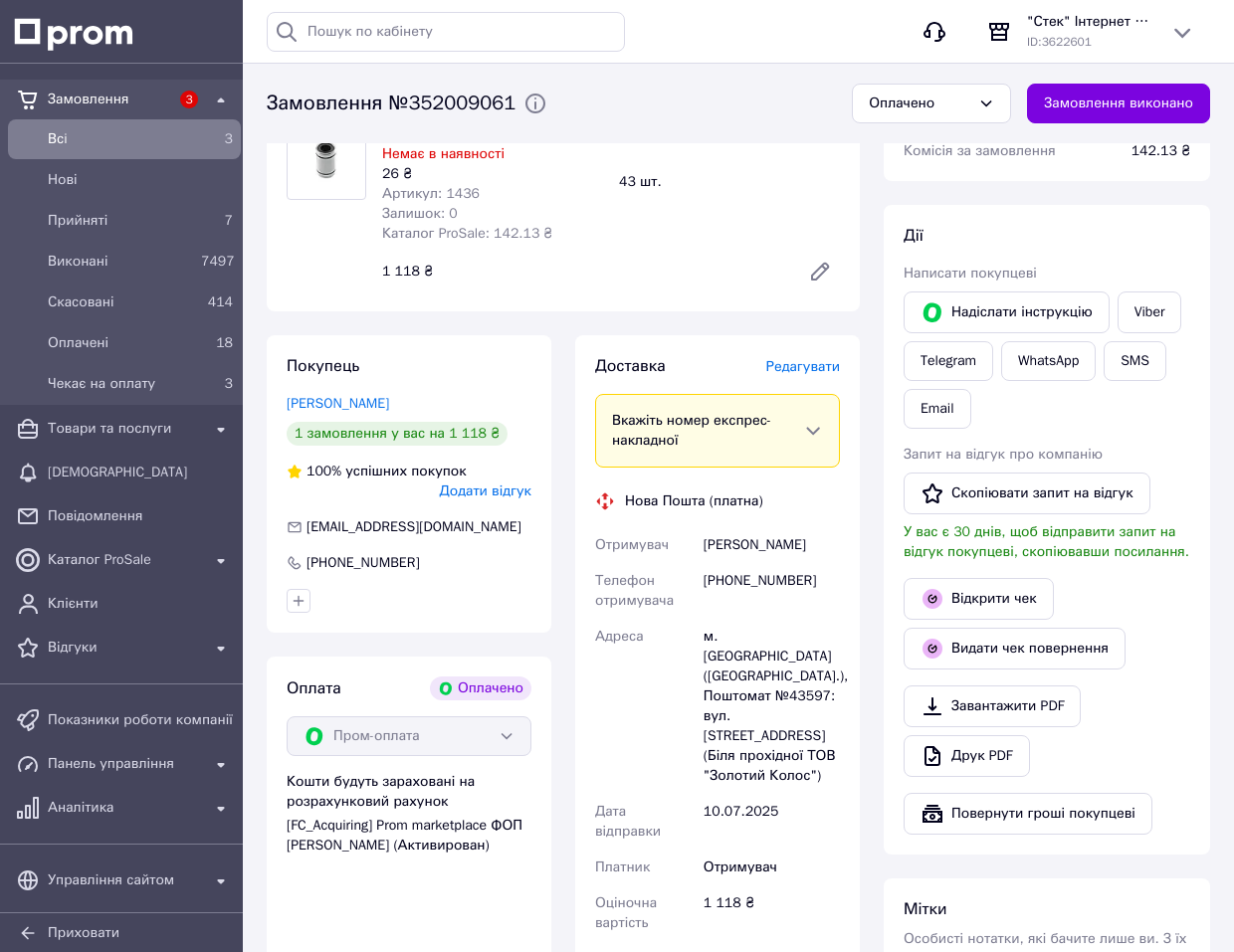 click on "Редагувати" at bounding box center (803, 366) 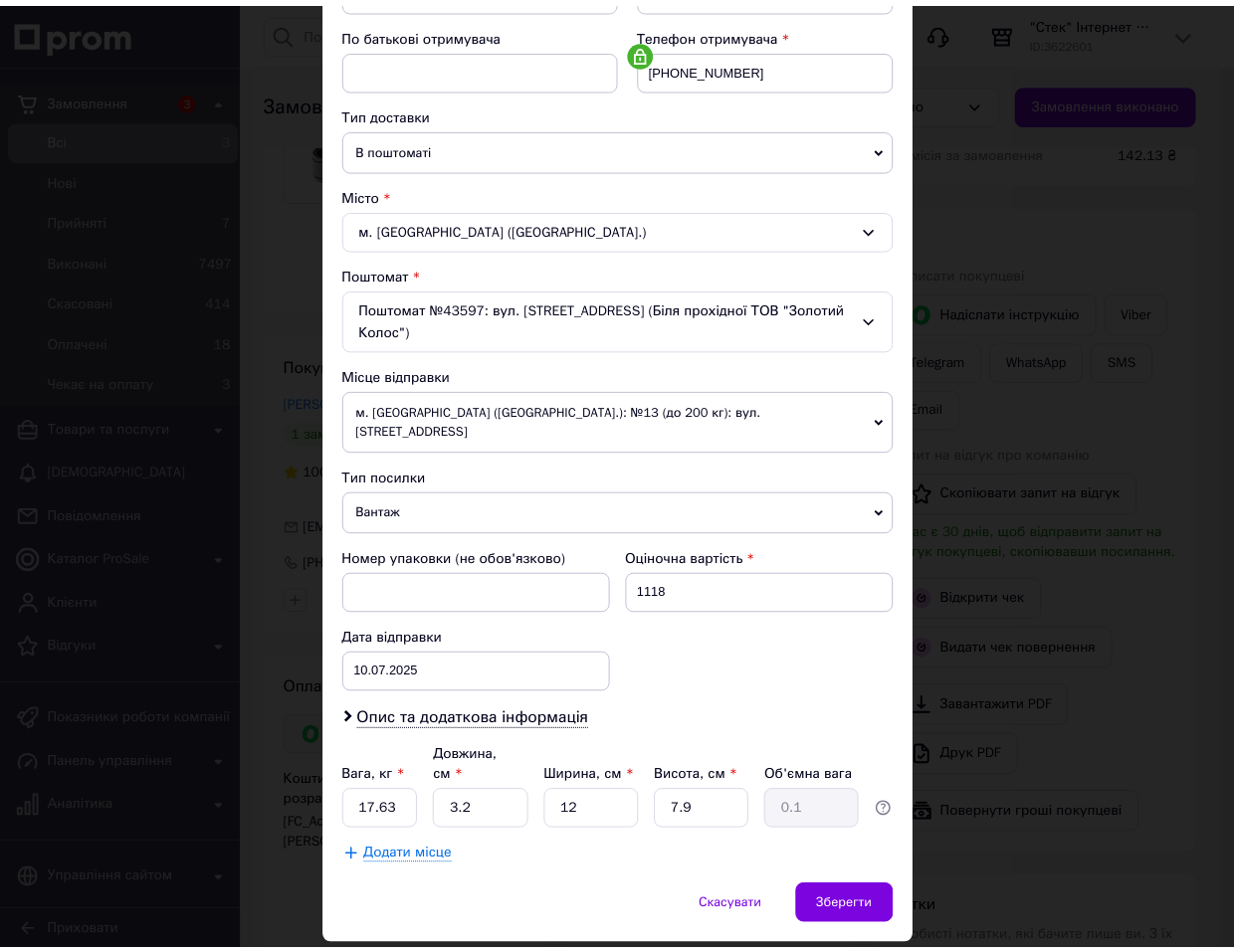 scroll, scrollTop: 391, scrollLeft: 0, axis: vertical 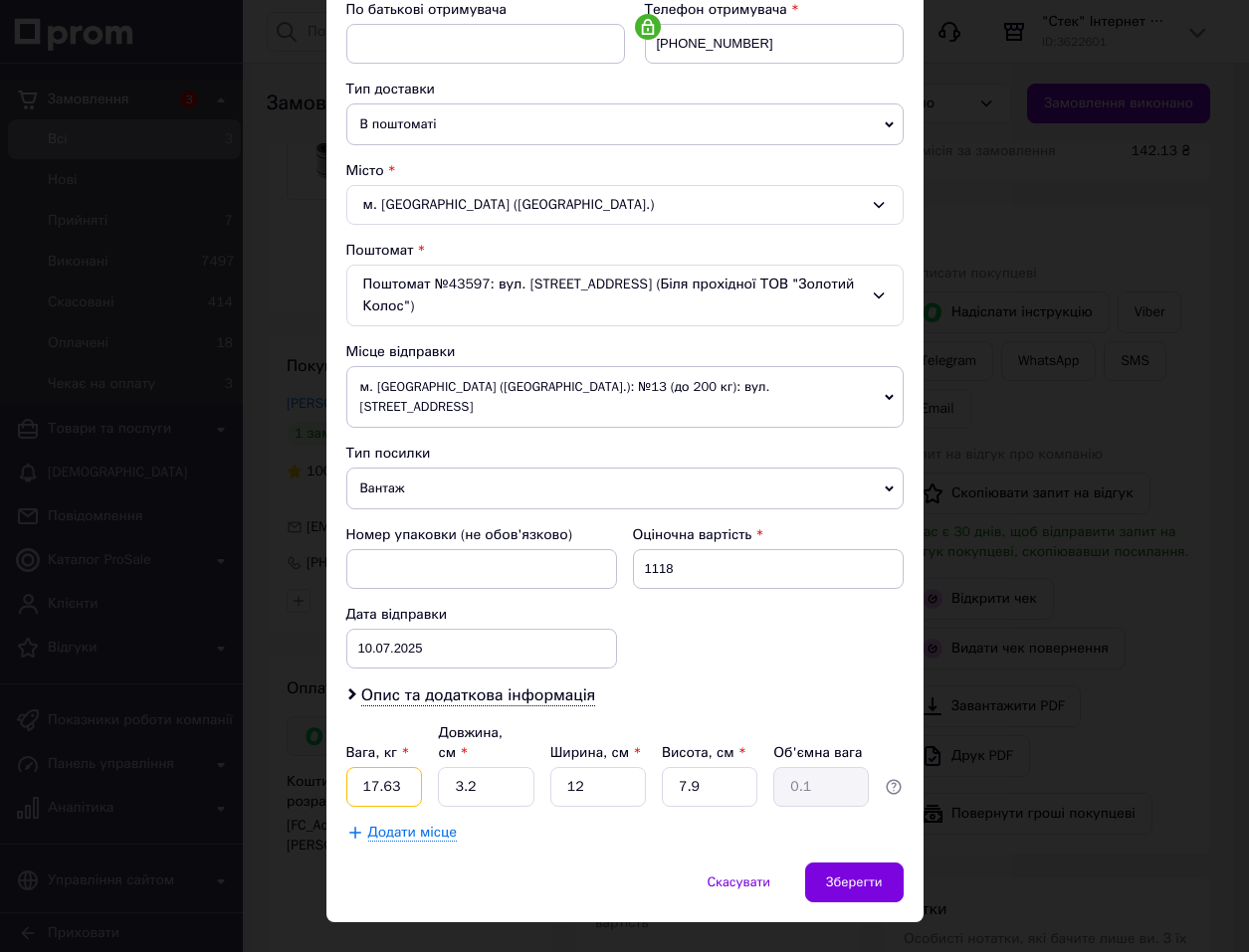 click on "17.63" at bounding box center (384, 787) 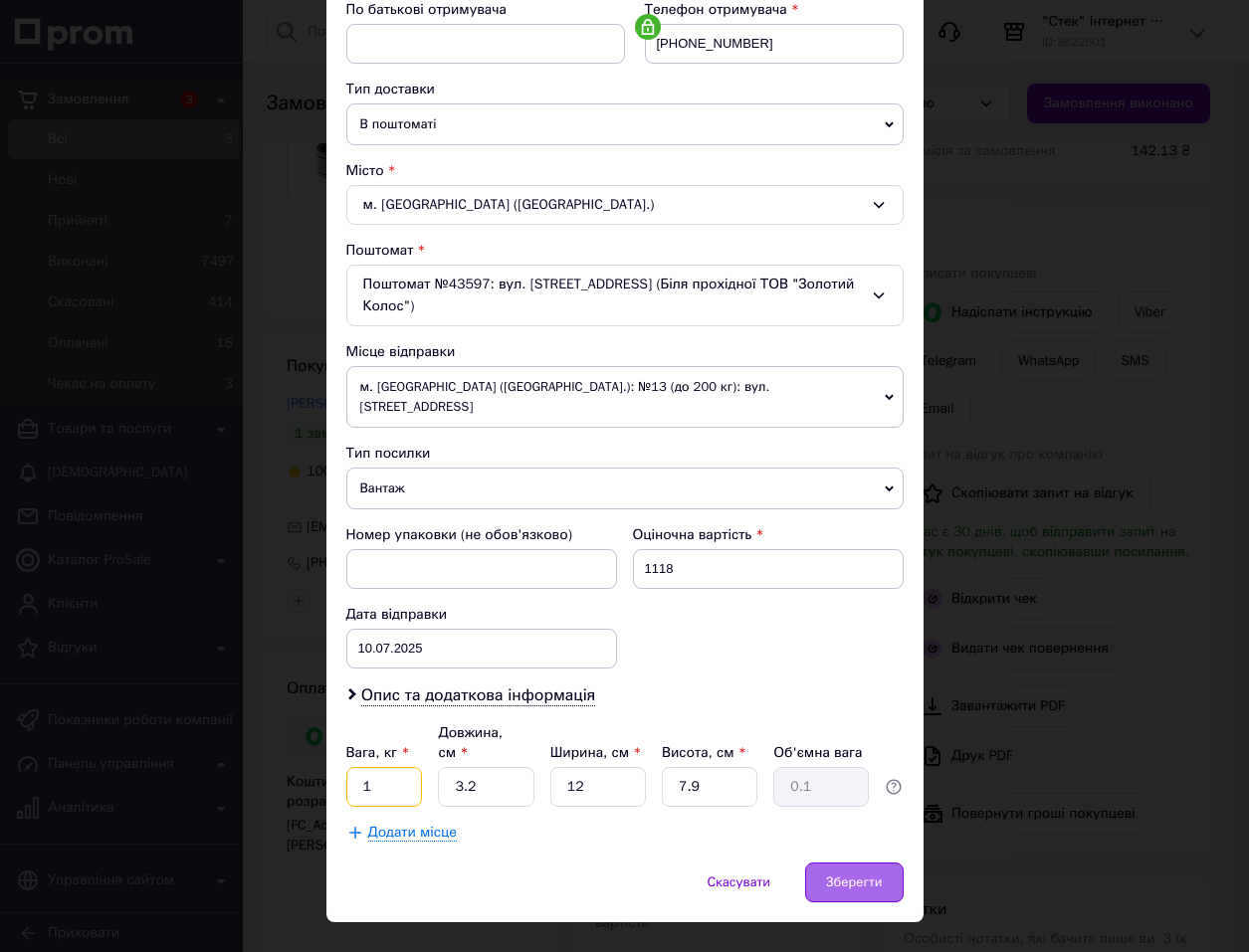 type on "1" 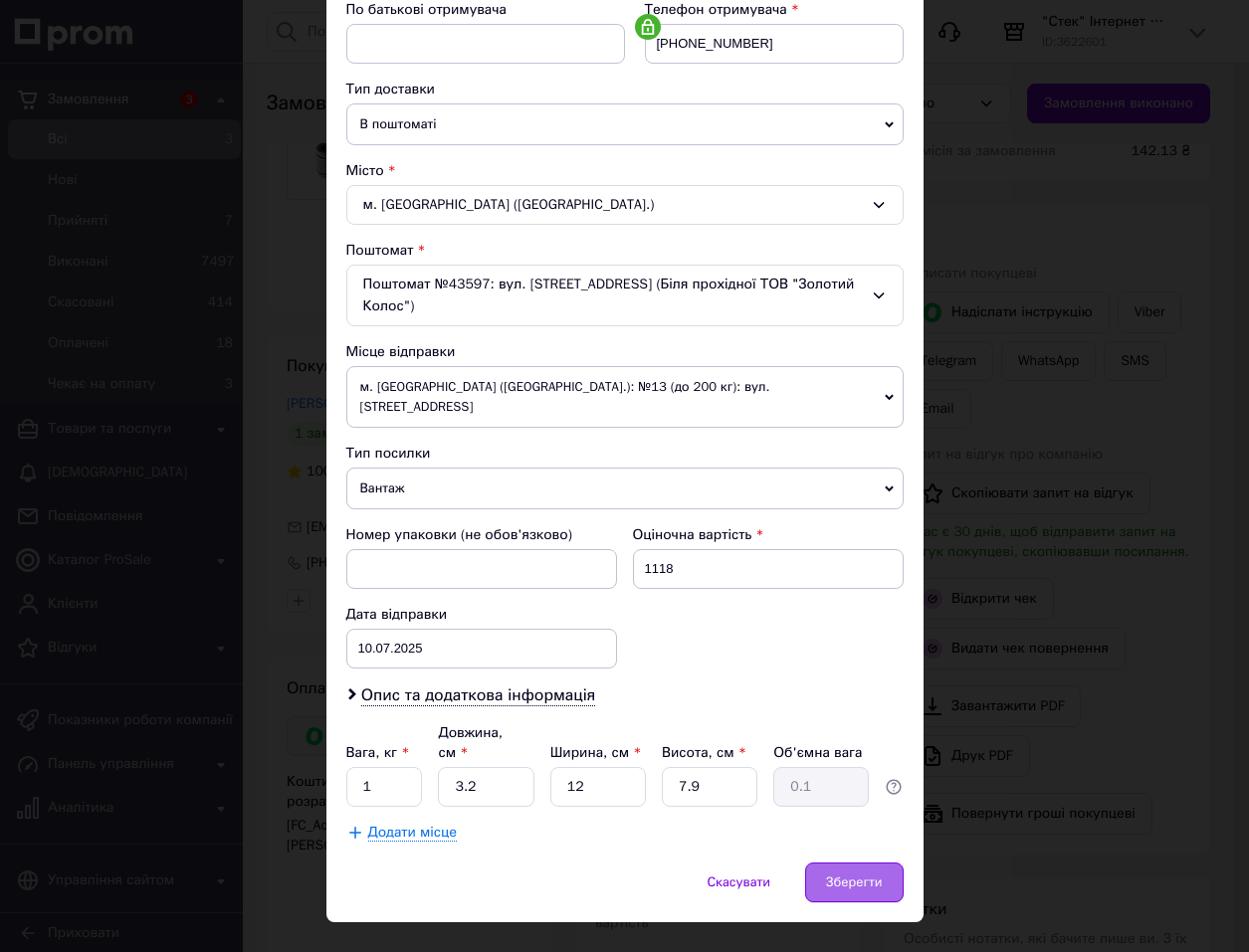 click on "Зберегти" at bounding box center [854, 882] 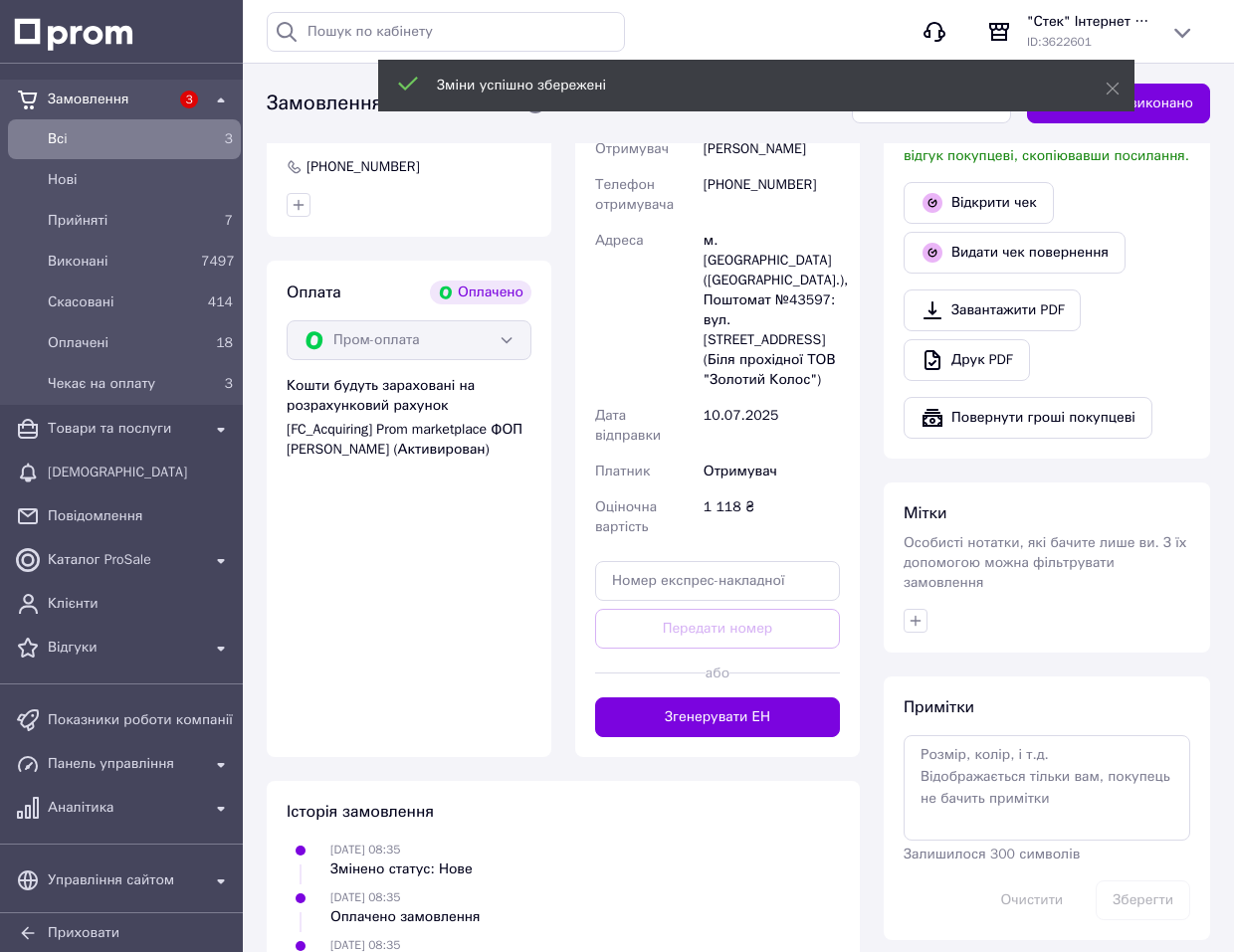 scroll, scrollTop: 696, scrollLeft: 0, axis: vertical 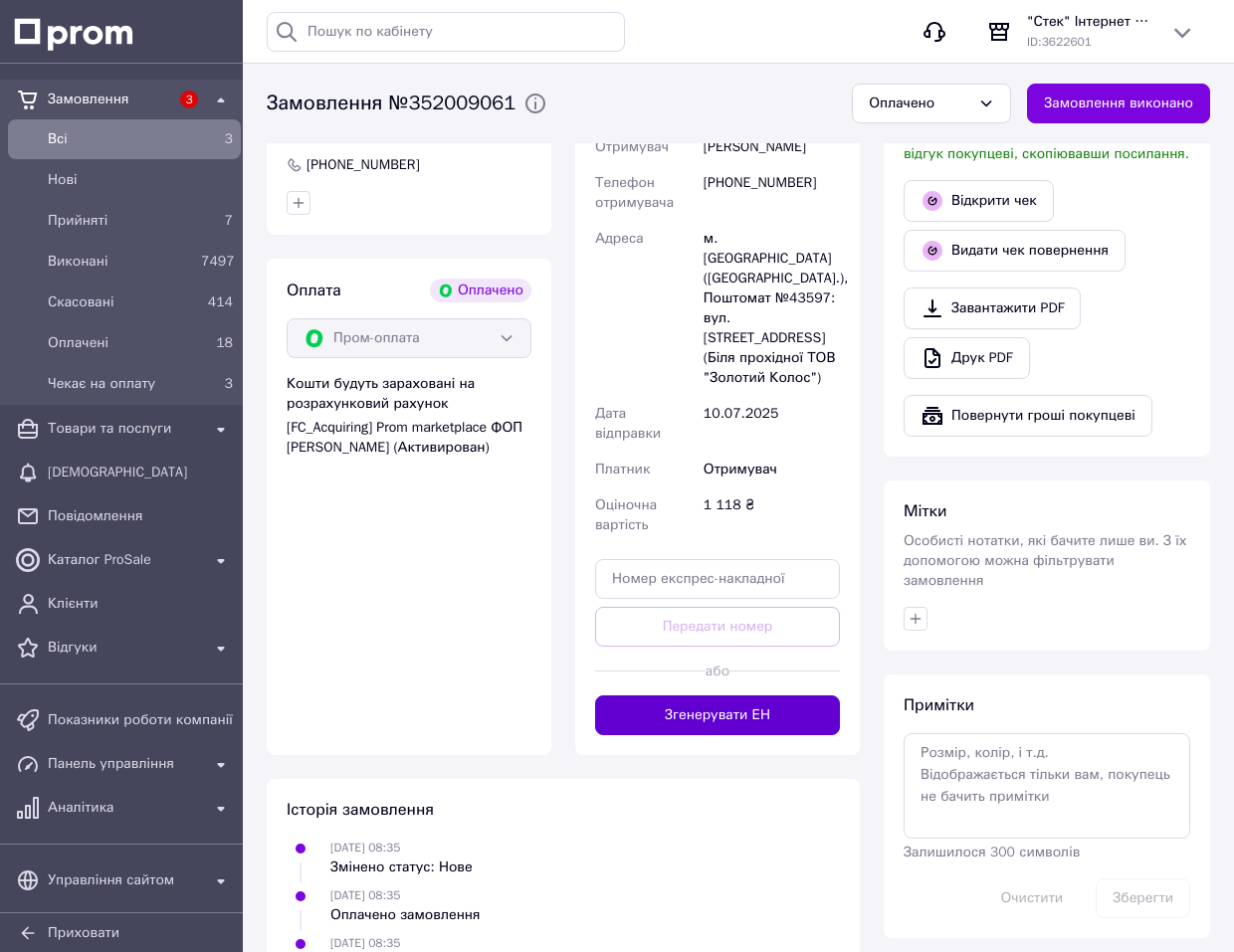 click on "Згенерувати ЕН" at bounding box center (718, 715) 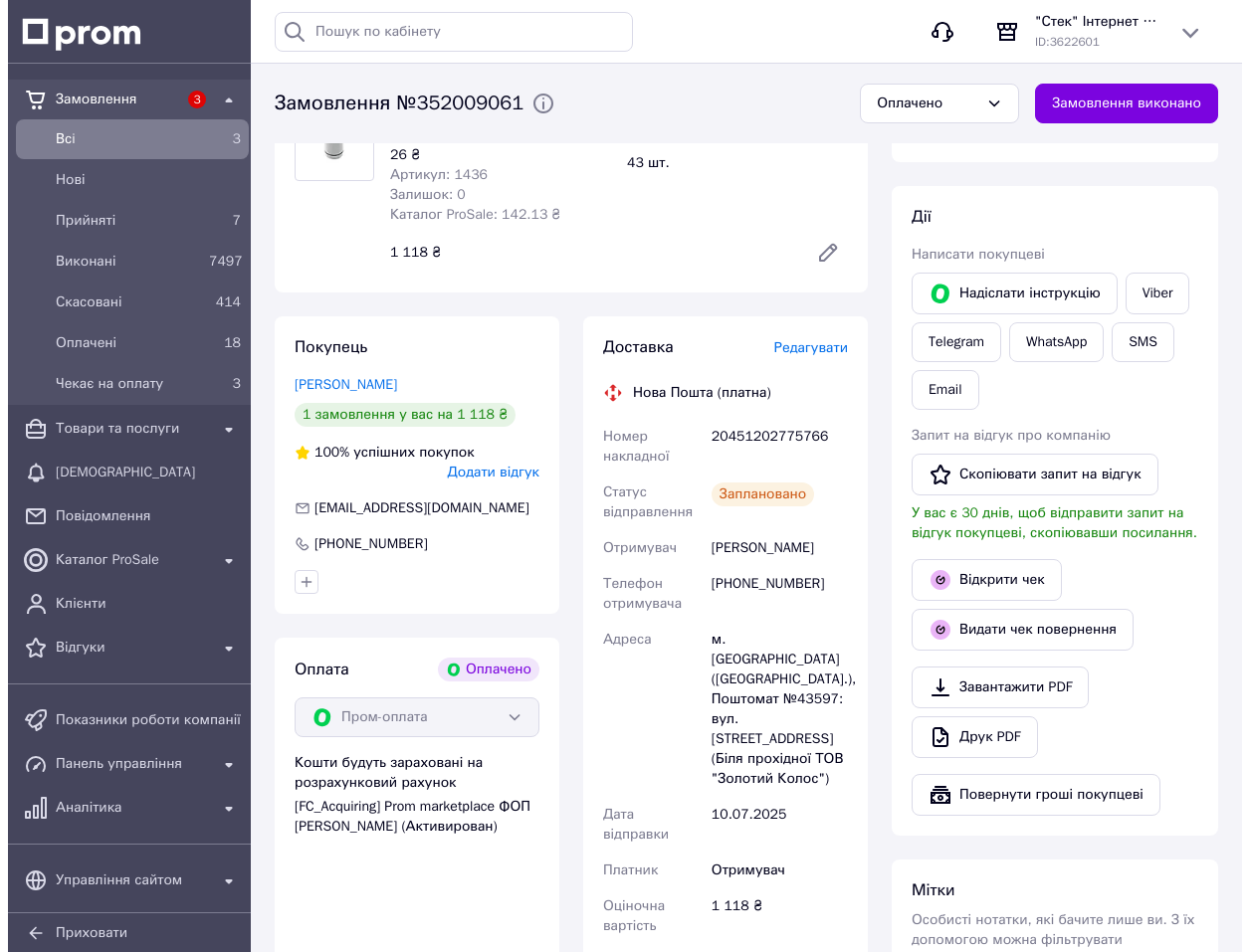 scroll, scrollTop: 298, scrollLeft: 0, axis: vertical 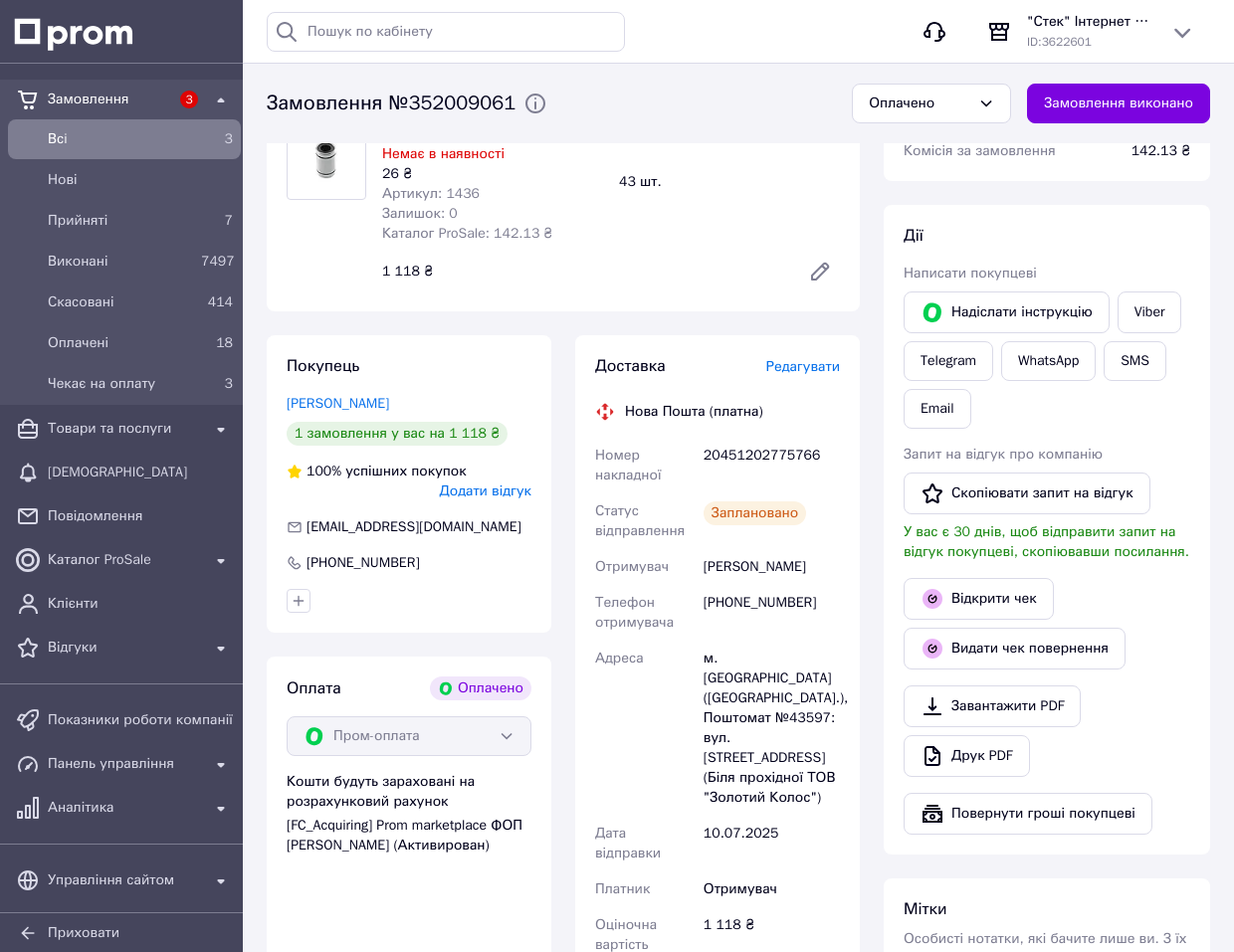 click on "Редагувати" at bounding box center (803, 366) 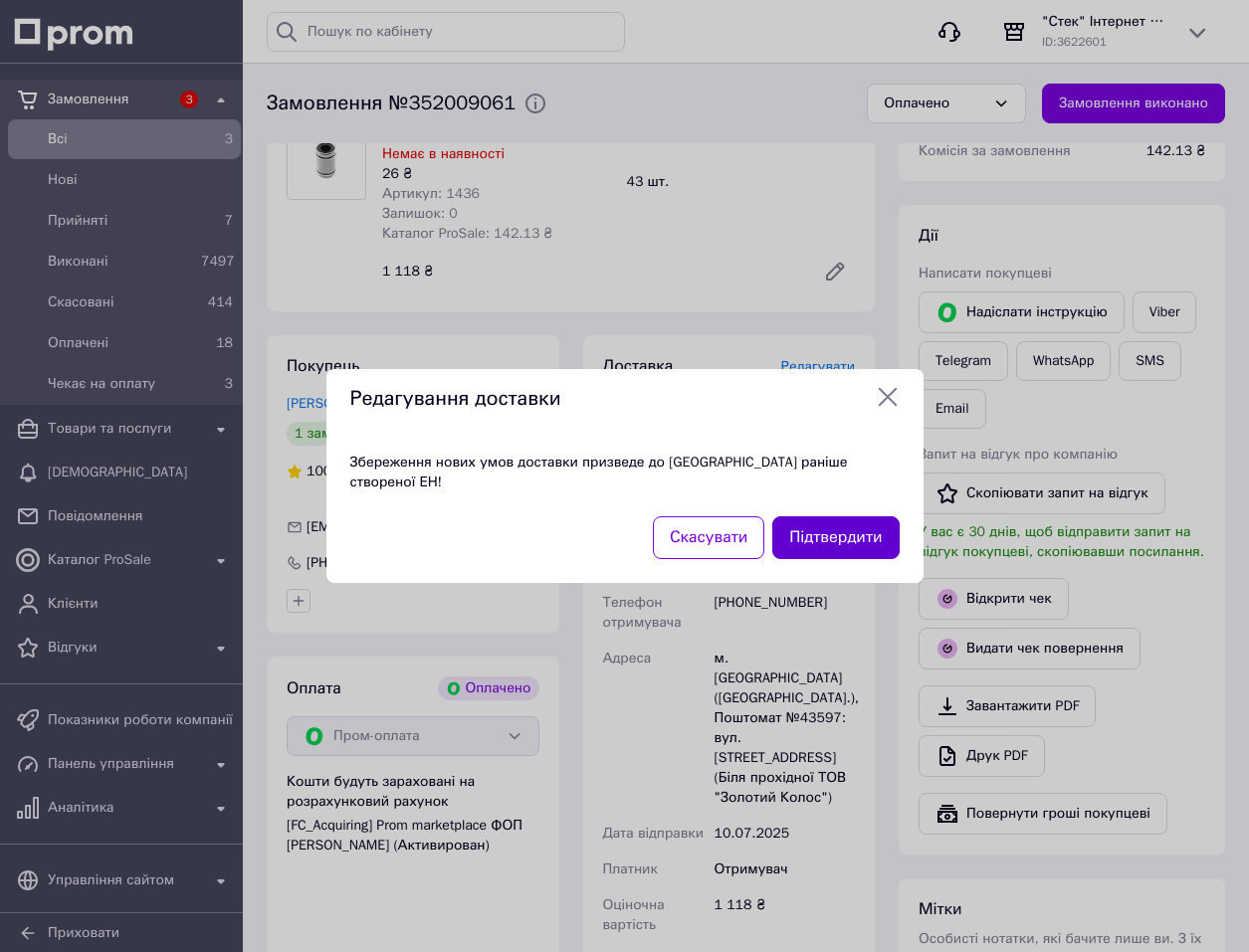 click on "Підтвердити" at bounding box center [835, 537] 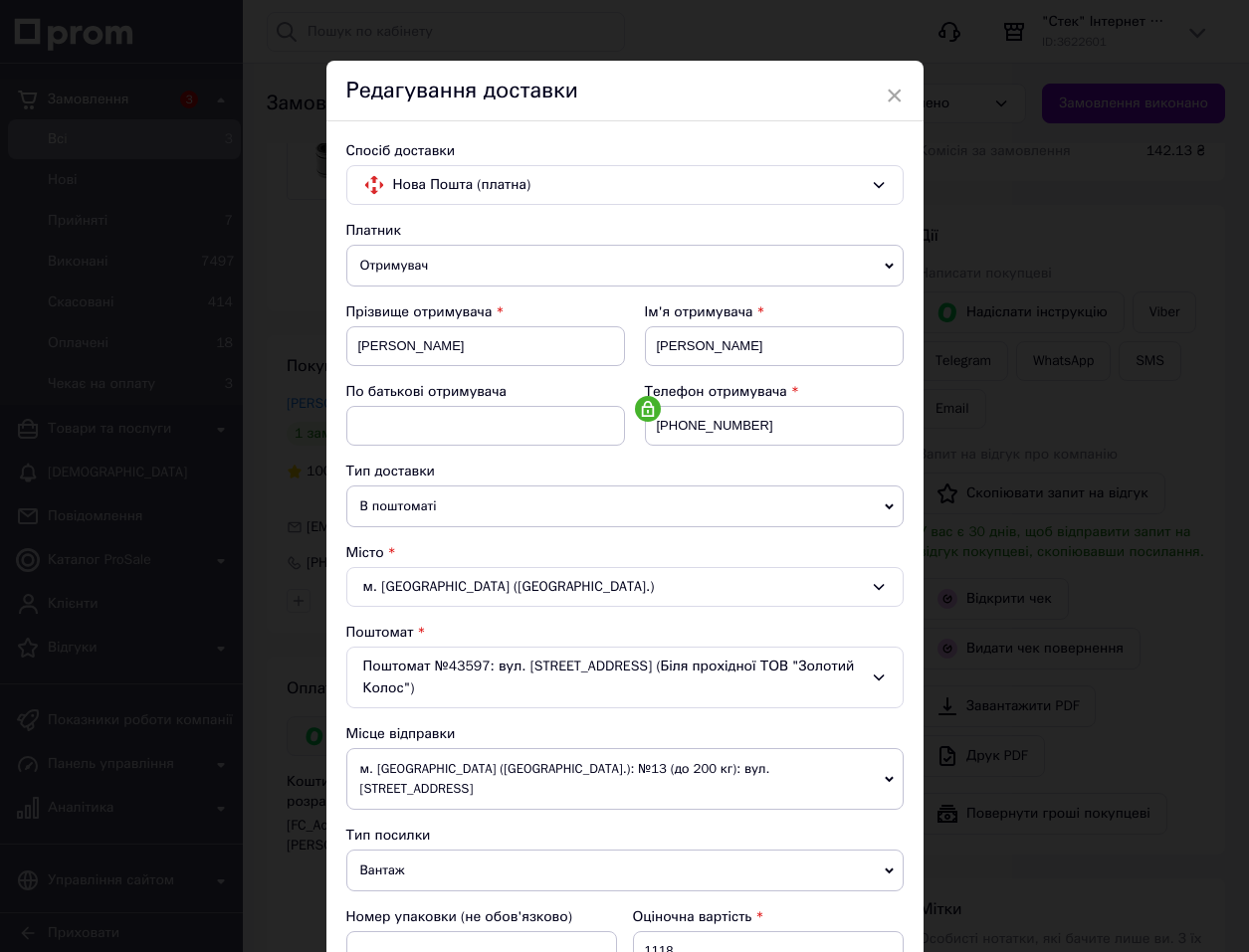 scroll, scrollTop: 0, scrollLeft: 0, axis: both 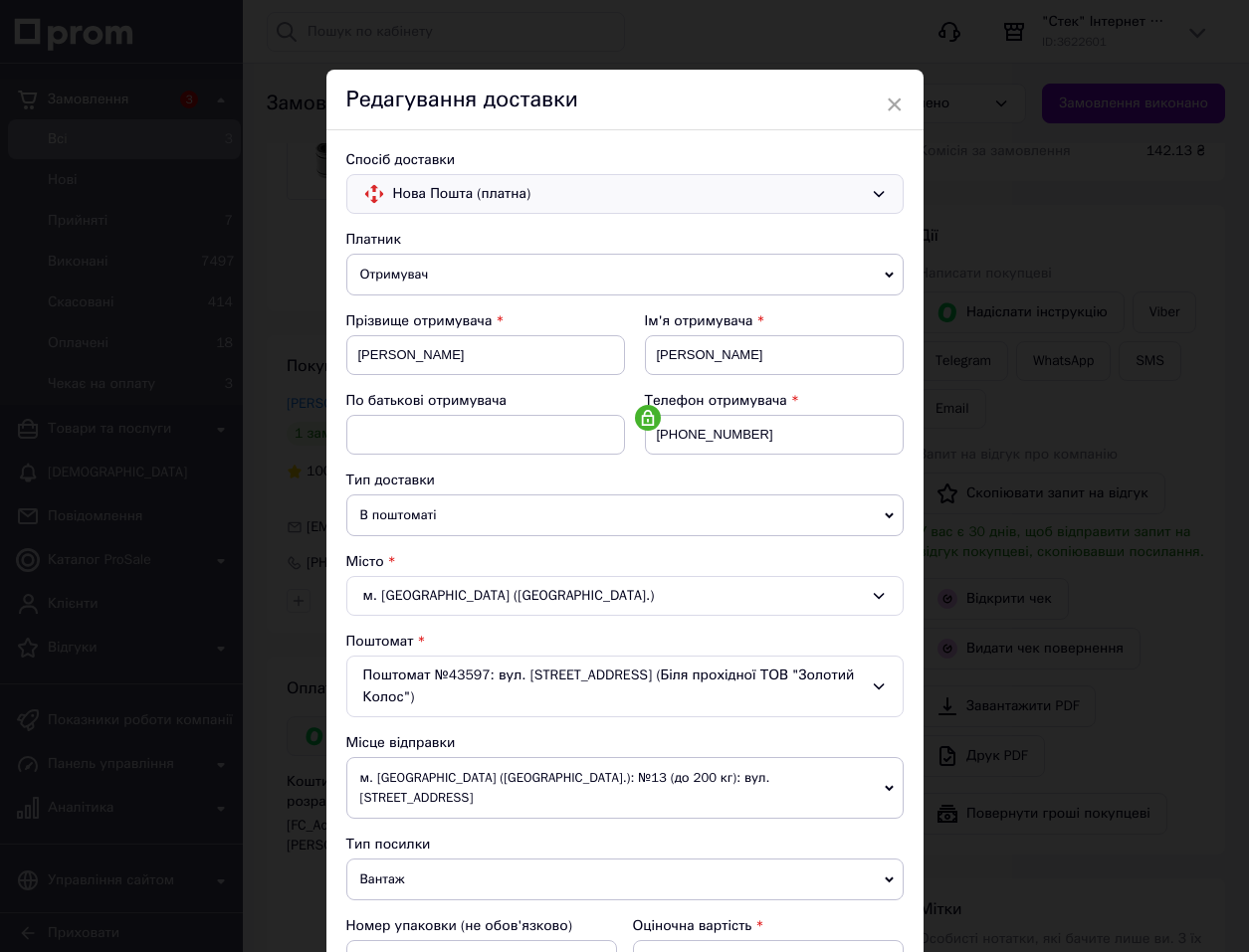 click 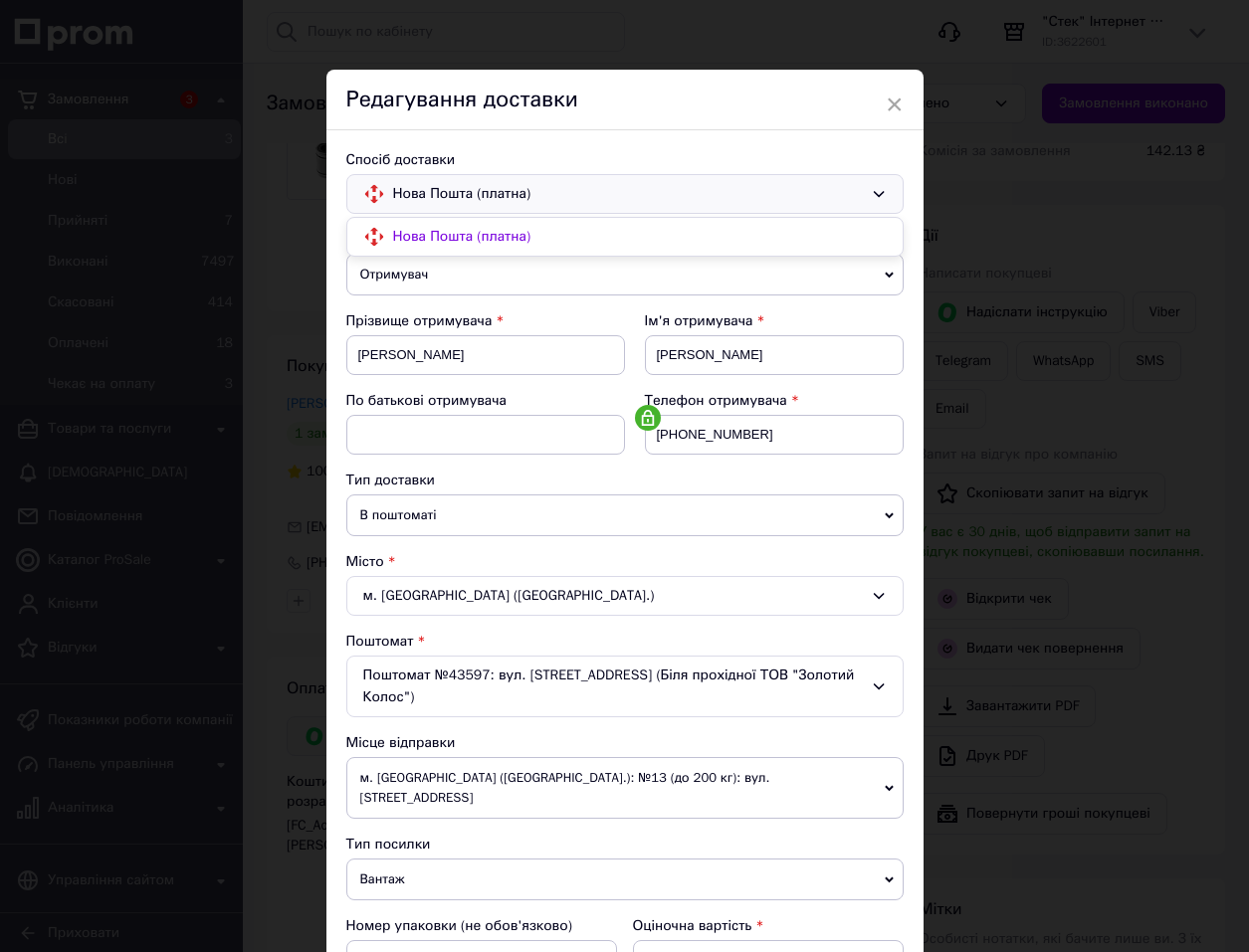 click on "Спосіб доставки Нова Пошта (платна) Нова Пошта (платна) Платник Отримувач Відправник Прізвище отримувача [PERSON_NAME] Ім'я отримувача [PERSON_NAME] батькові отримувача Телефон отримувача [PHONE_NUMBER] Тип доставки В поштоматі У відділенні Кур'єром Місто м. [GEOGRAPHIC_DATA] ([GEOGRAPHIC_DATA].) Поштомат Поштомат №43597: вул. [STREET_ADDRESS] (Біля прохідної ТОВ "Золотий Колос") Місце відправки м. [GEOGRAPHIC_DATA] ([GEOGRAPHIC_DATA].): №13 (до 200 кг): вул. [STREET_ADDRESS] Немає збігів. Спробуйте змінити умови пошуку Додати ще місце відправки Тип посилки Вантаж Документи 1118 [DATE] < 2025 > < > 1" at bounding box center [625, 691] 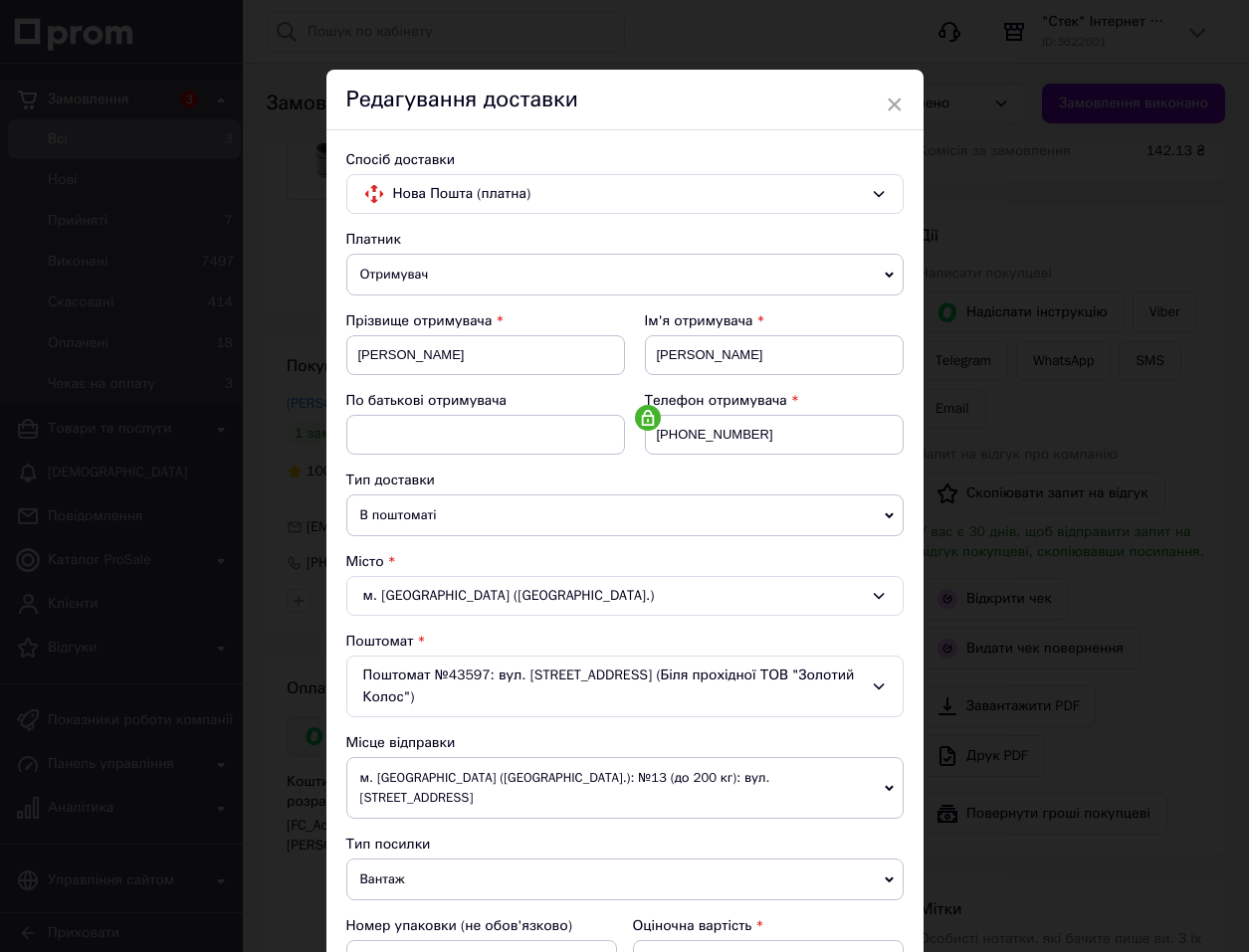 click on "Отримувач" at bounding box center [625, 275] 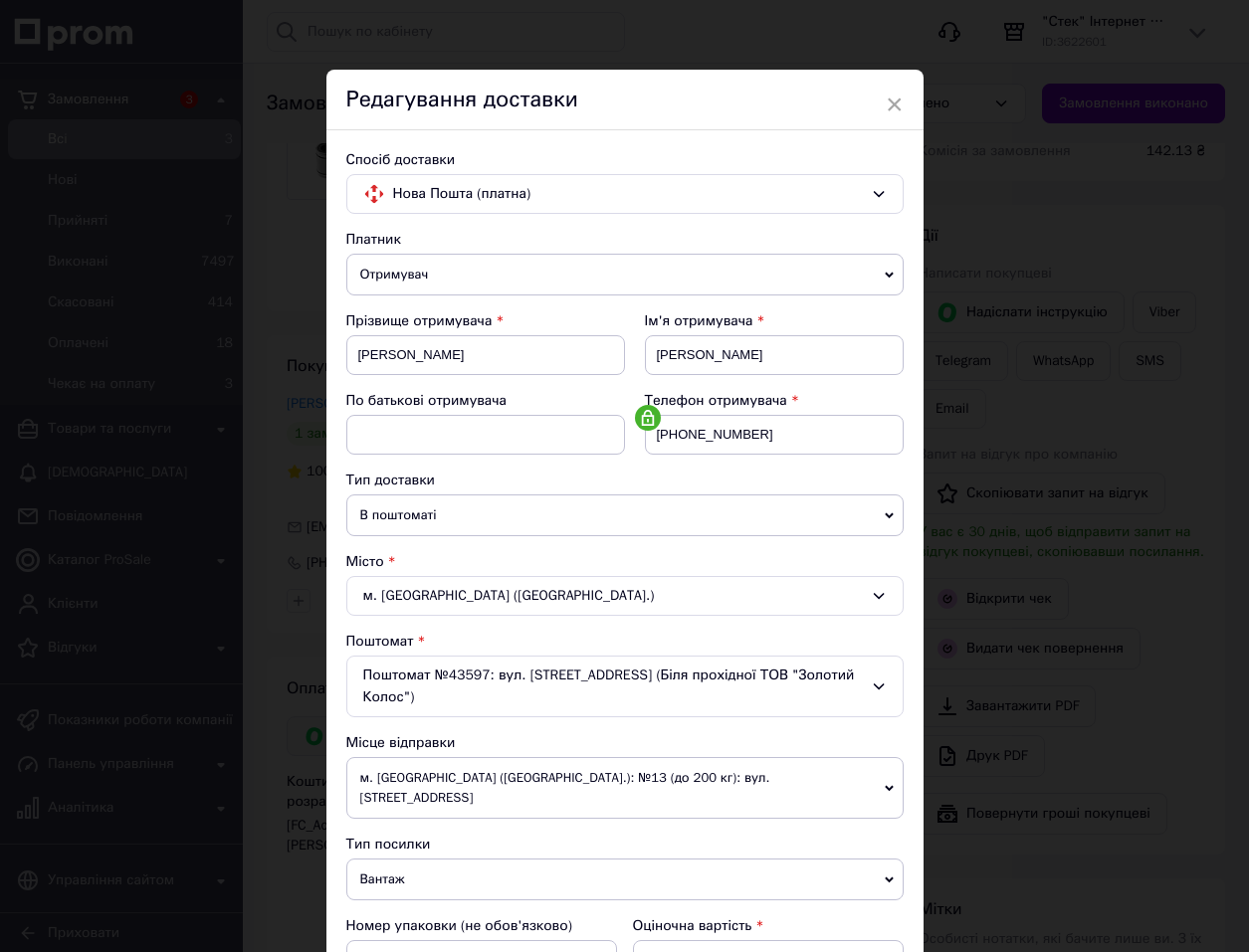 click on "Платник" at bounding box center [625, 240] 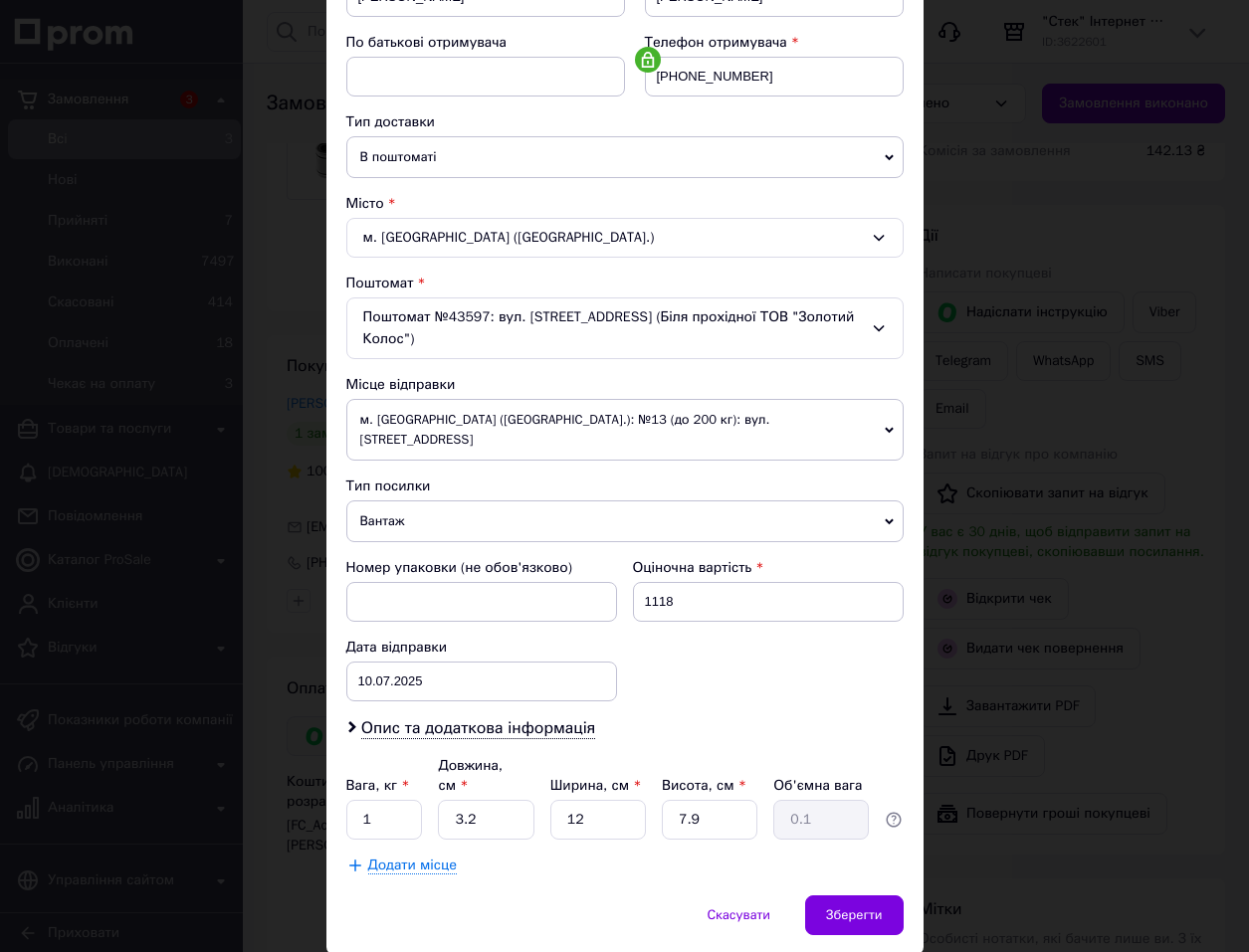 scroll, scrollTop: 391, scrollLeft: 0, axis: vertical 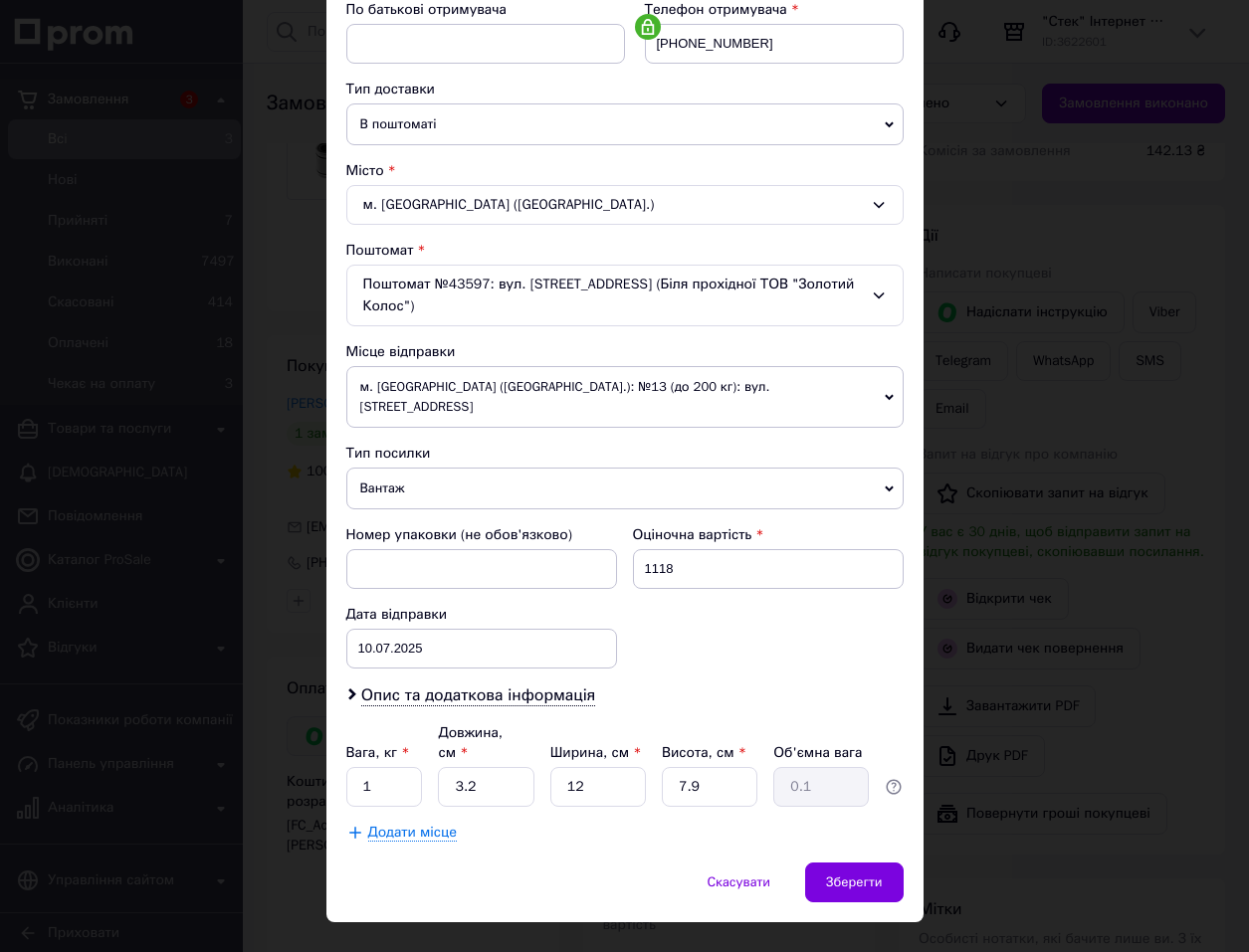 click 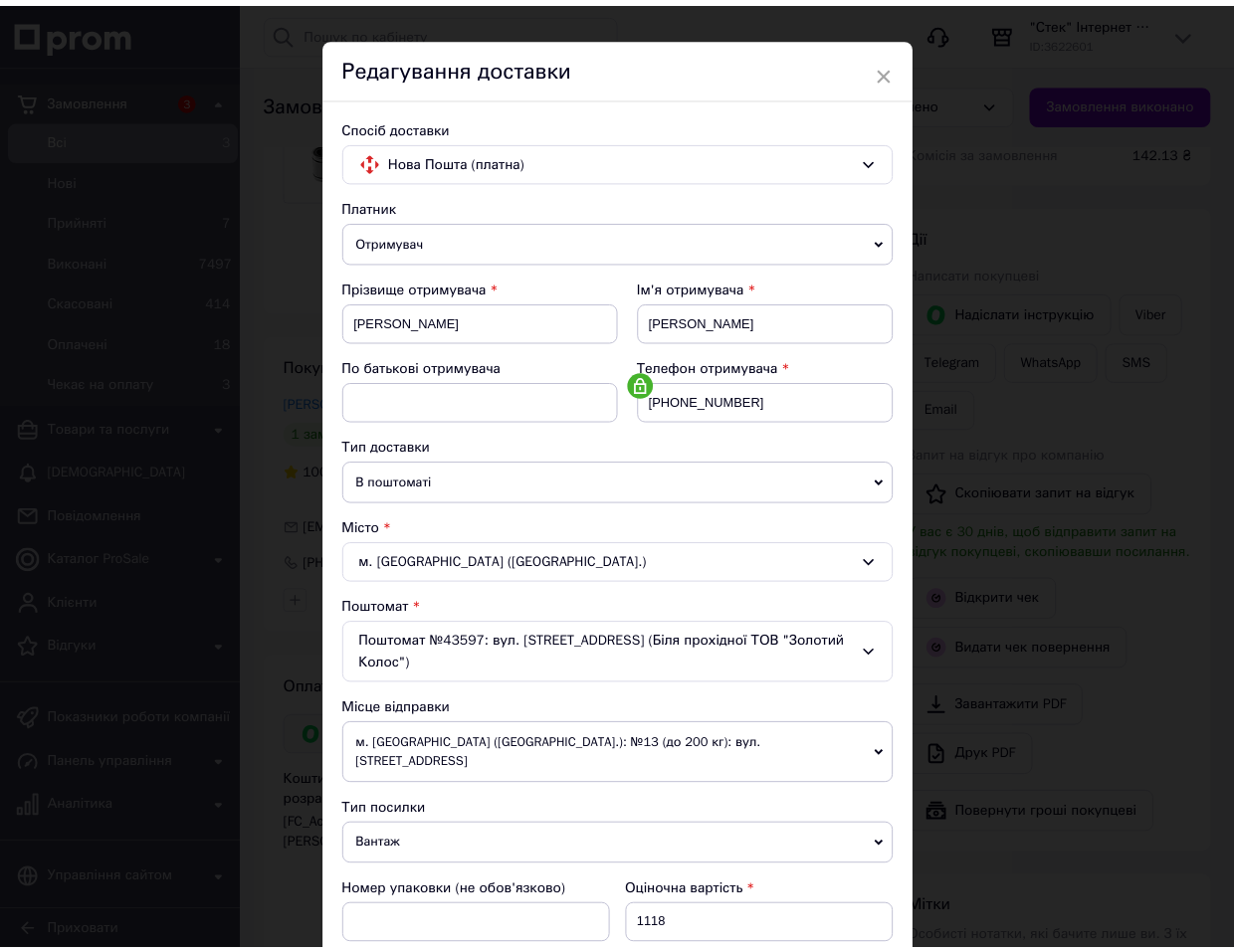 scroll, scrollTop: 0, scrollLeft: 0, axis: both 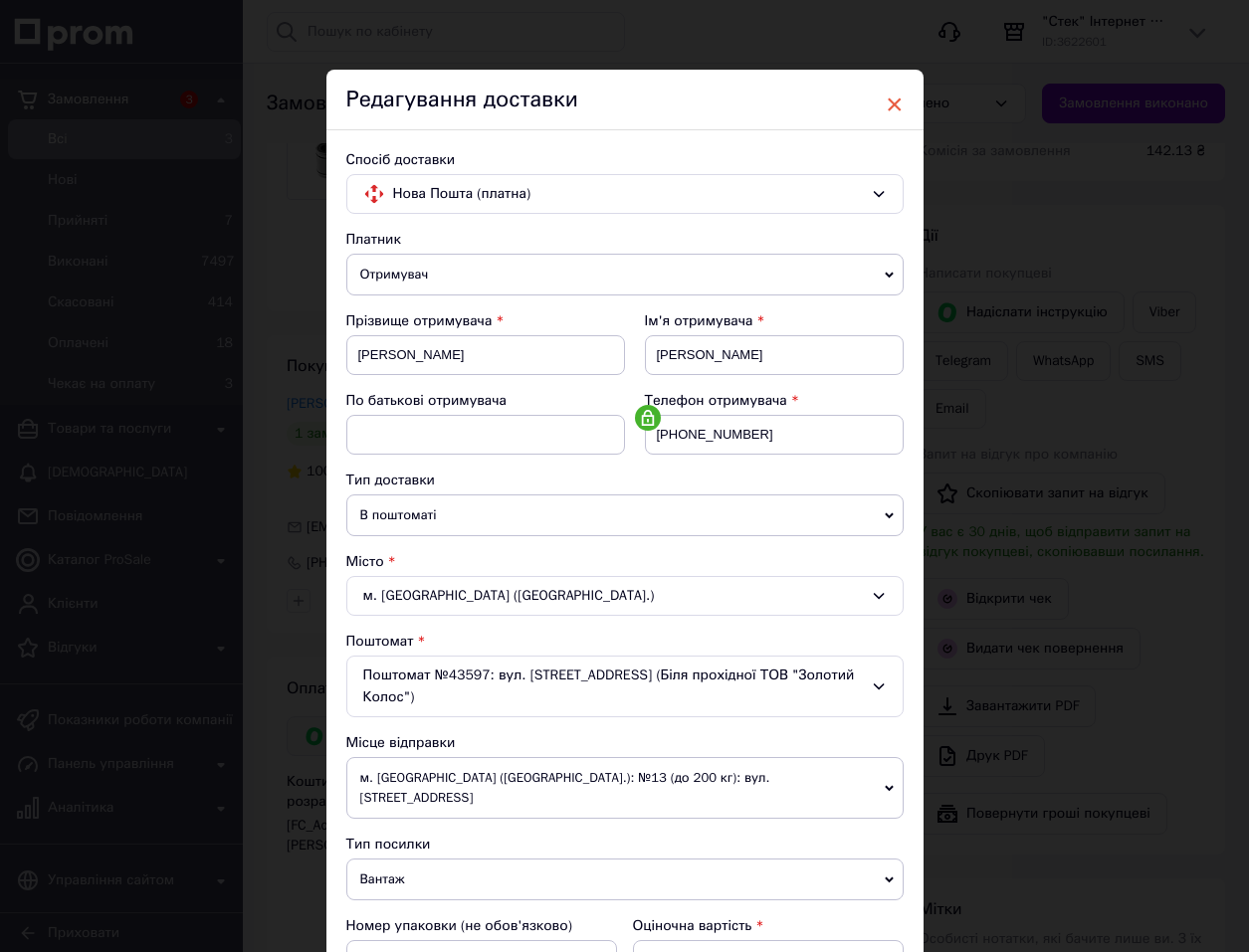 click on "×" at bounding box center [895, 104] 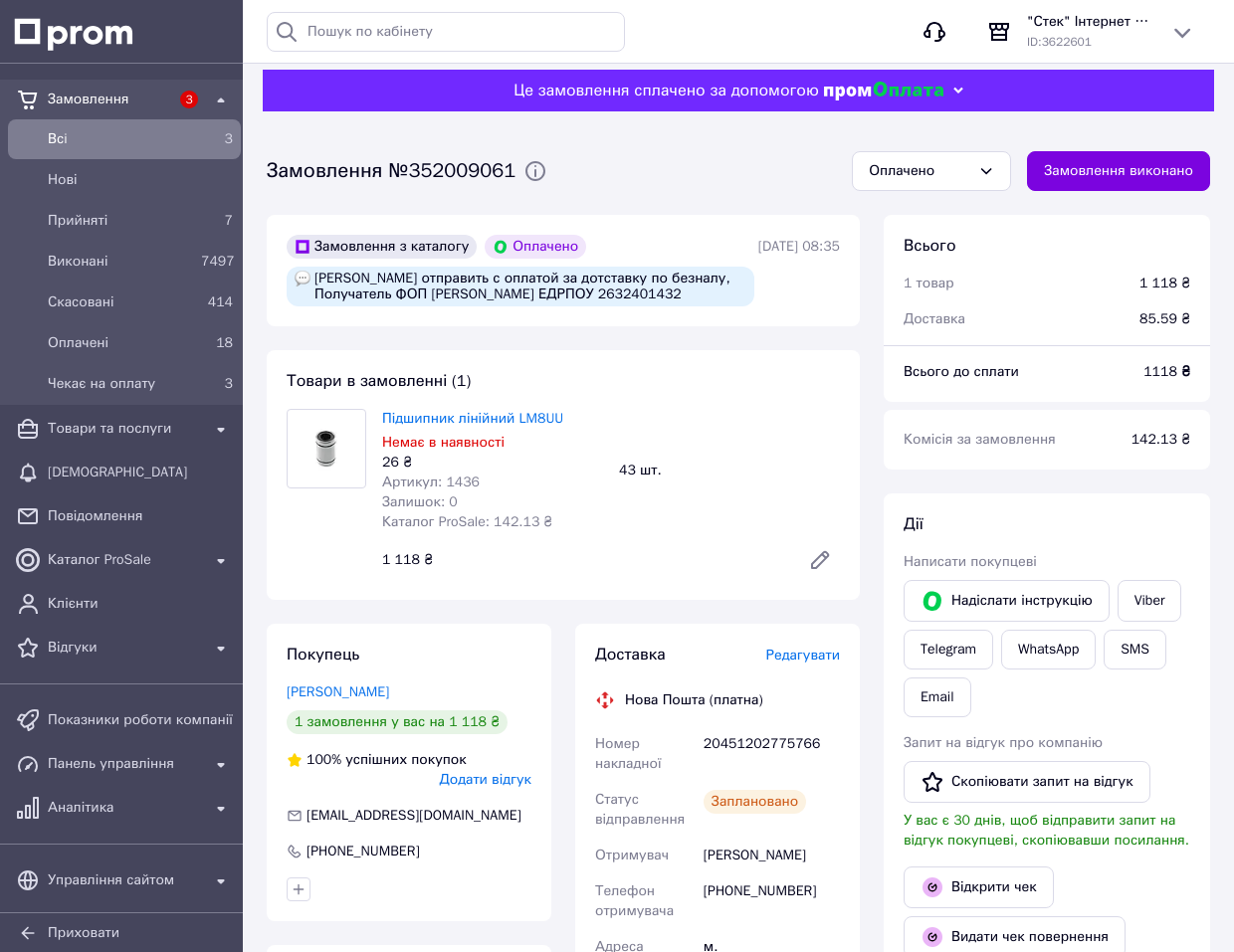 scroll, scrollTop: 0, scrollLeft: 0, axis: both 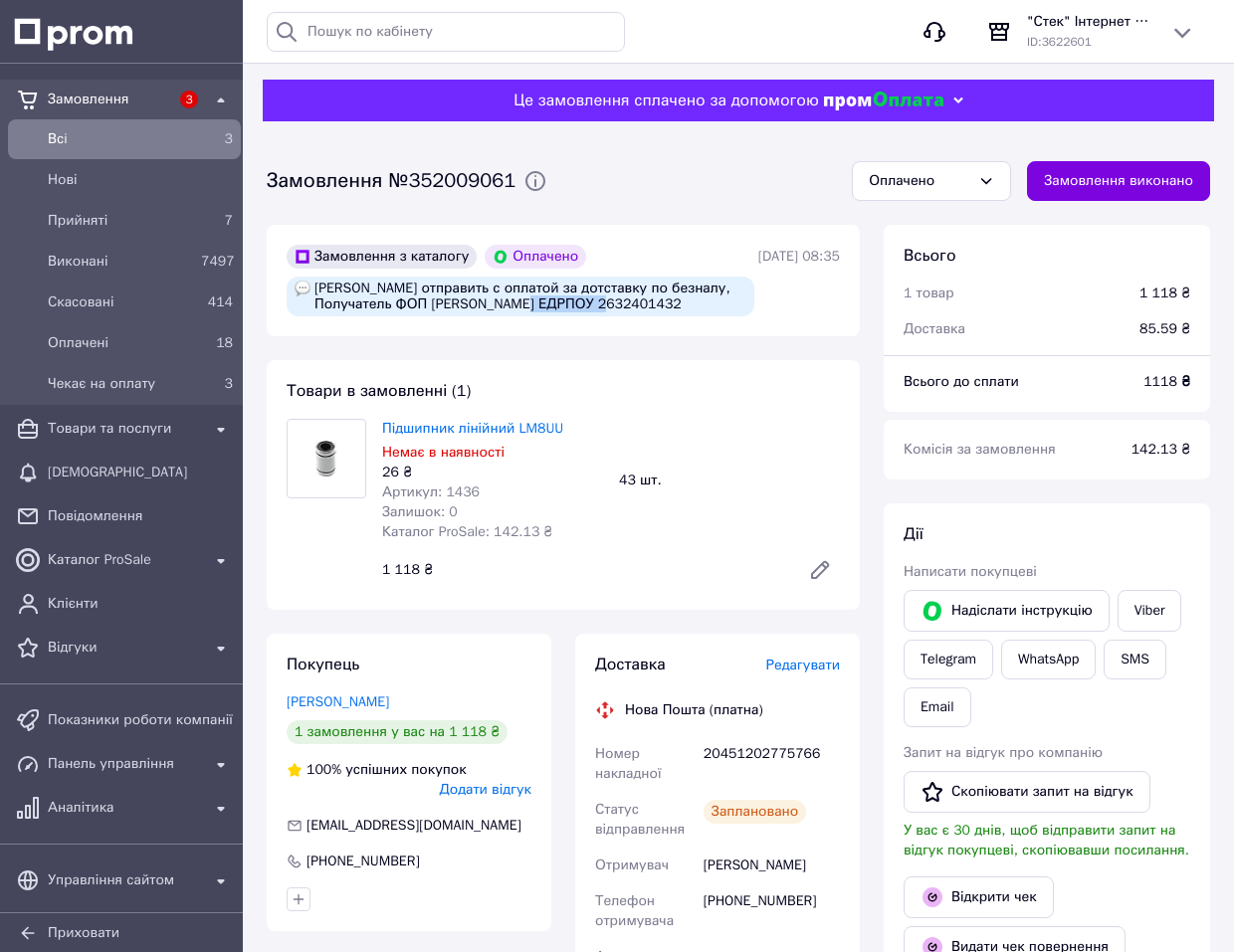 drag, startPoint x: 577, startPoint y: 302, endPoint x: 668, endPoint y: 311, distance: 91.44397 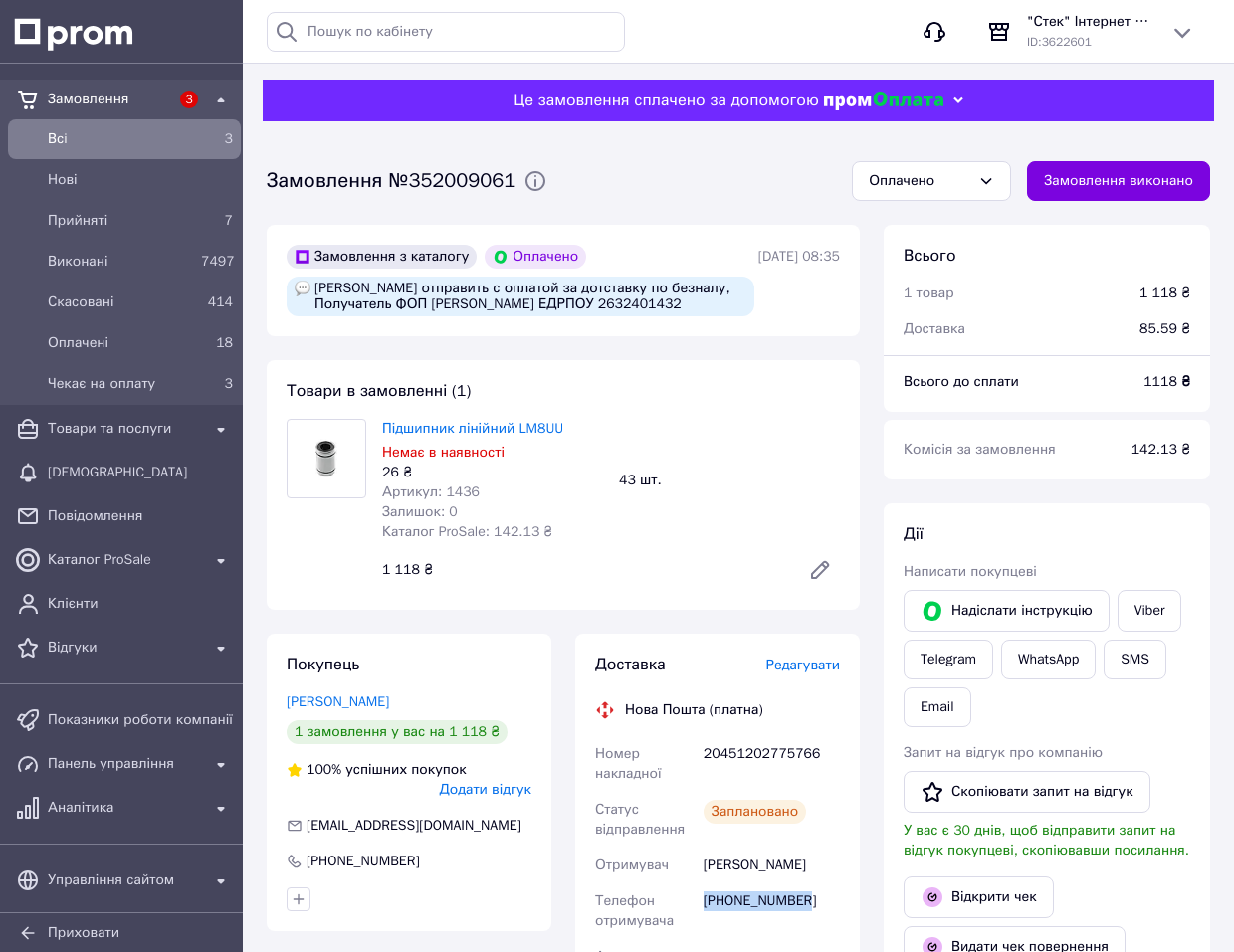 drag, startPoint x: 707, startPoint y: 899, endPoint x: 807, endPoint y: 904, distance: 100.12492 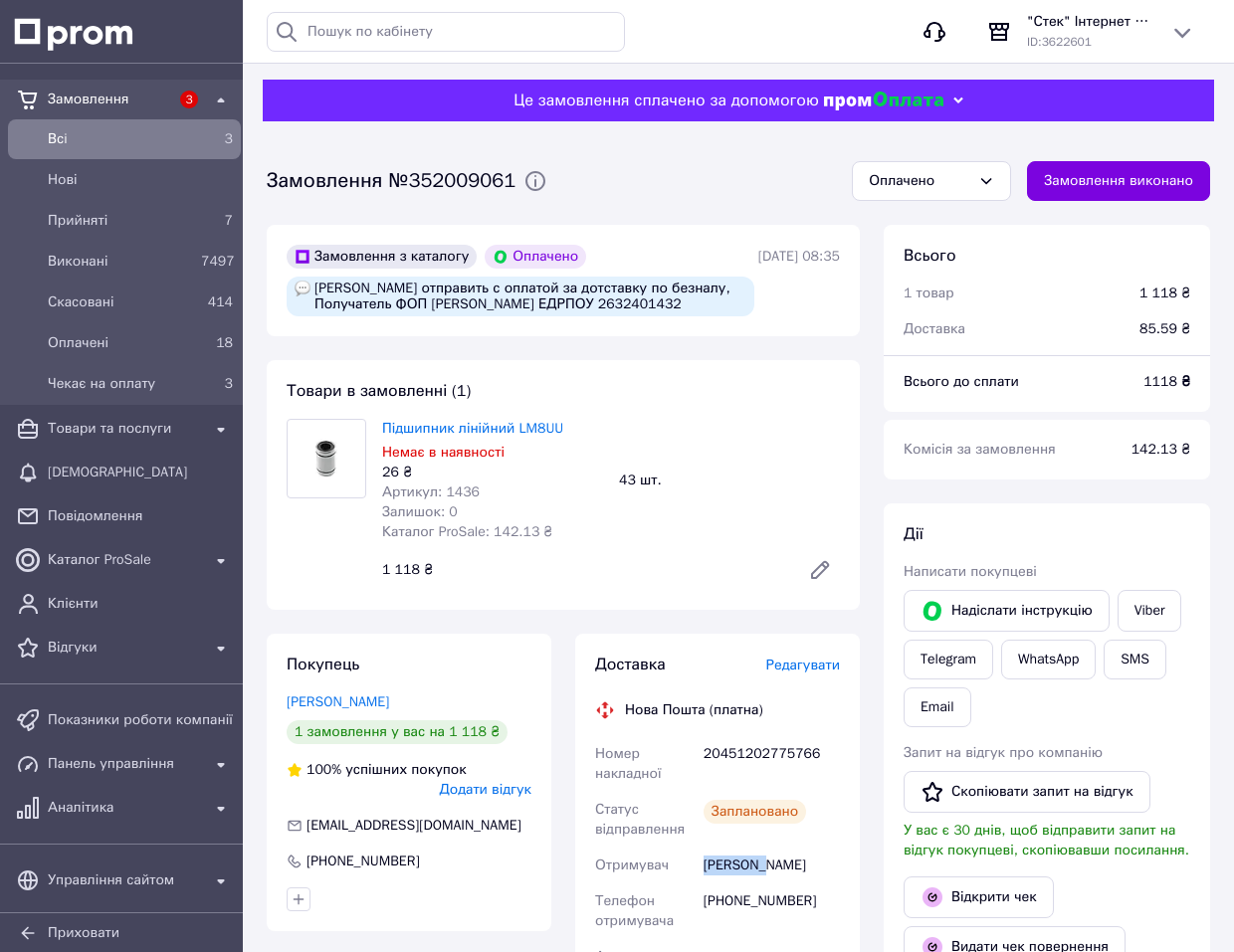drag, startPoint x: 699, startPoint y: 864, endPoint x: 765, endPoint y: 873, distance: 66.61081 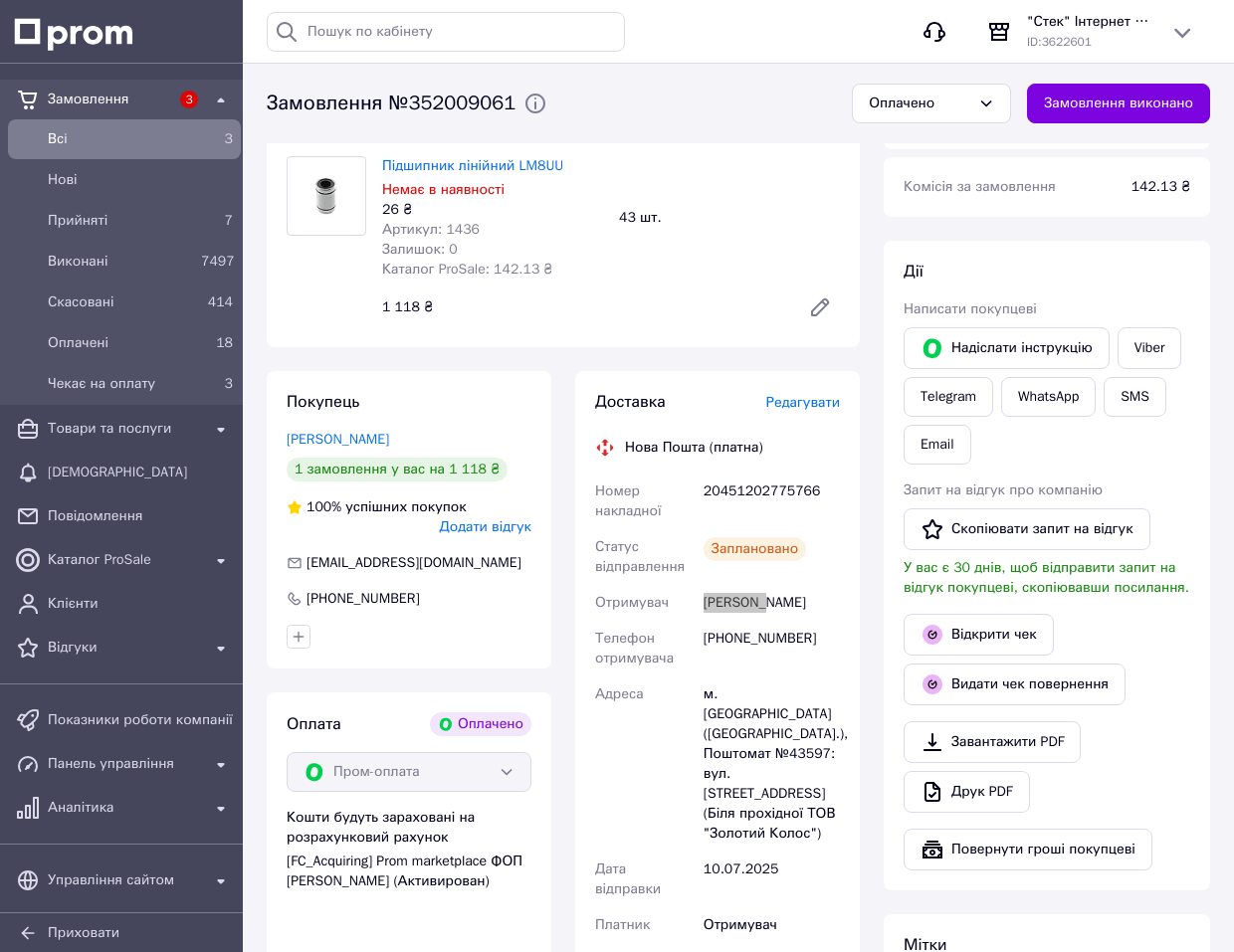 scroll, scrollTop: 298, scrollLeft: 0, axis: vertical 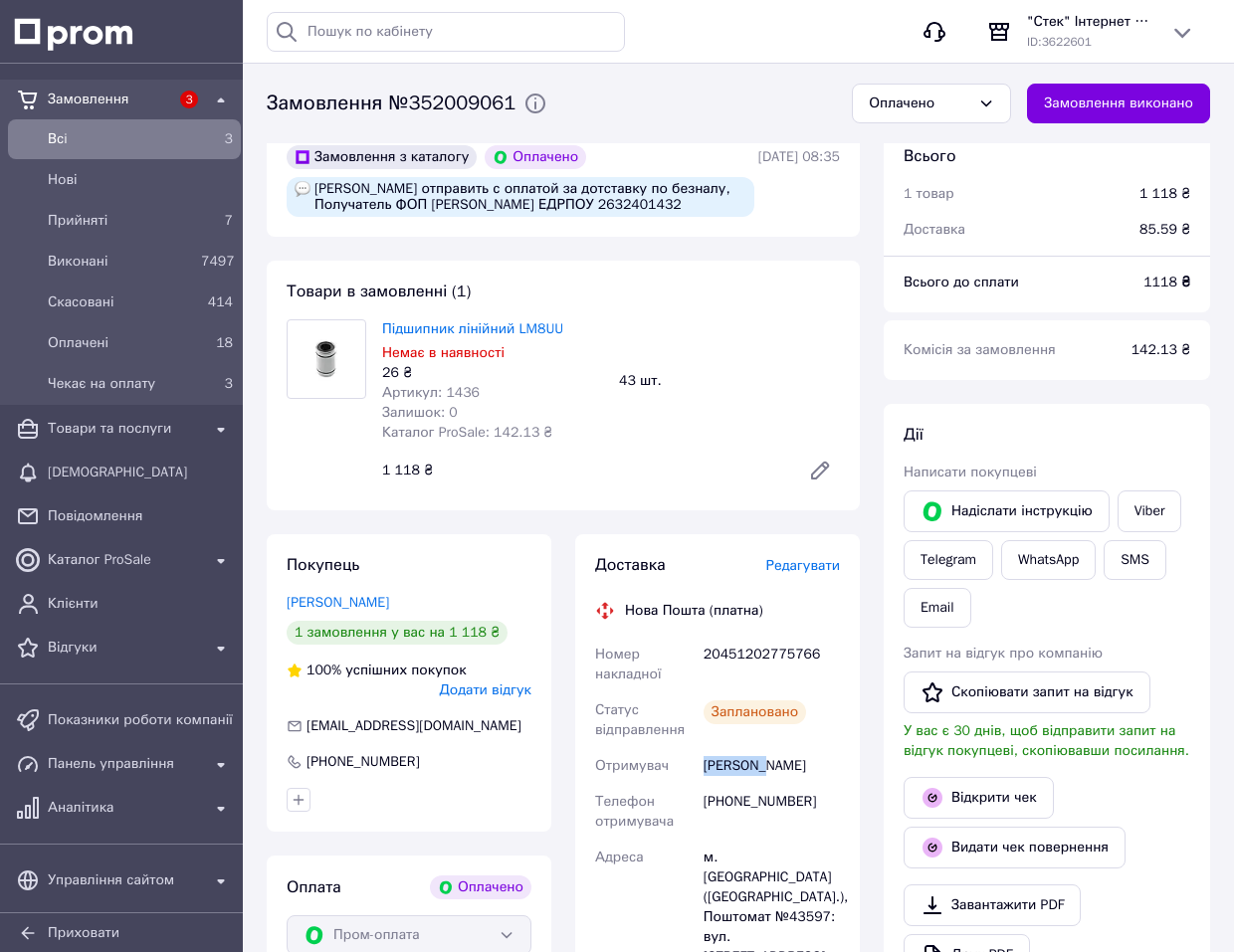 click on "Всi" at bounding box center (120, 139) 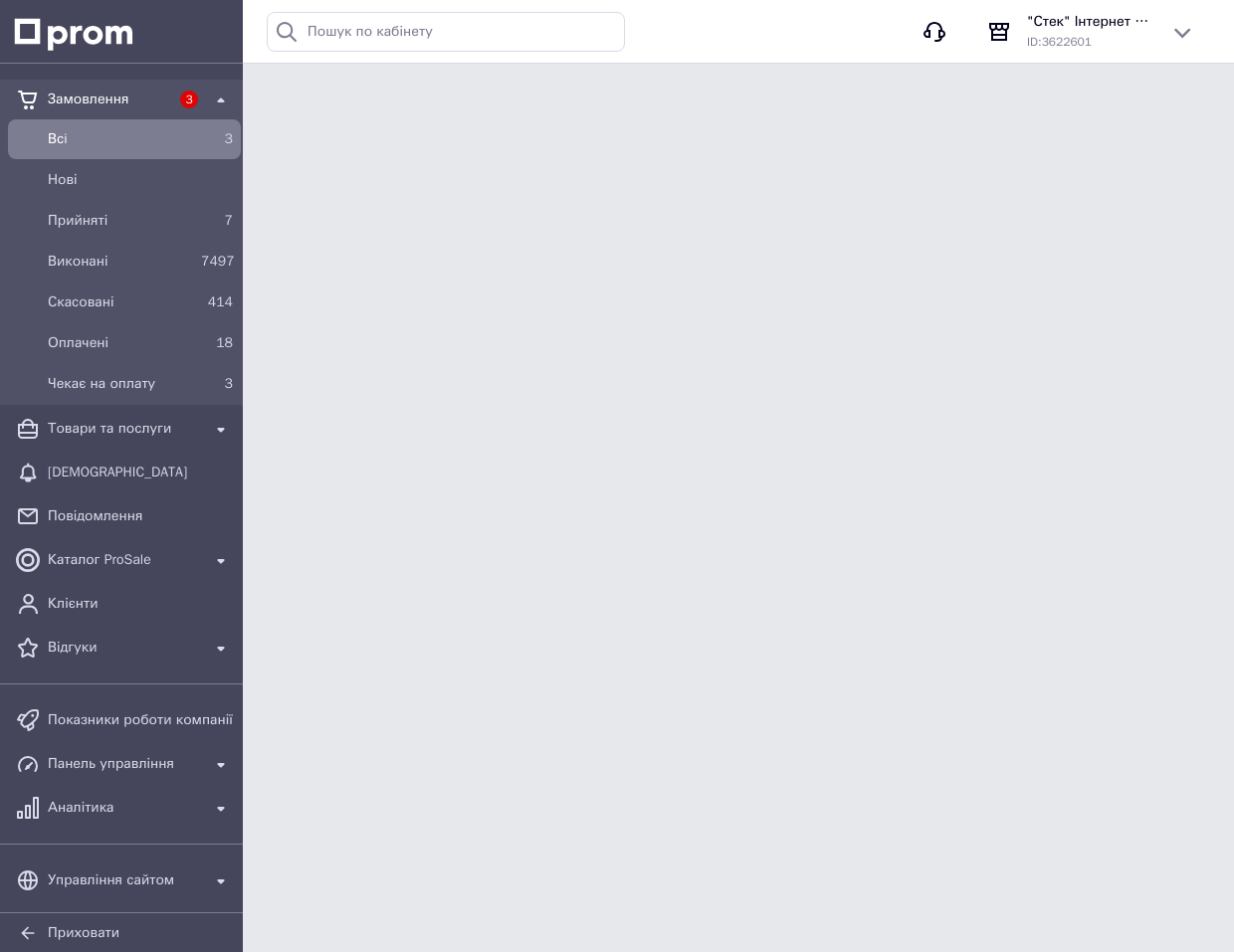 scroll, scrollTop: 0, scrollLeft: 0, axis: both 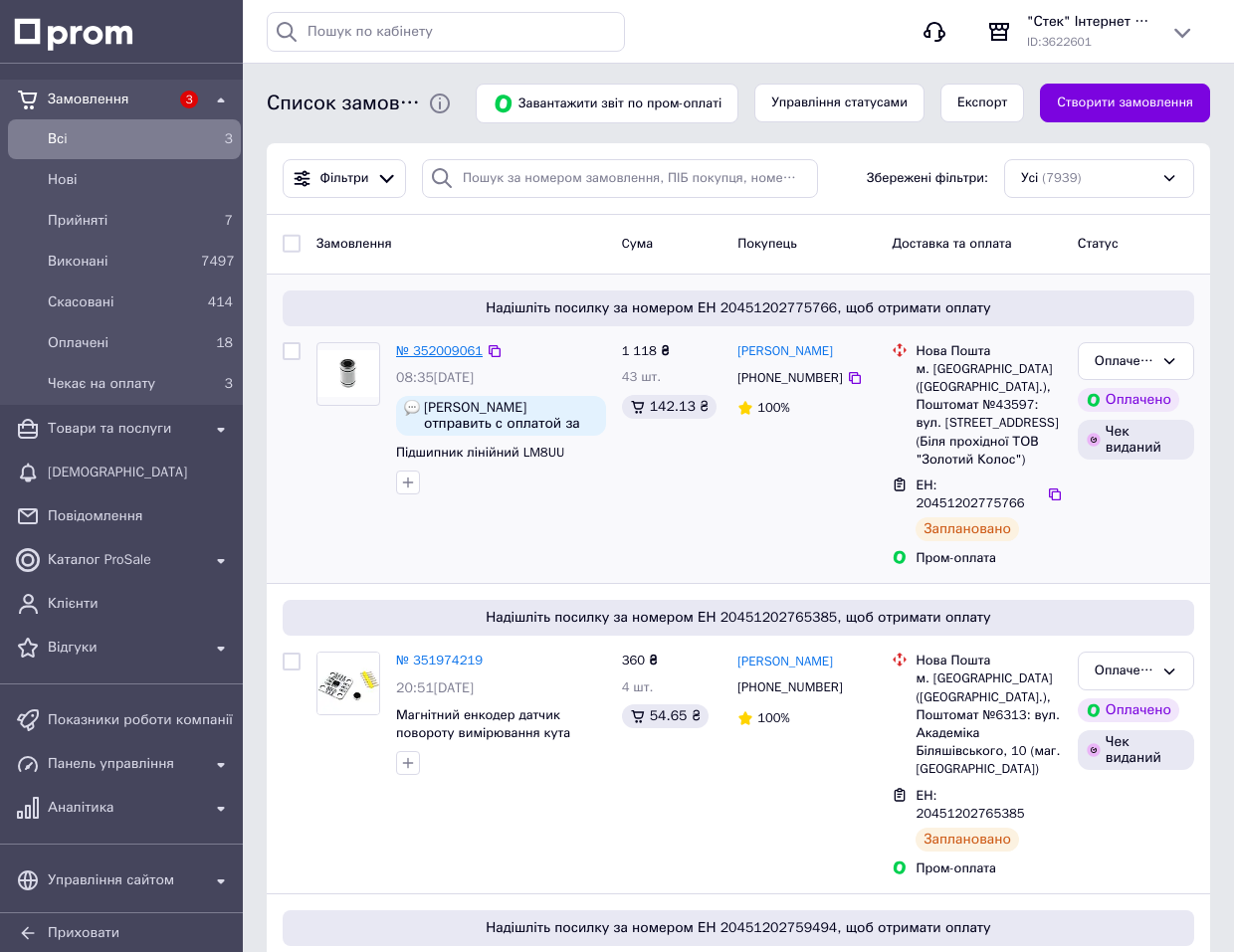 click on "№ 352009061" at bounding box center (439, 350) 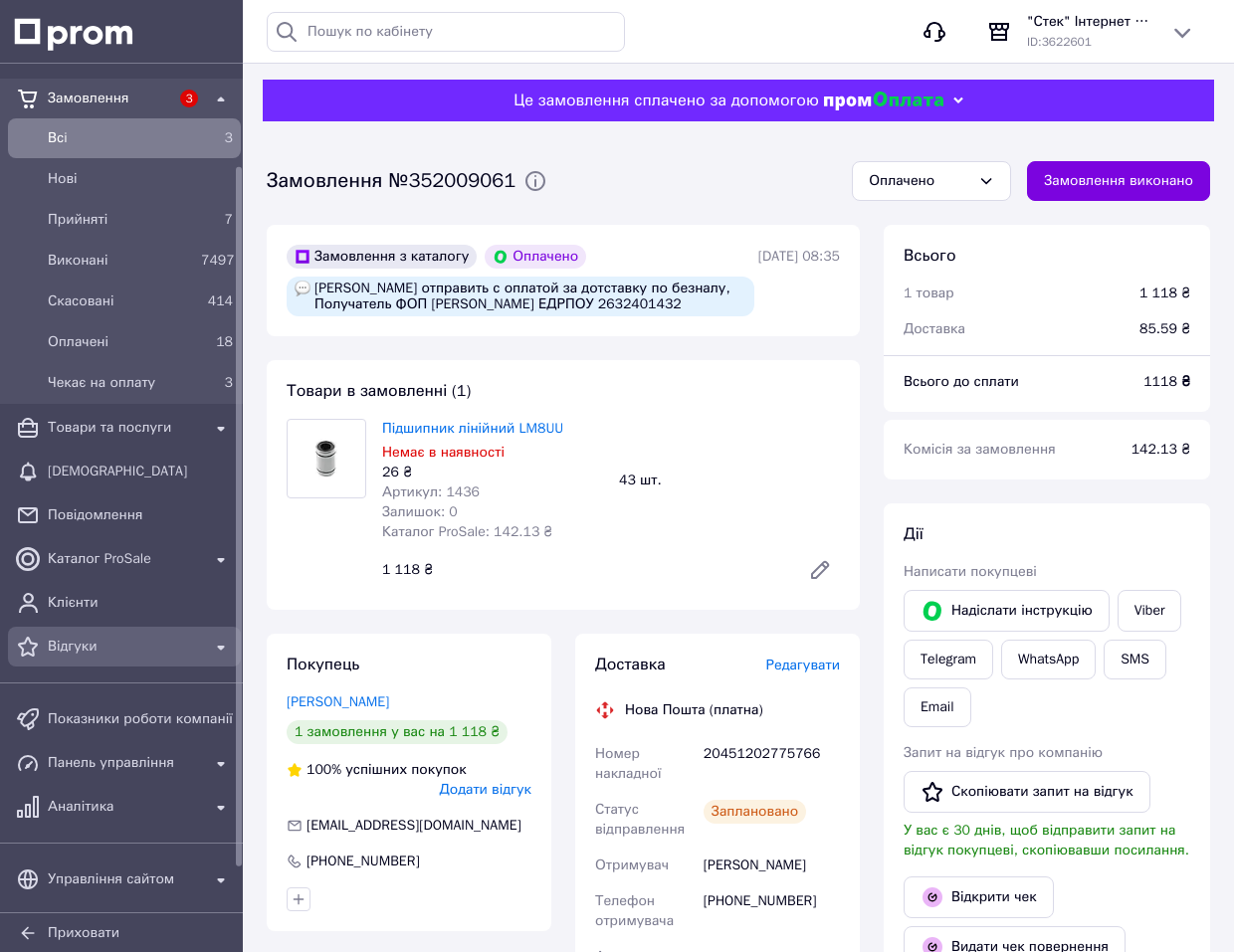 scroll, scrollTop: 0, scrollLeft: 0, axis: both 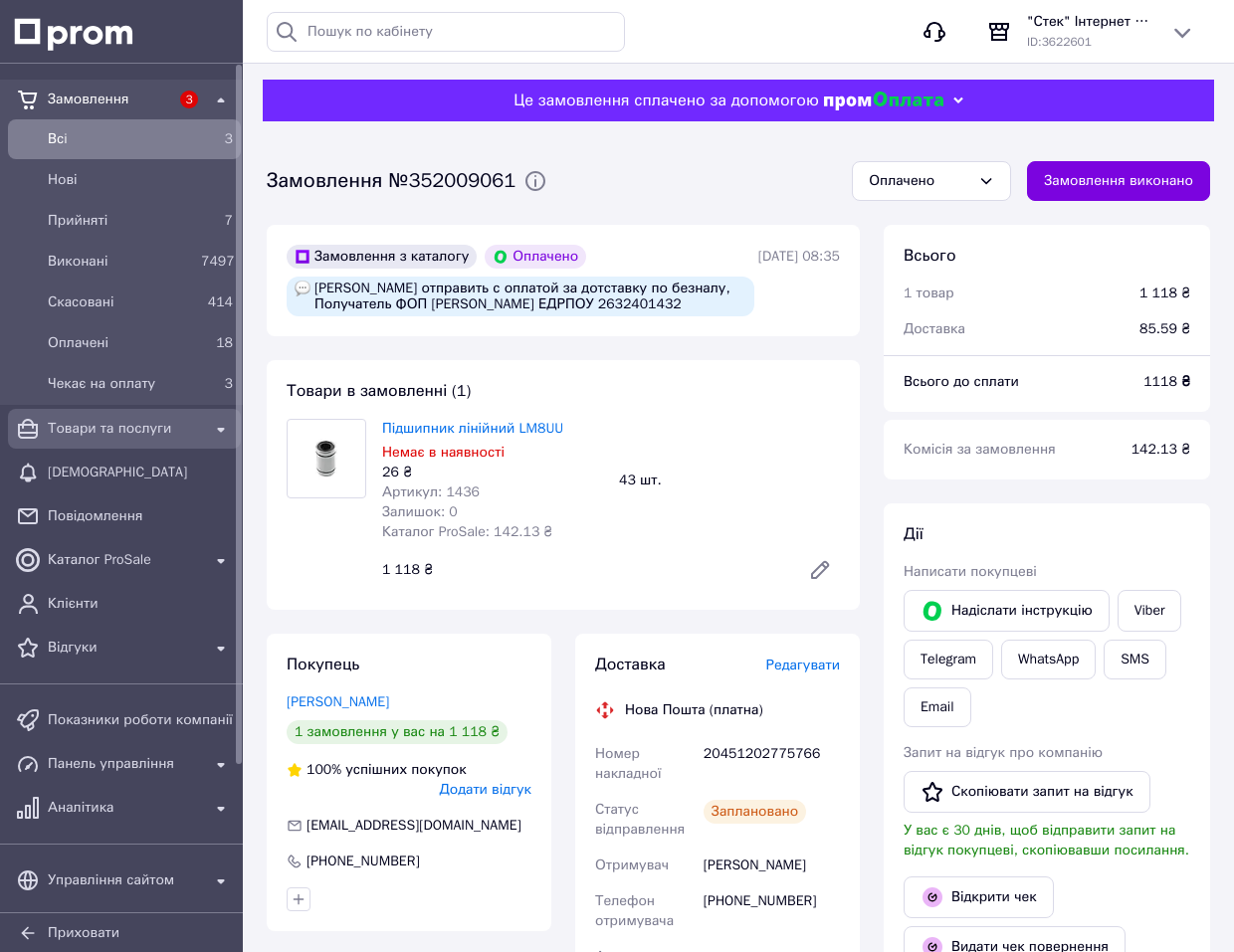 click on "Товари та послуги" at bounding box center (124, 429) 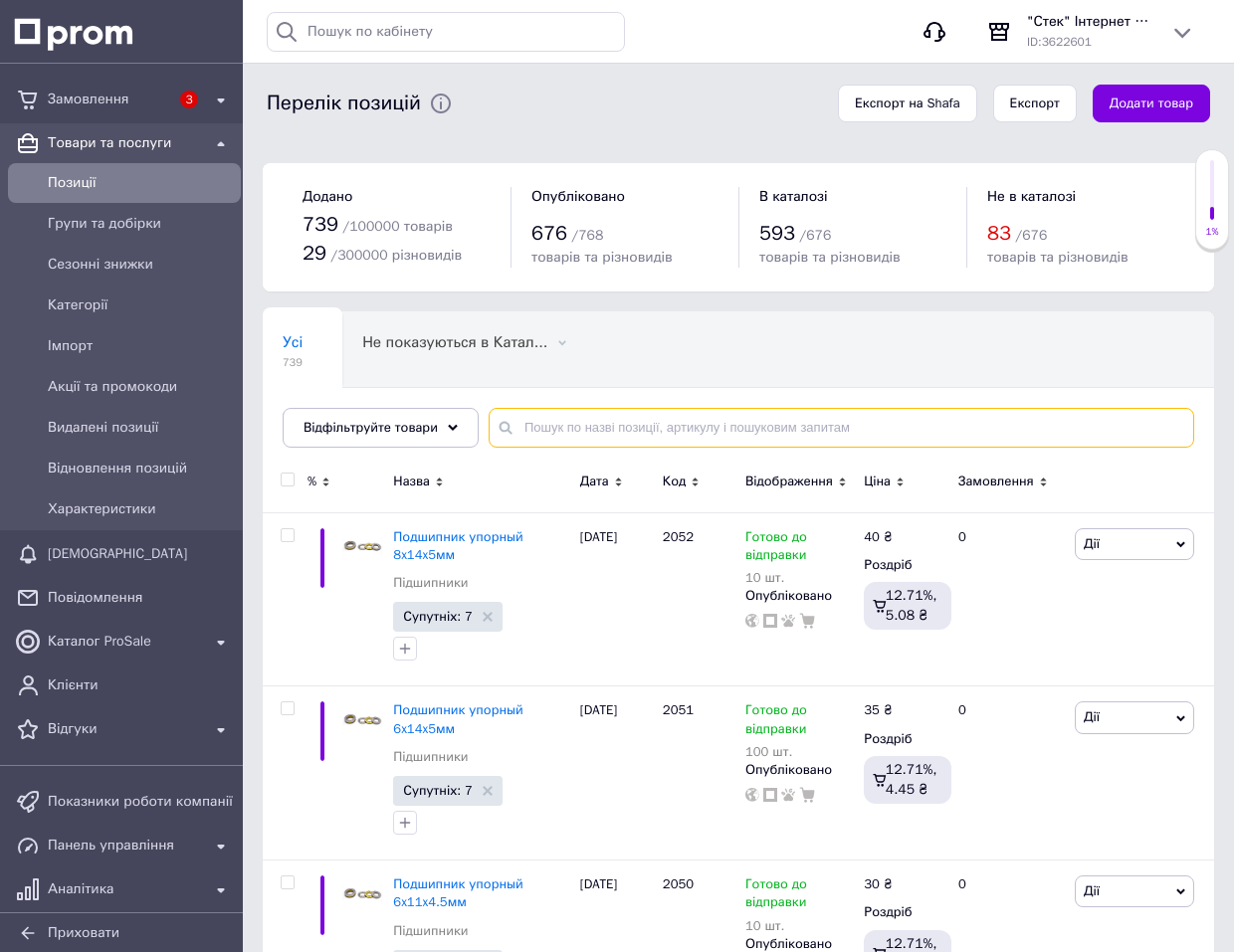 click at bounding box center [841, 428] 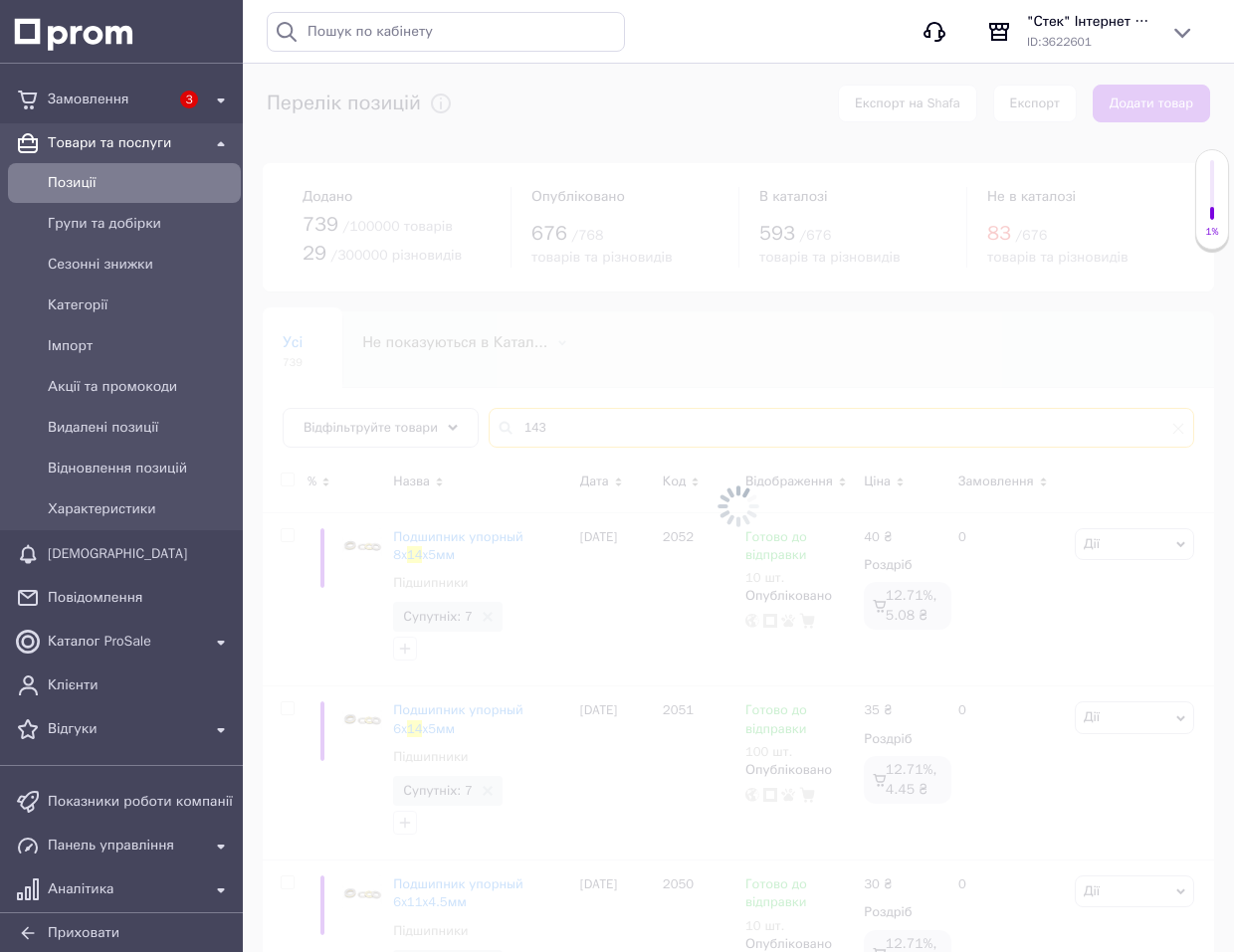 type on "1436" 